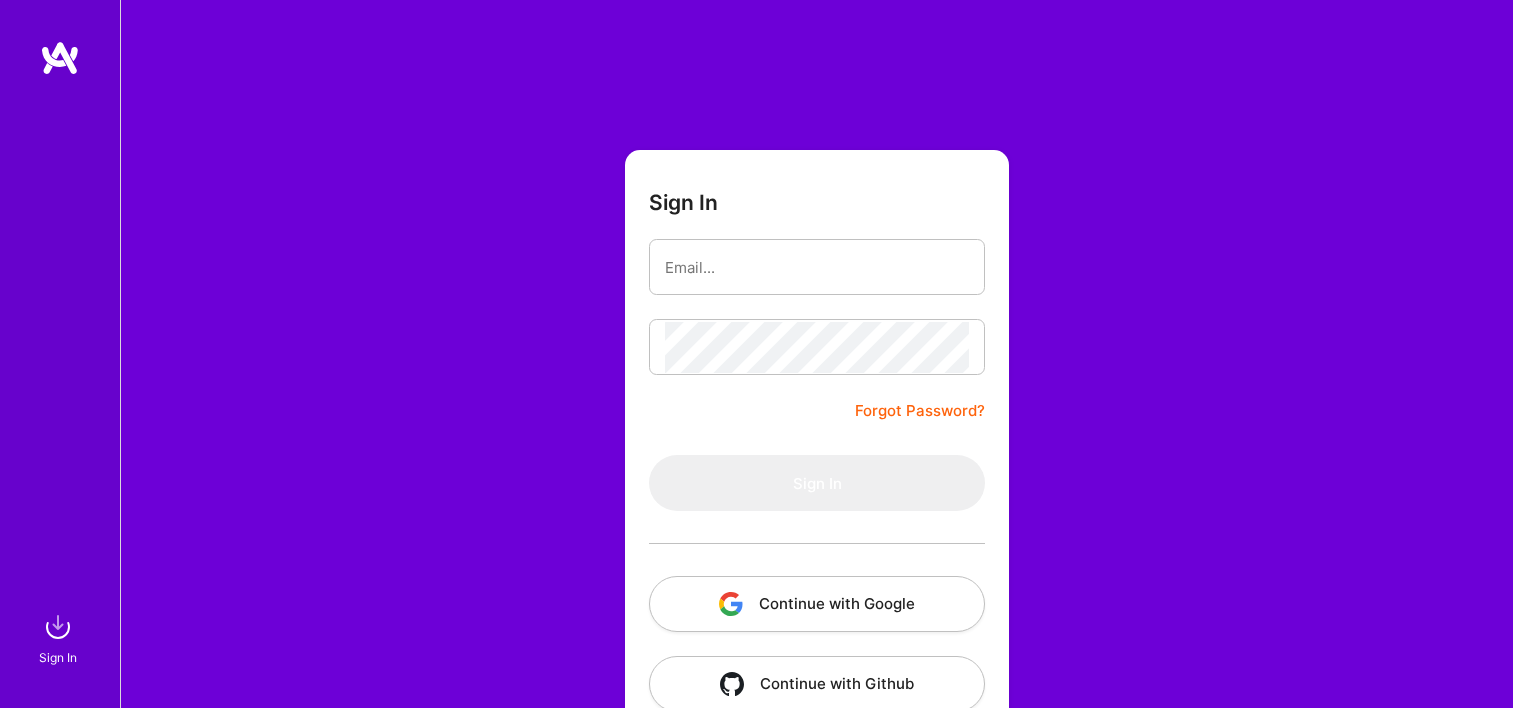 scroll, scrollTop: 0, scrollLeft: 0, axis: both 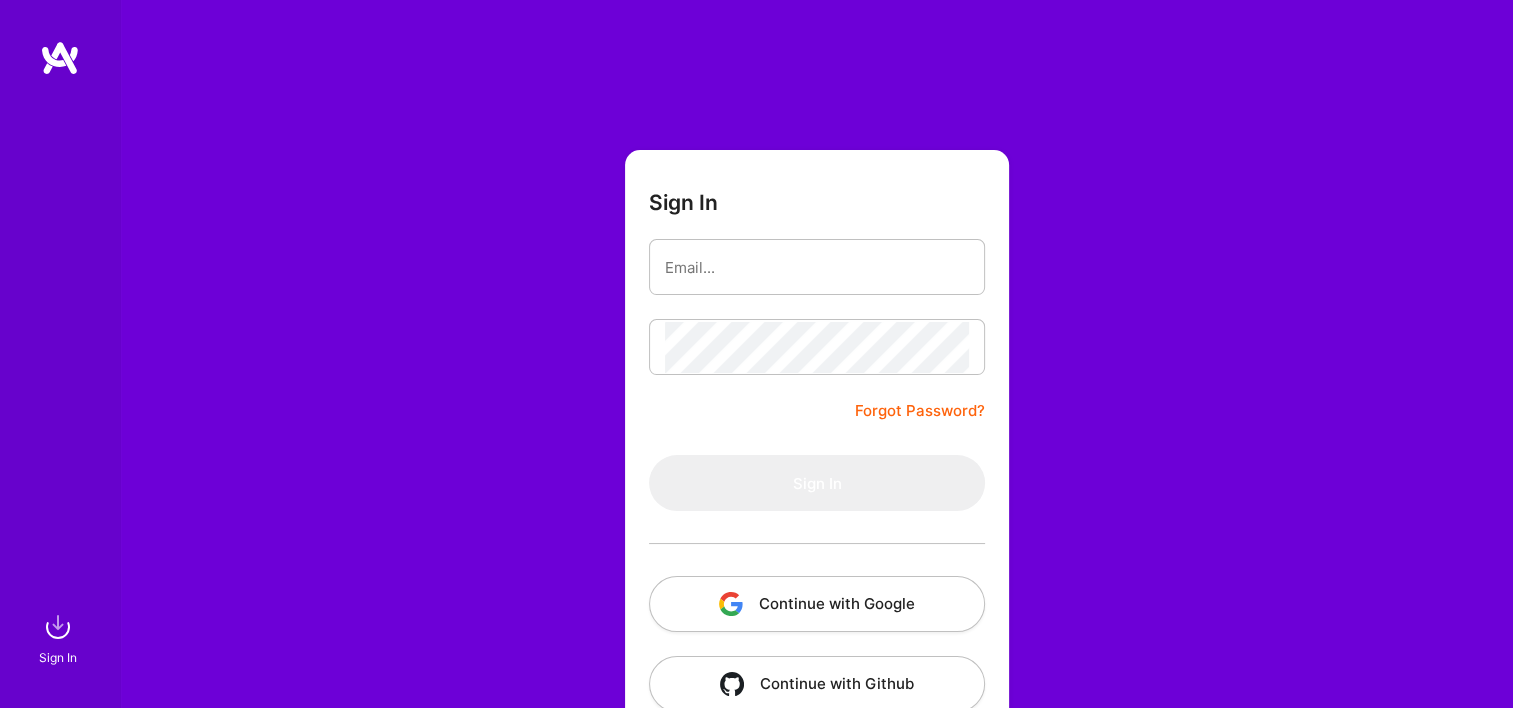 type on "[EMAIL_ADDRESS][DOMAIN_NAME]" 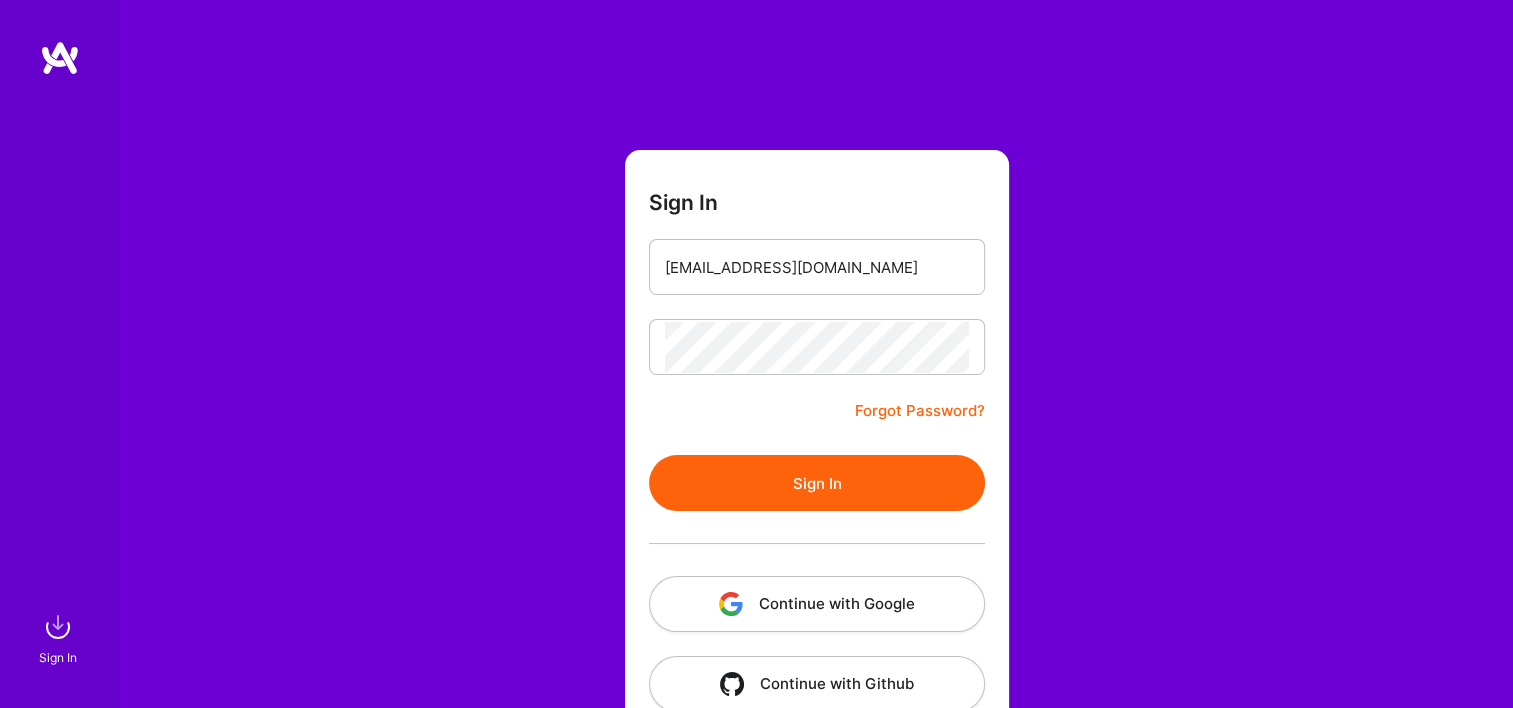 click on "Sign In" at bounding box center [817, 483] 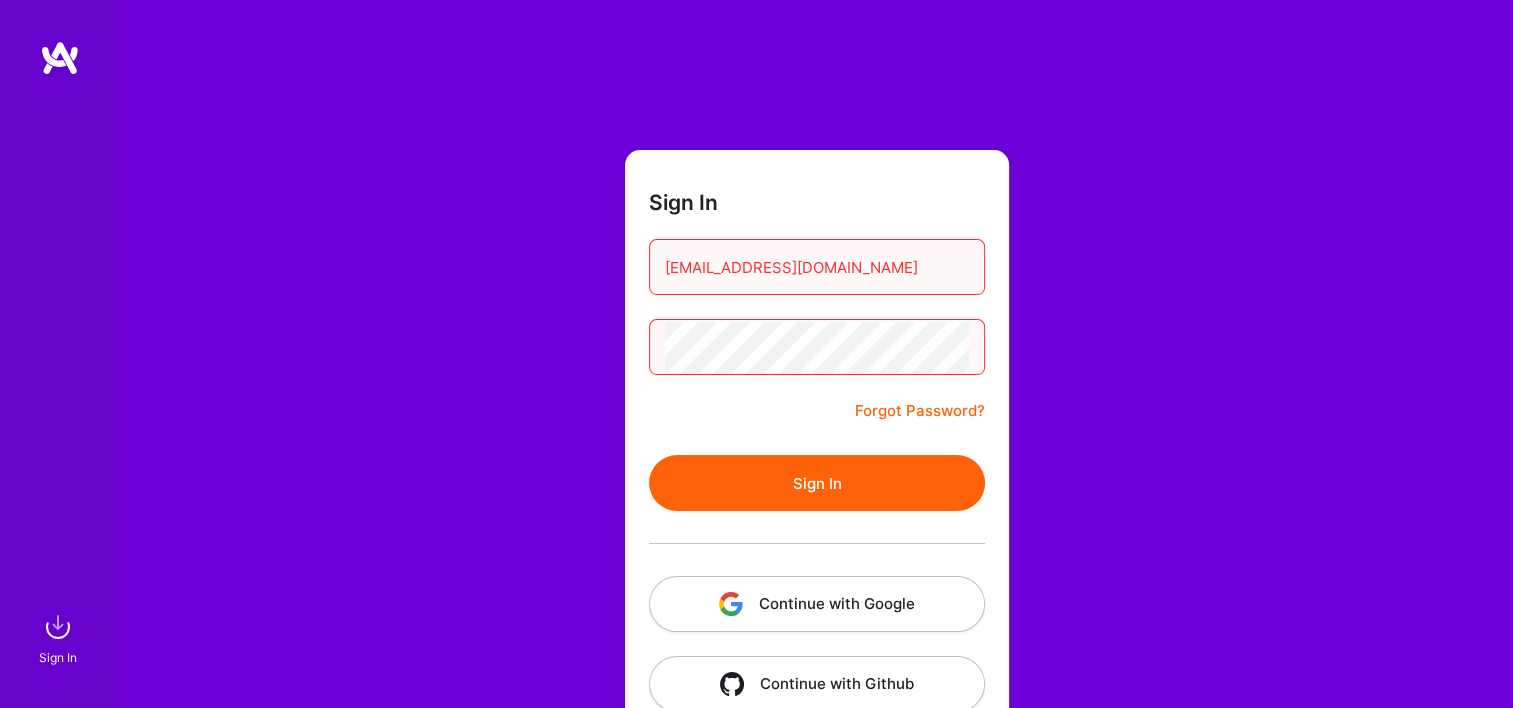 click on "Sign In [EMAIL_ADDRESS][DOMAIN_NAME] Forgot Password? Sign In Continue with Google Continue with Github" at bounding box center [816, 375] 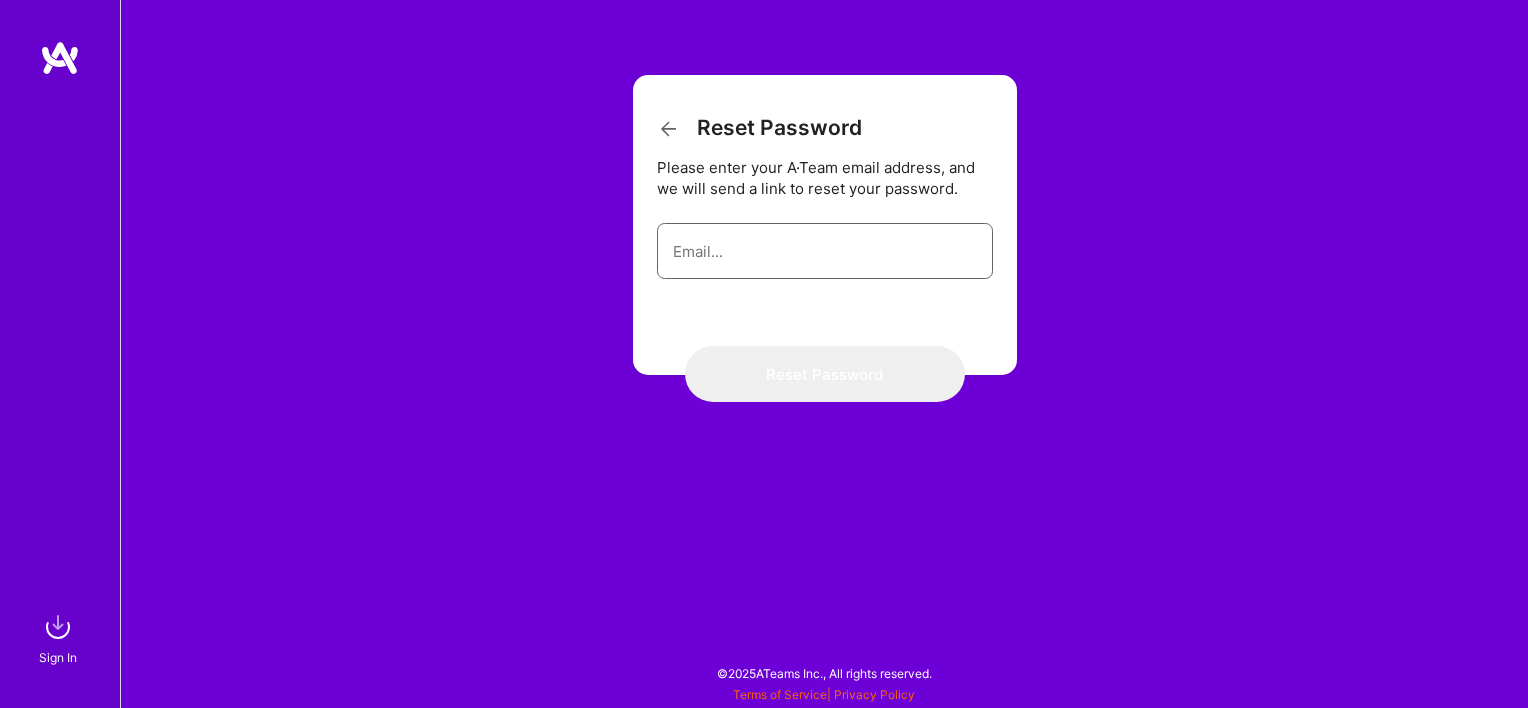 click at bounding box center [825, 251] 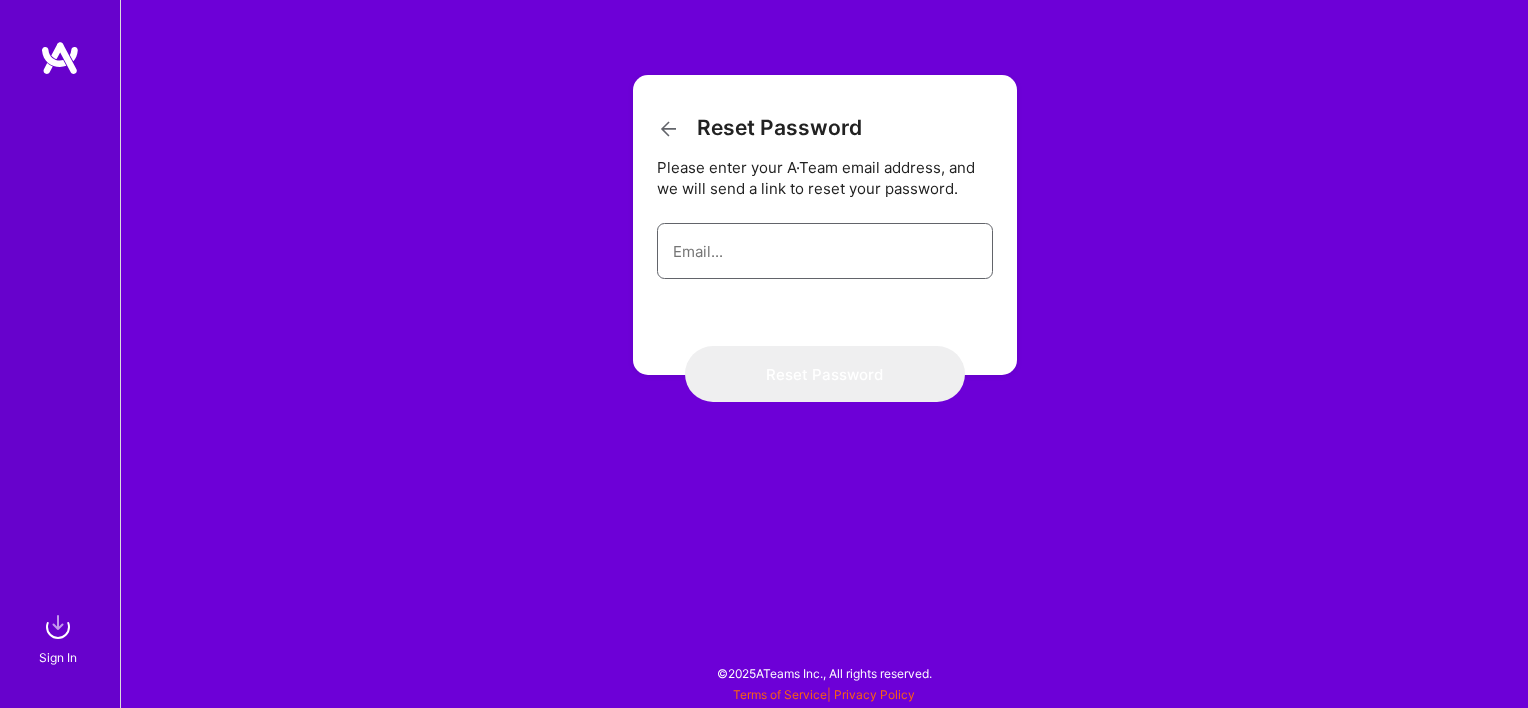 type on "[EMAIL_ADDRESS][DOMAIN_NAME]" 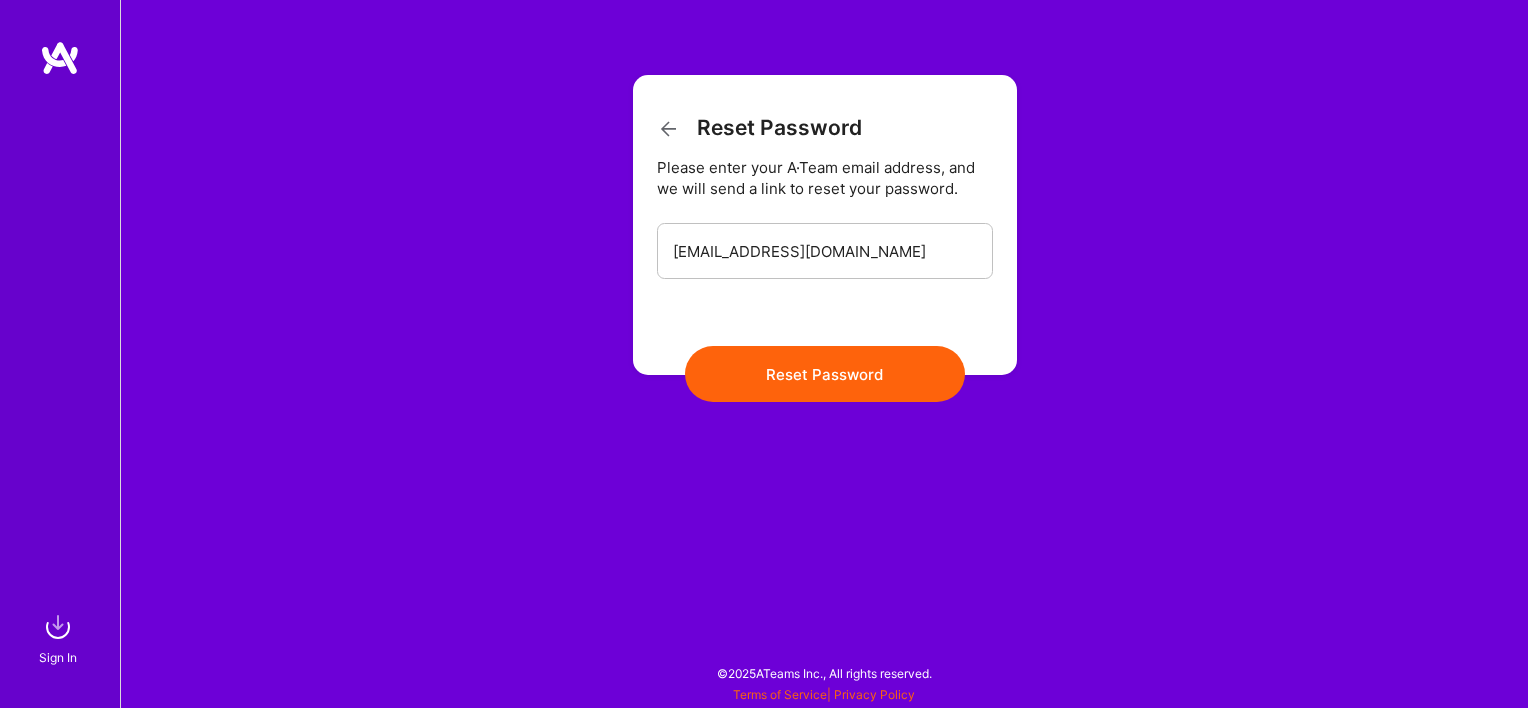 click on "Reset Password" at bounding box center [825, 374] 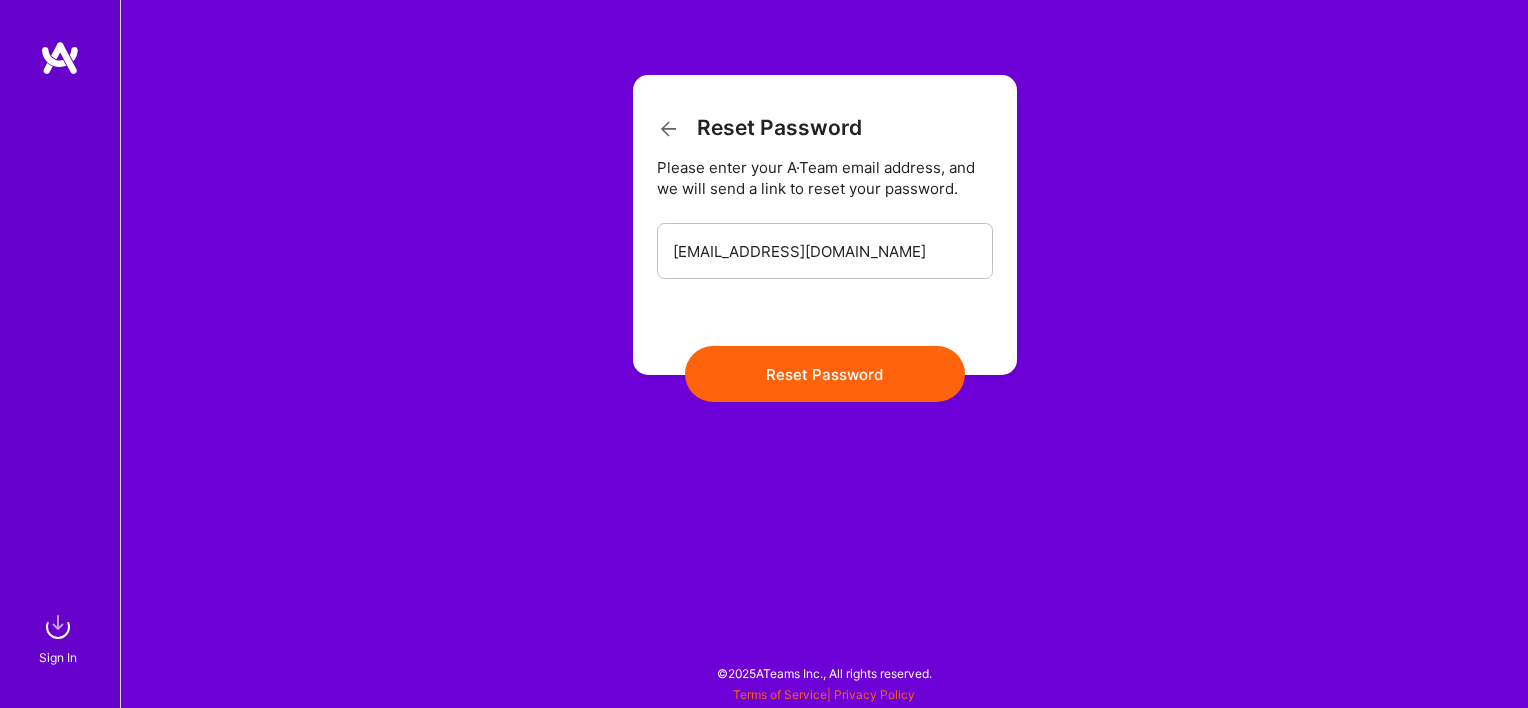 click at bounding box center [669, 129] 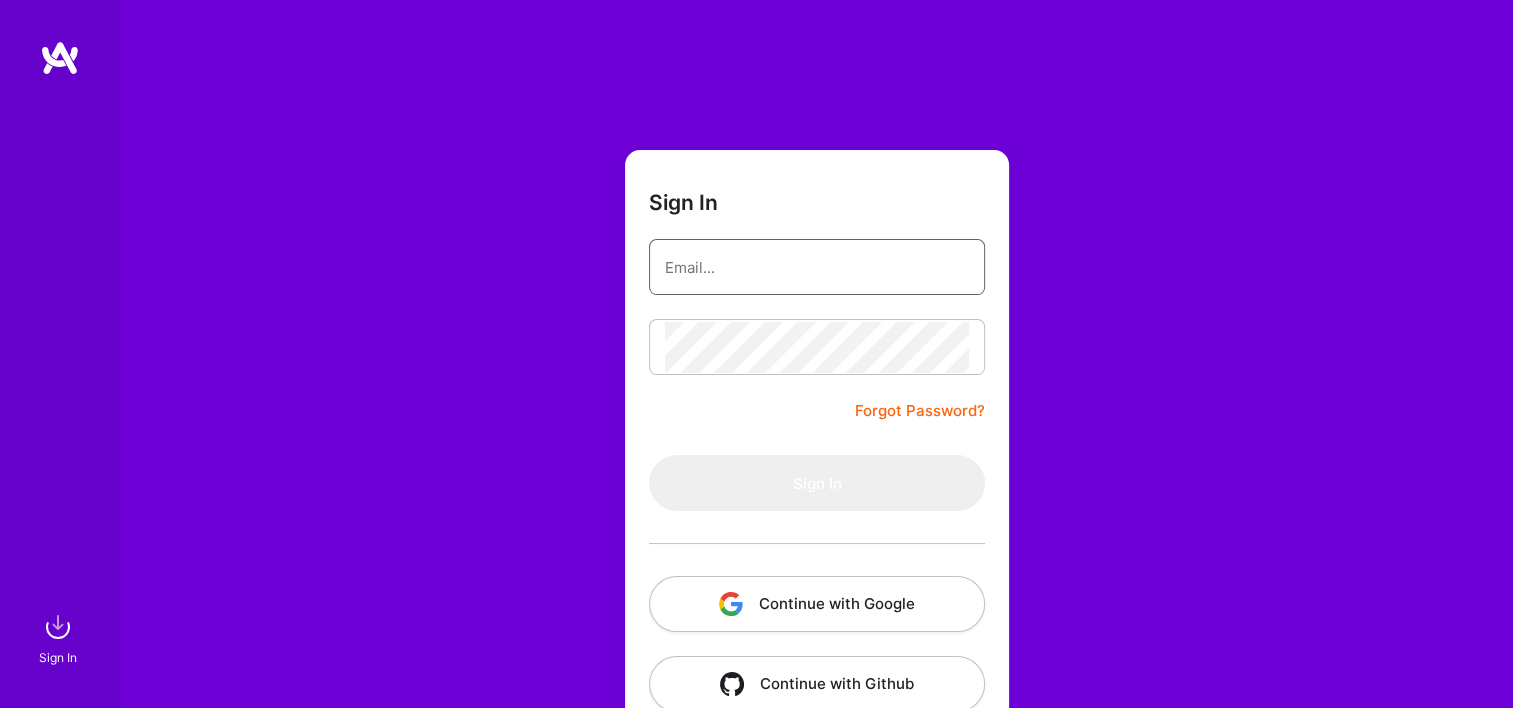 type on "[EMAIL_ADDRESS][DOMAIN_NAME]" 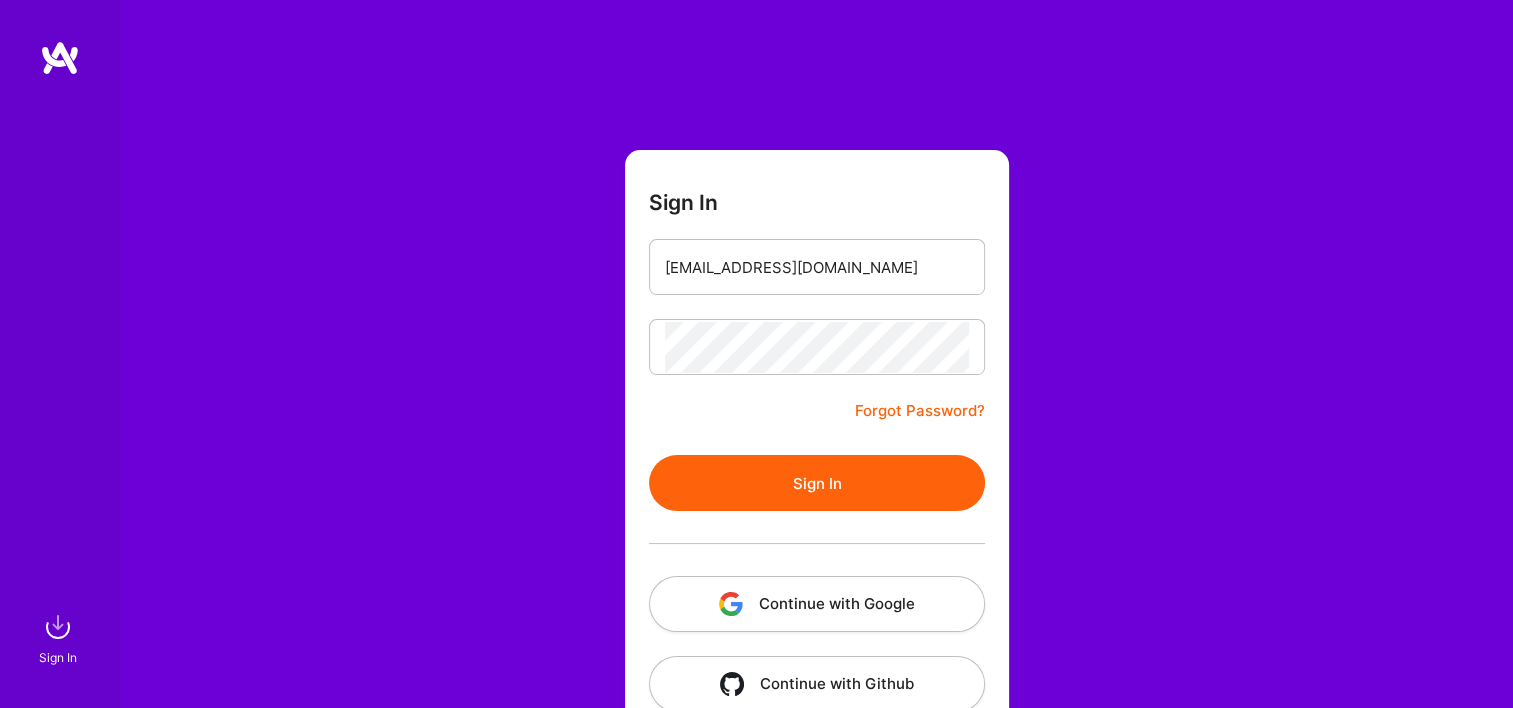 click on "Sign In" at bounding box center (817, 483) 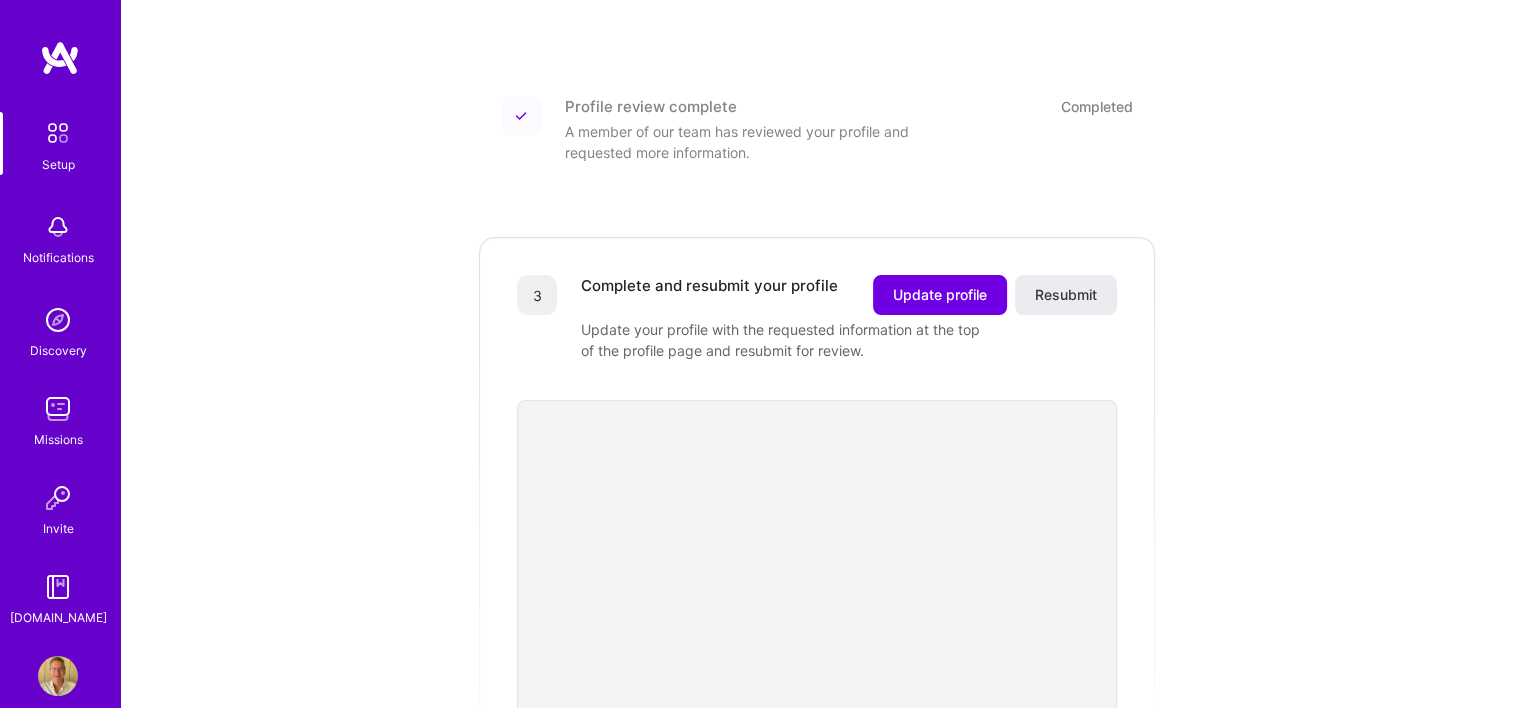 scroll, scrollTop: 400, scrollLeft: 0, axis: vertical 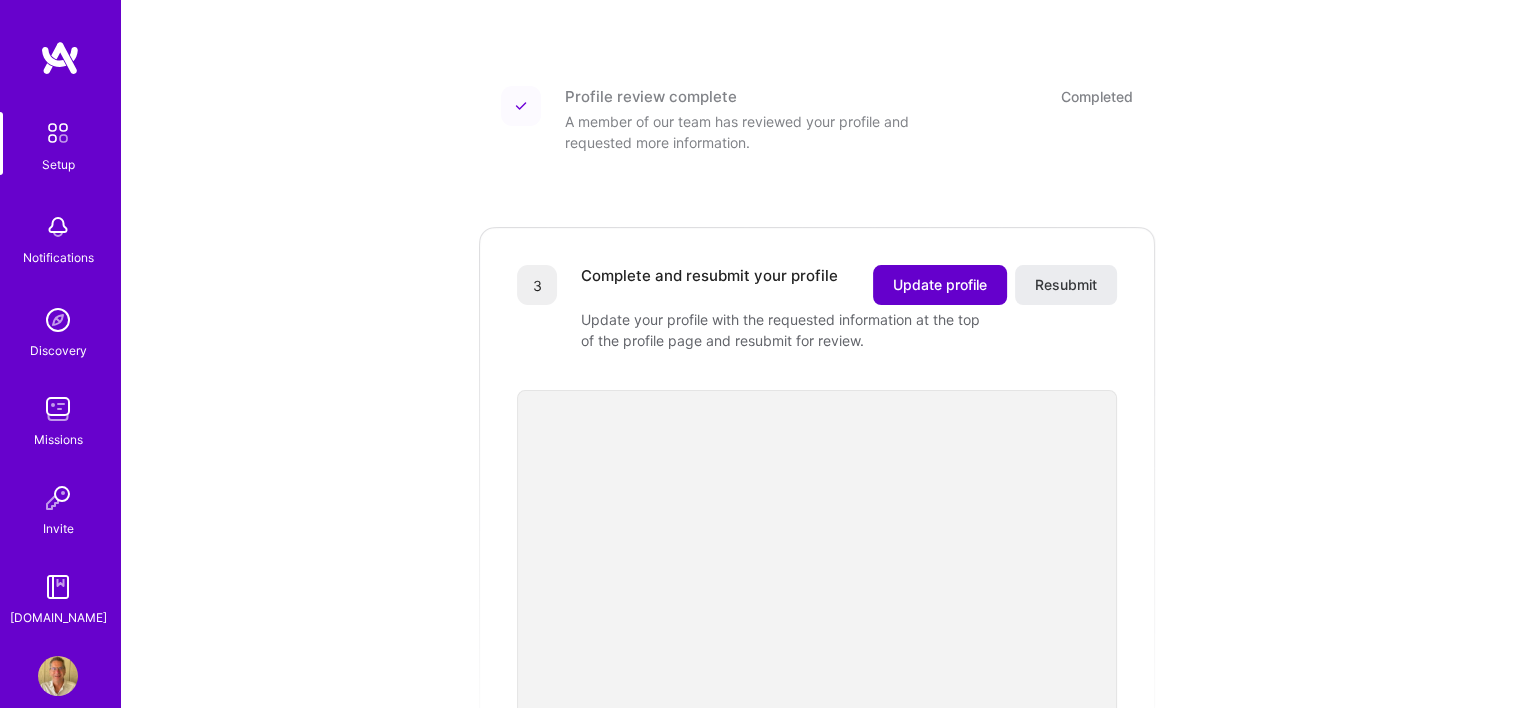 click on "Update profile" at bounding box center (940, 285) 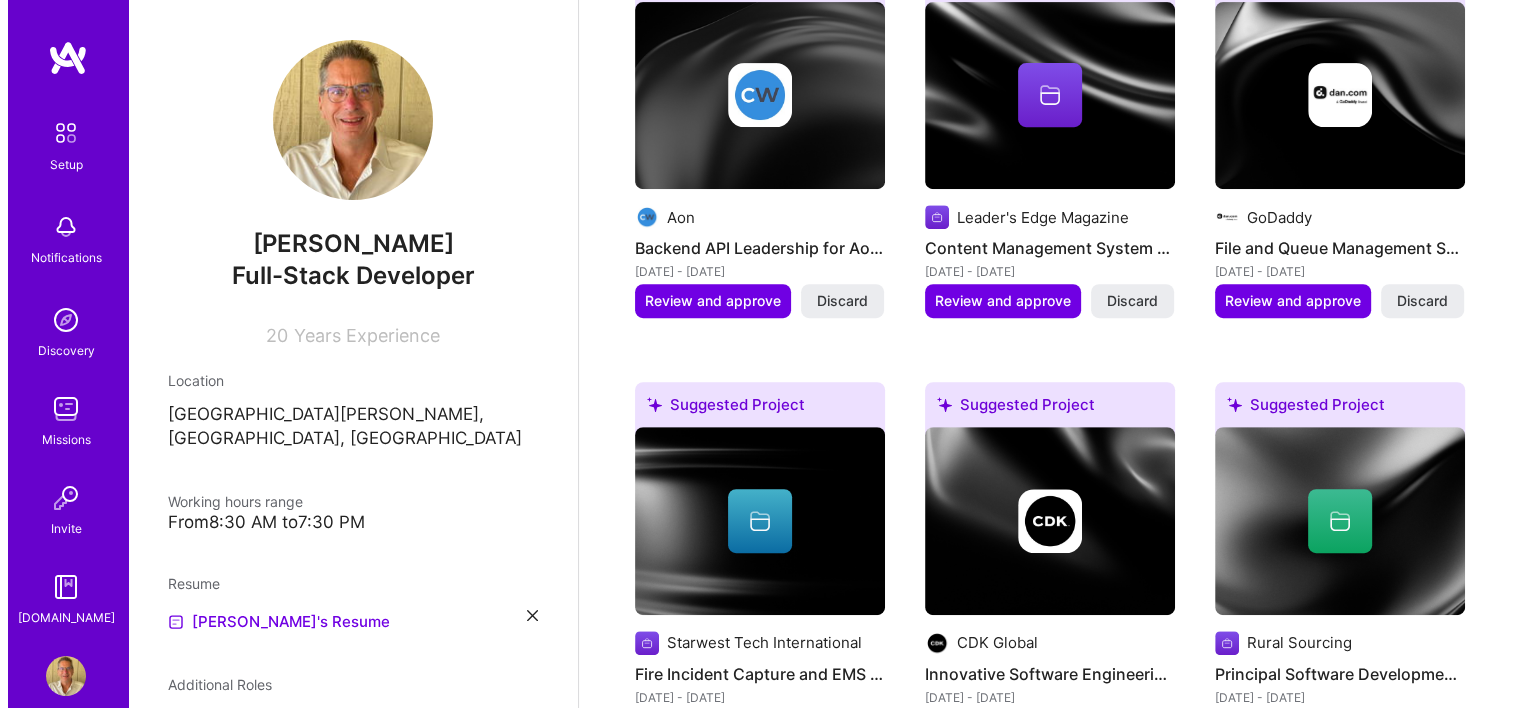 scroll, scrollTop: 900, scrollLeft: 0, axis: vertical 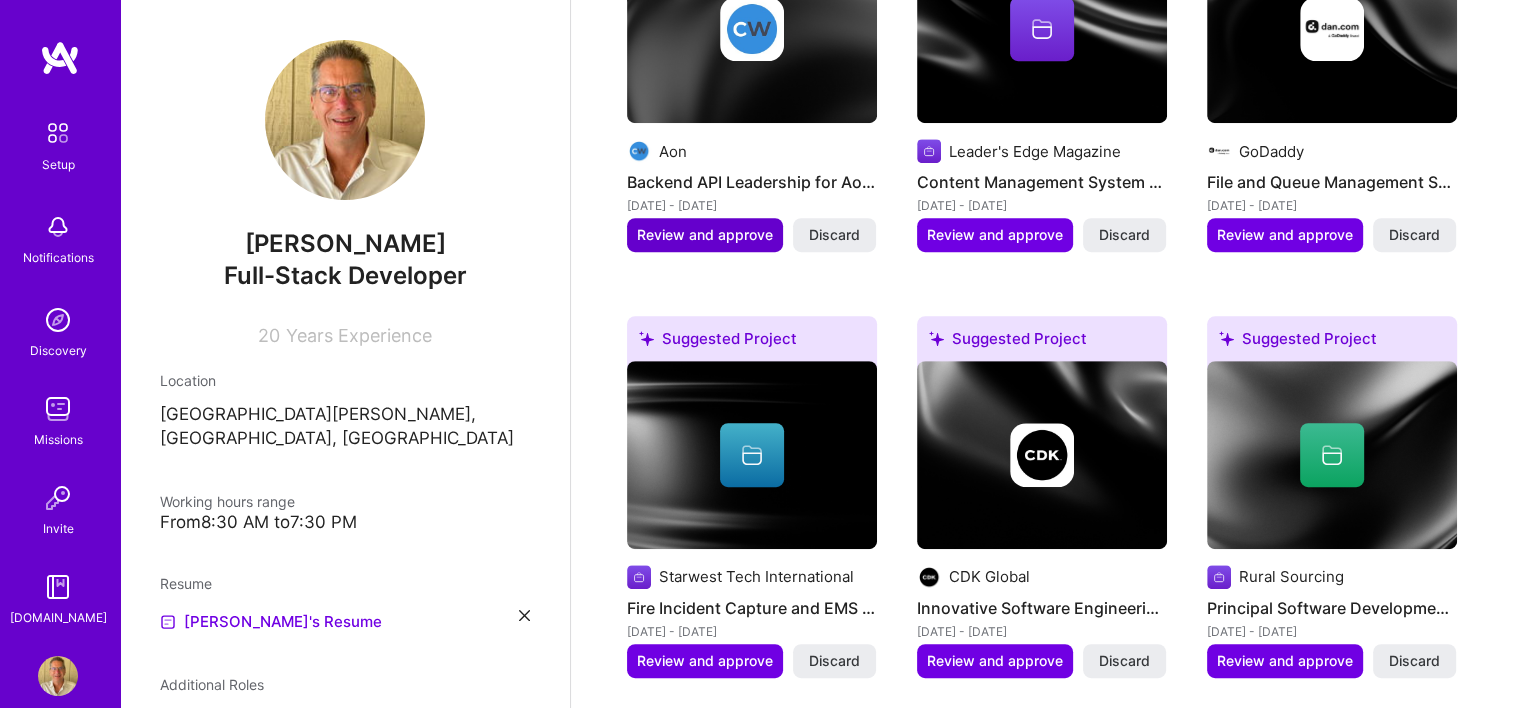 click on "Review and approve" at bounding box center [705, 235] 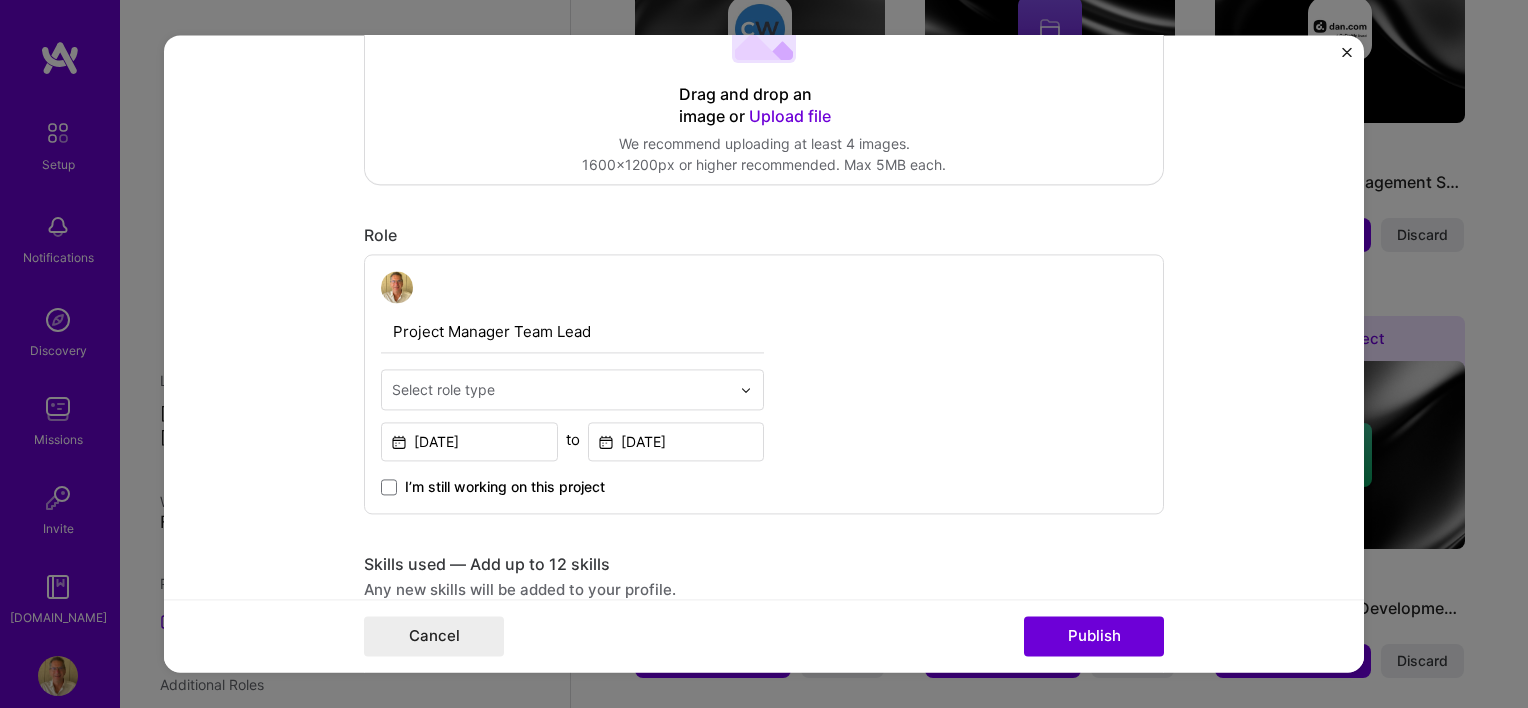 scroll, scrollTop: 600, scrollLeft: 0, axis: vertical 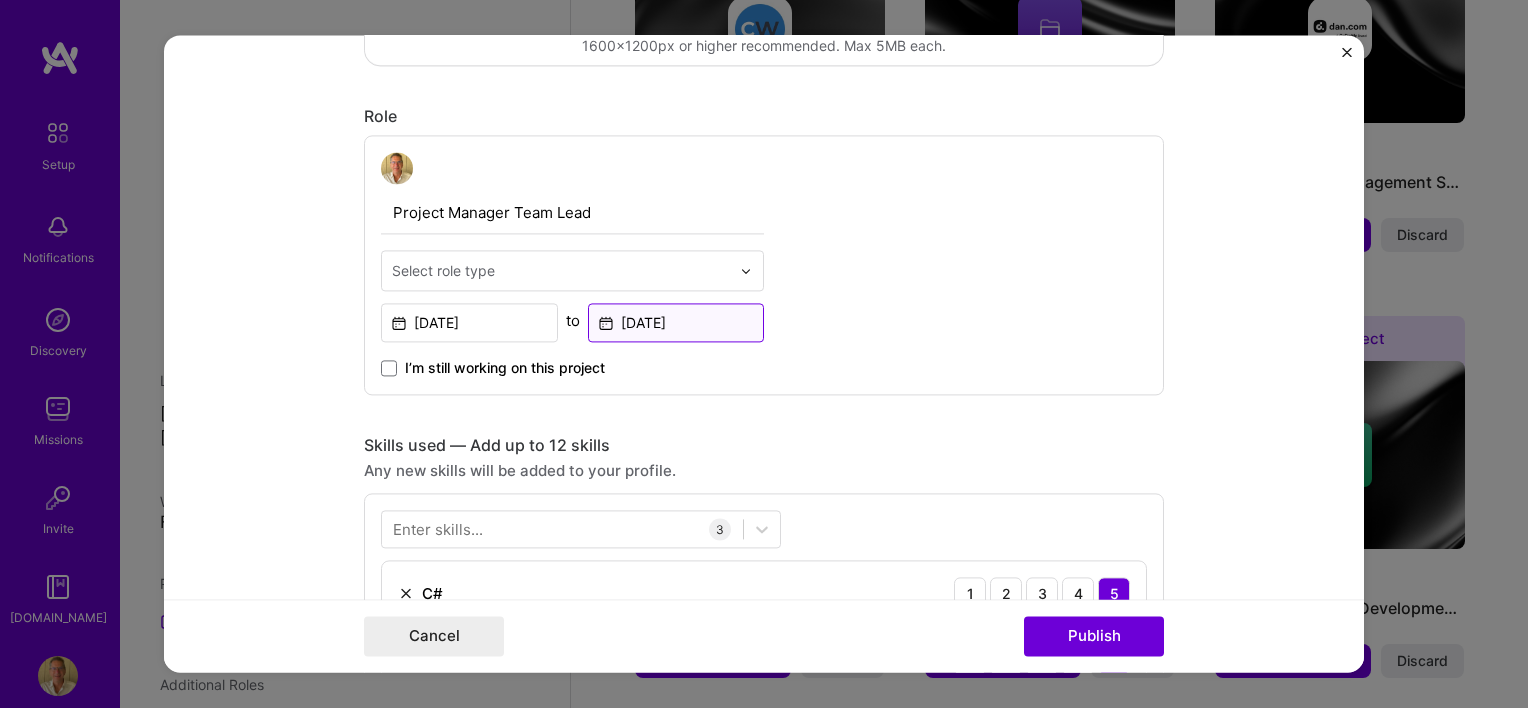 click on "[DATE]" at bounding box center [676, 322] 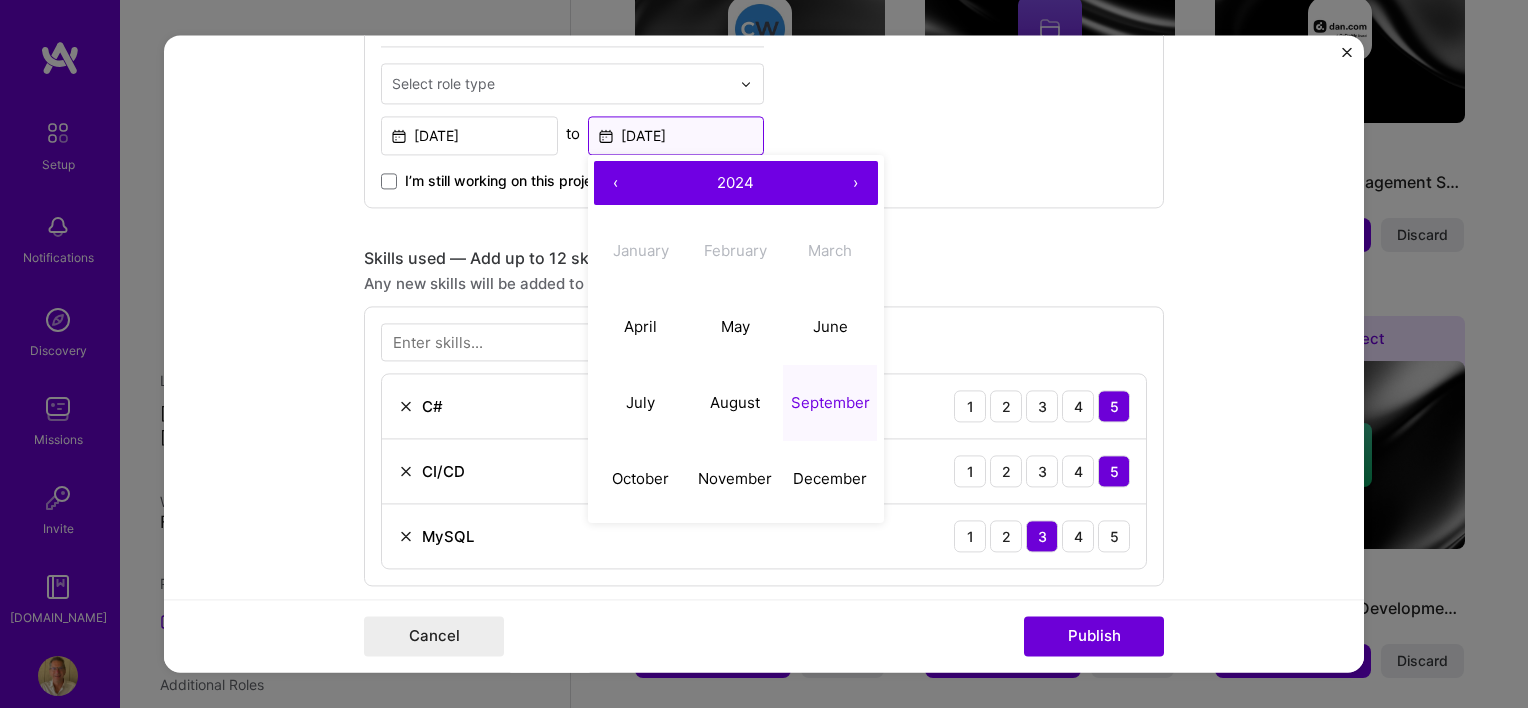 scroll, scrollTop: 800, scrollLeft: 0, axis: vertical 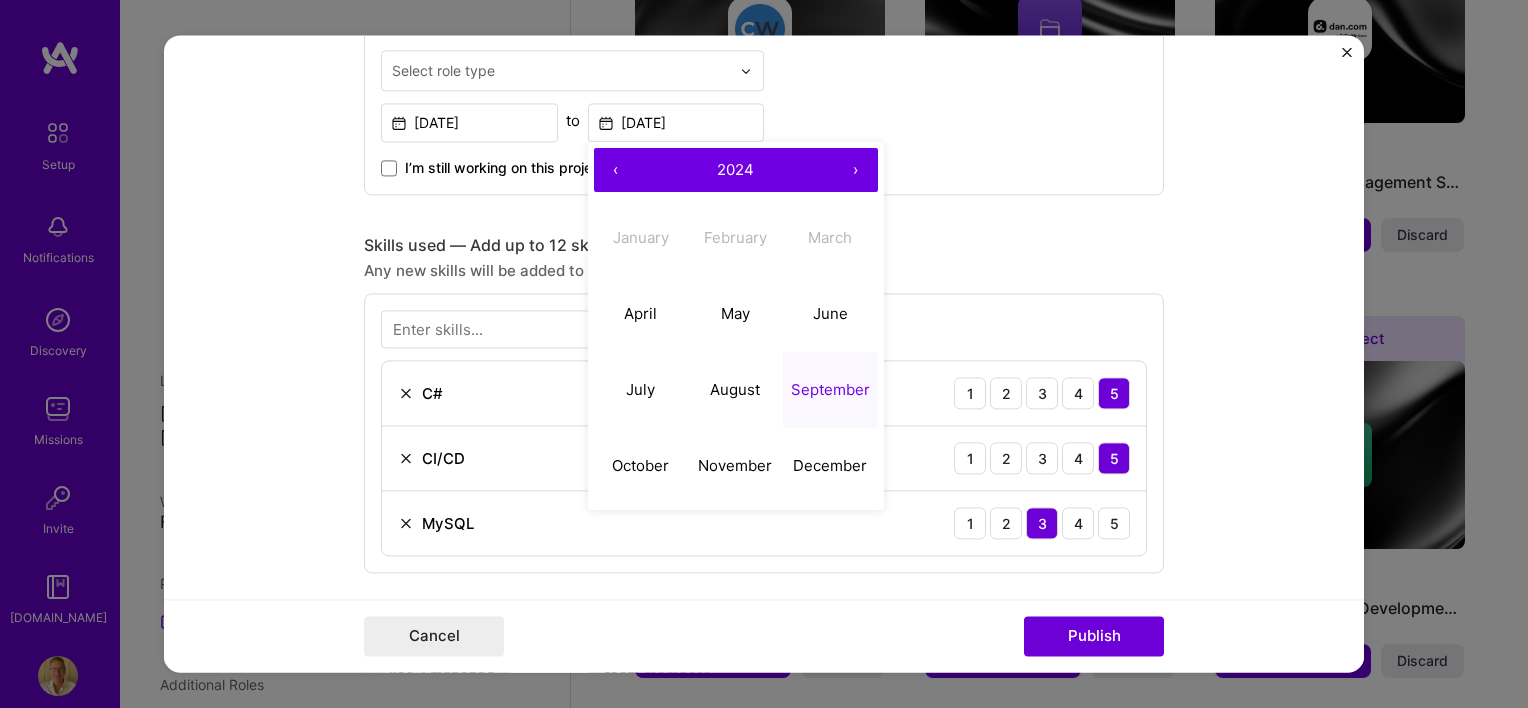 click on "Project Manager Team Lead Select role type [DATE]
to [DATE]
‹ 2024 › January February March April May June July August September October November December I’m still working on this project" at bounding box center [764, 65] 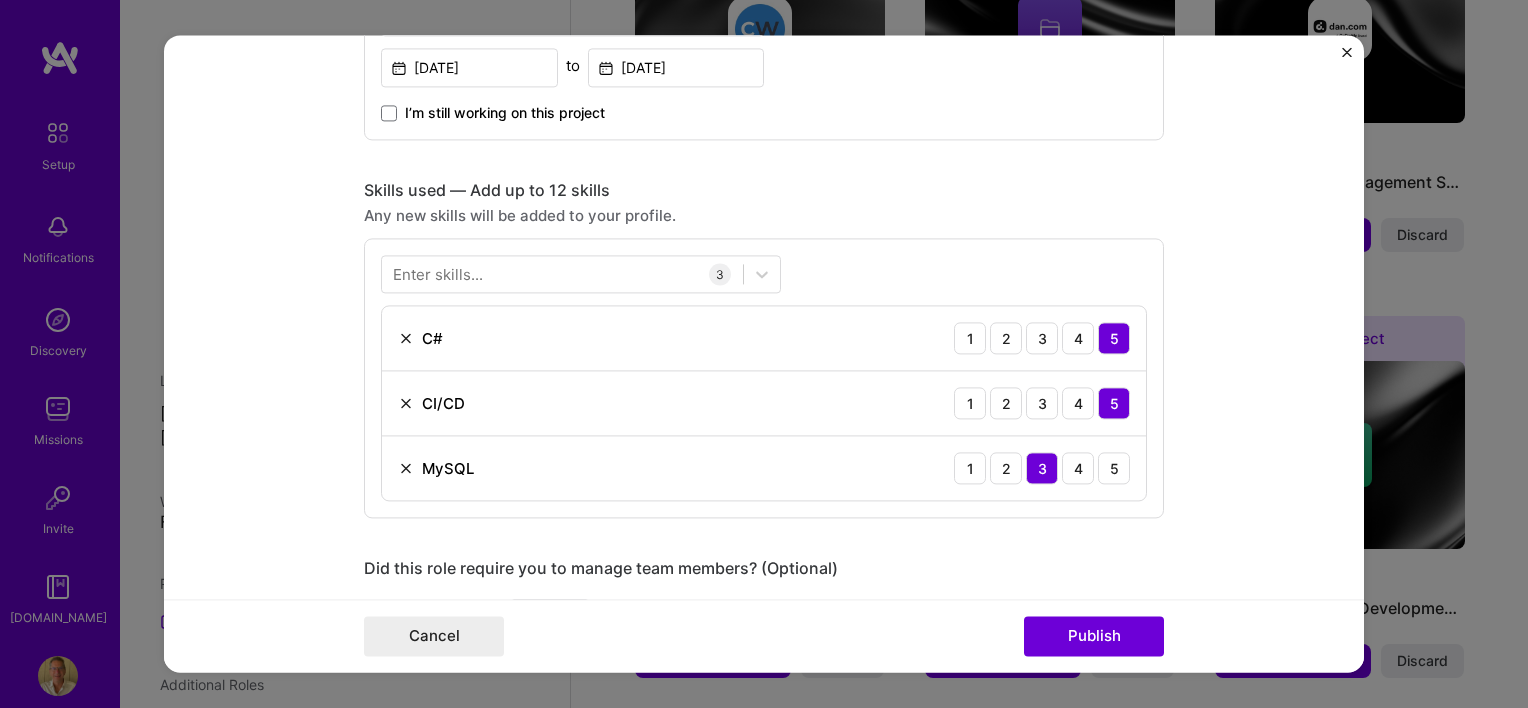 scroll, scrollTop: 900, scrollLeft: 0, axis: vertical 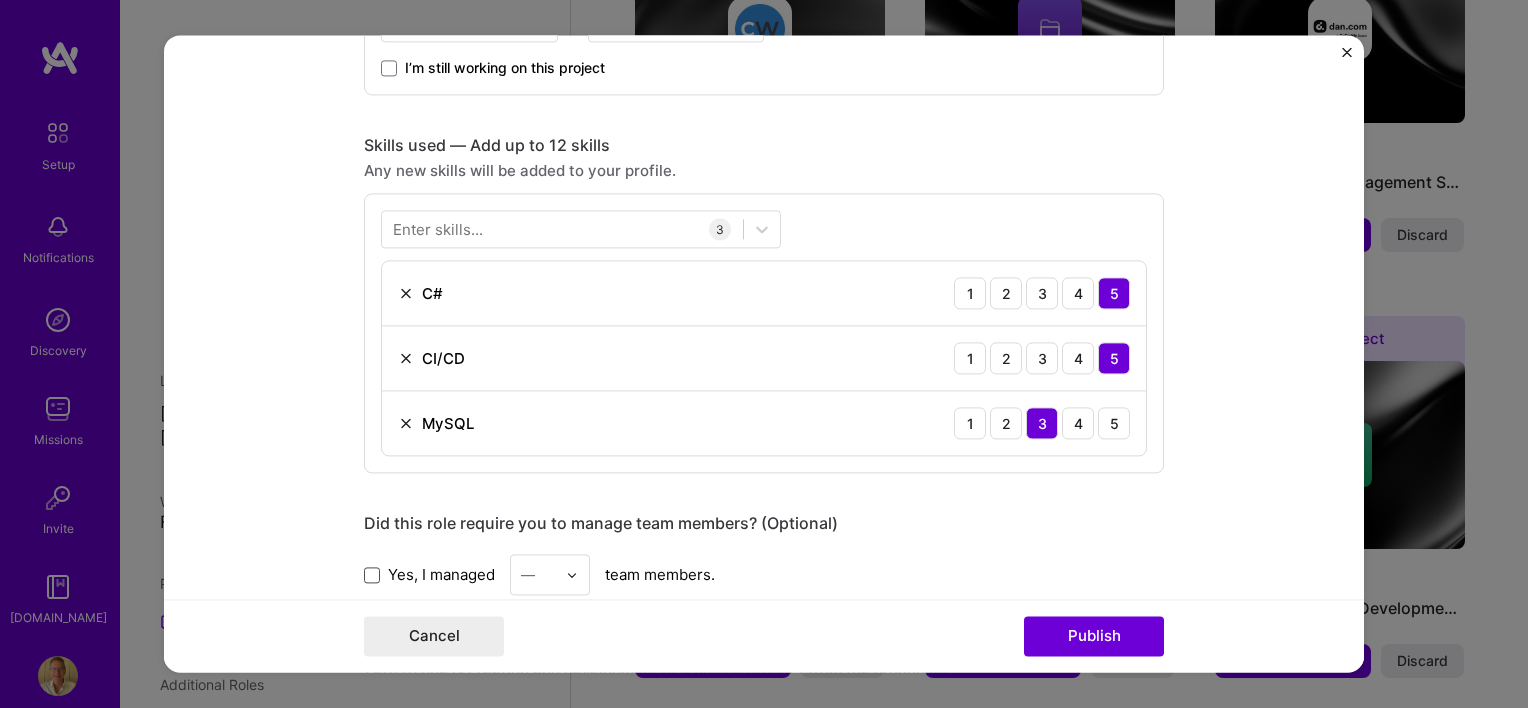 click at bounding box center [372, 575] 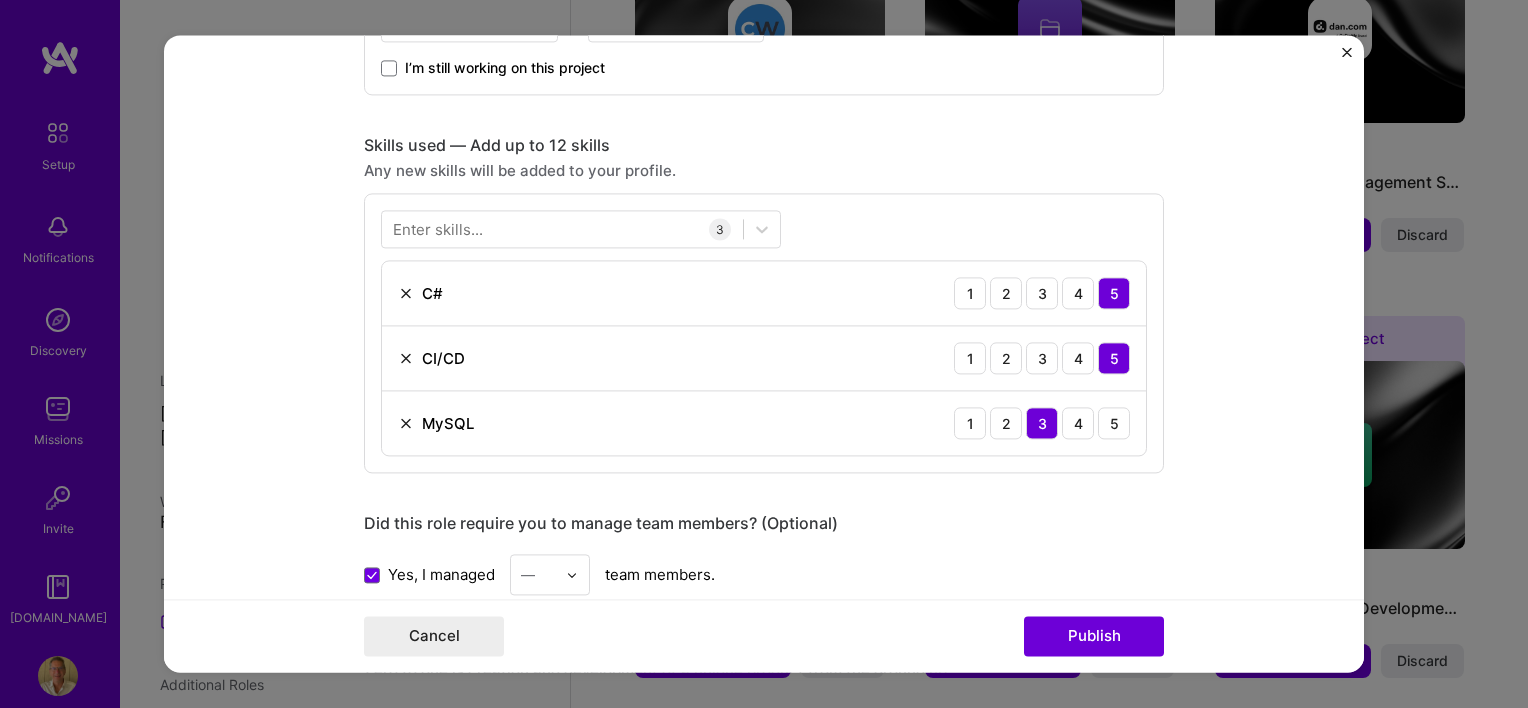 click at bounding box center [572, 575] 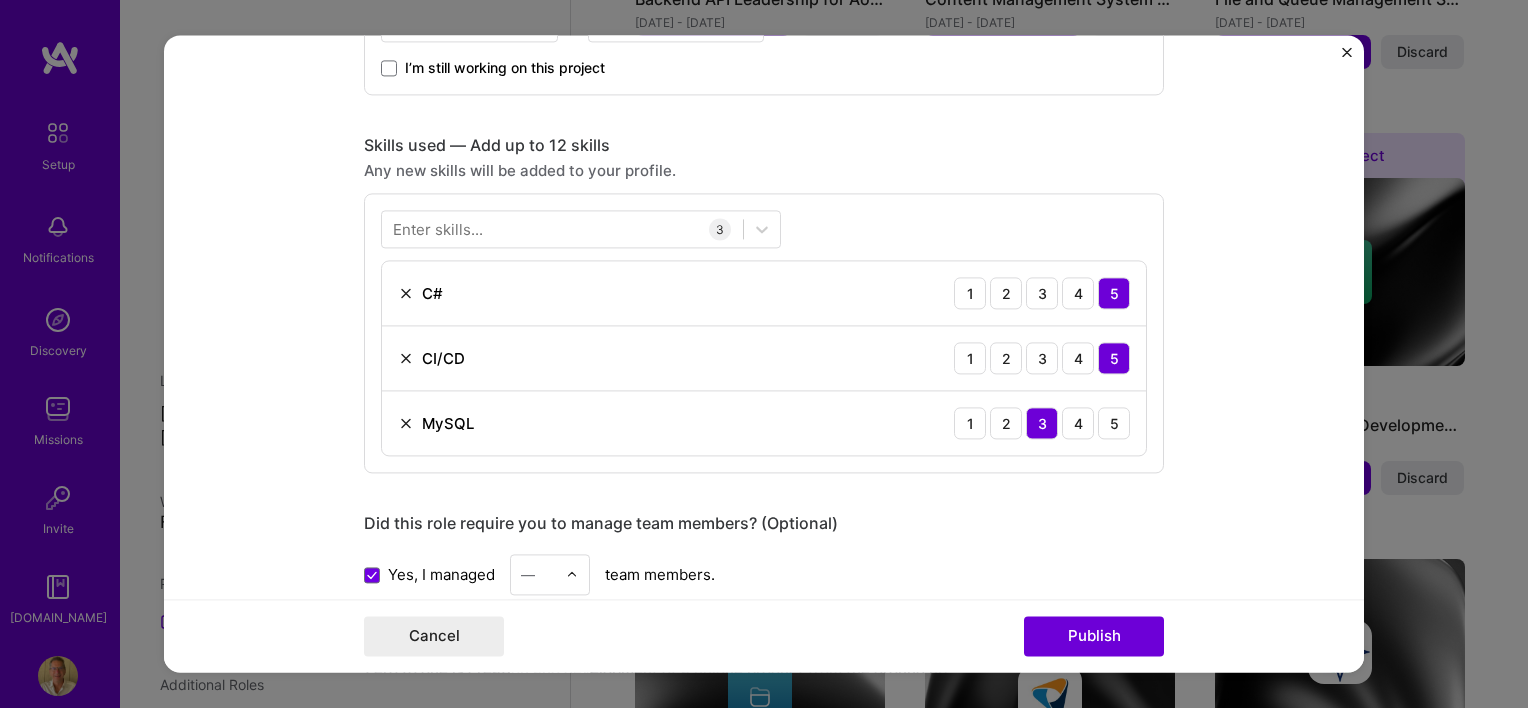 scroll, scrollTop: 1100, scrollLeft: 0, axis: vertical 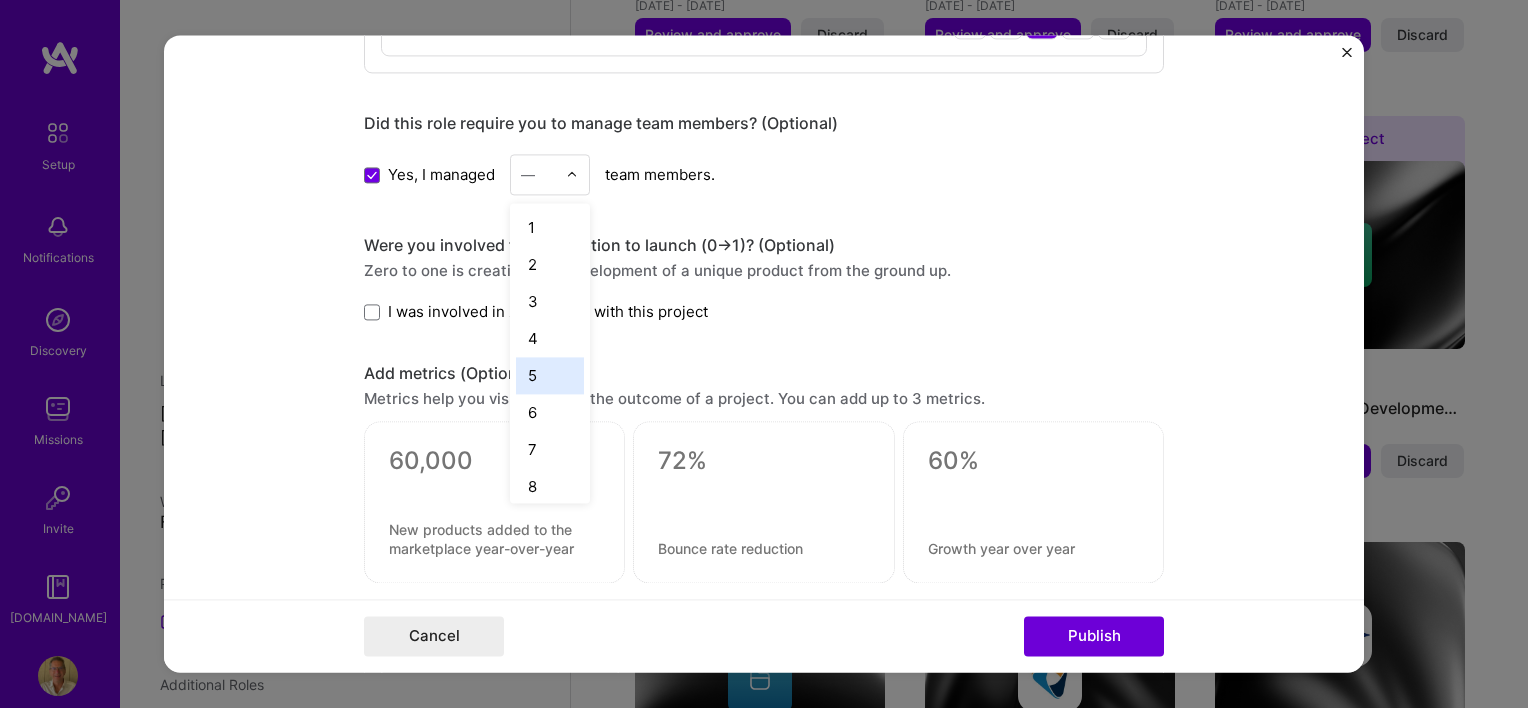 click on "5" at bounding box center (550, 375) 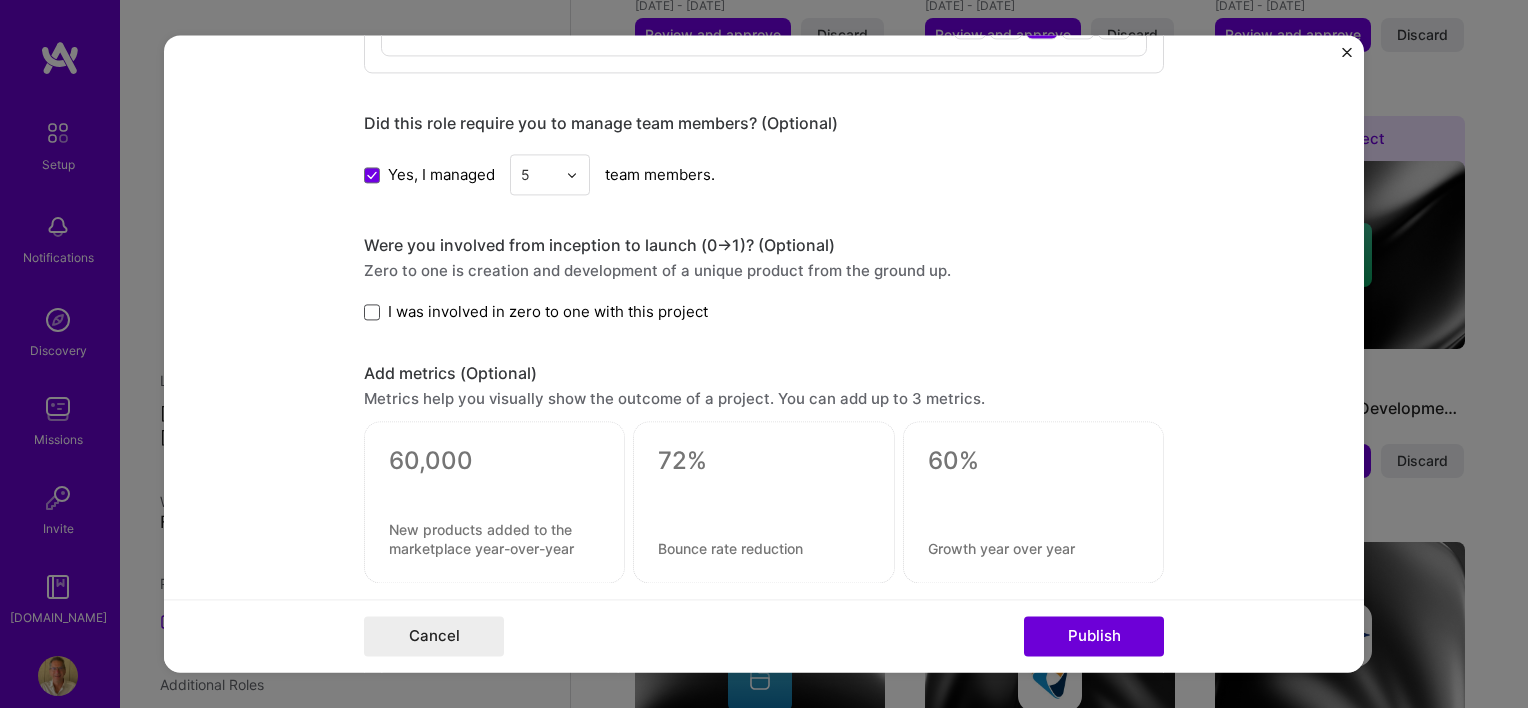 click at bounding box center (372, 312) 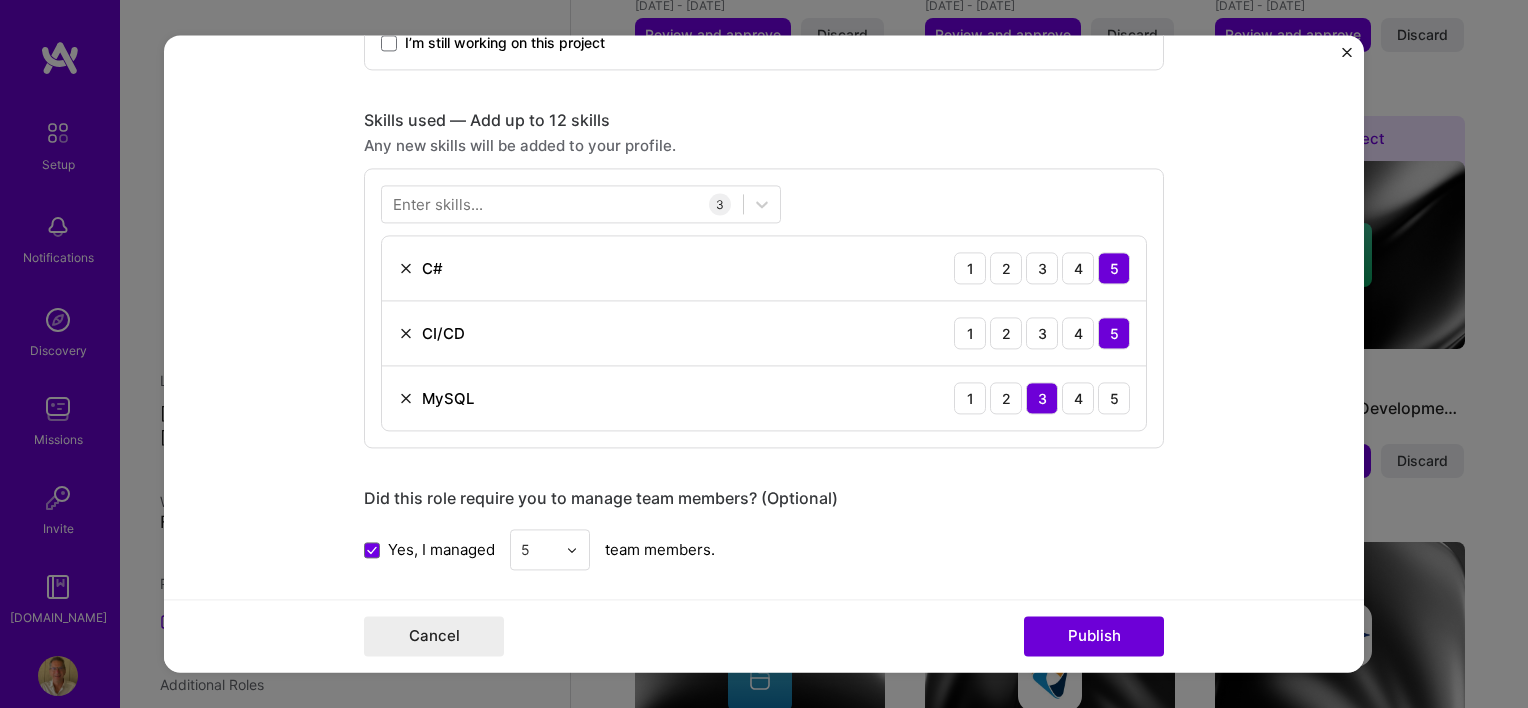 scroll, scrollTop: 923, scrollLeft: 0, axis: vertical 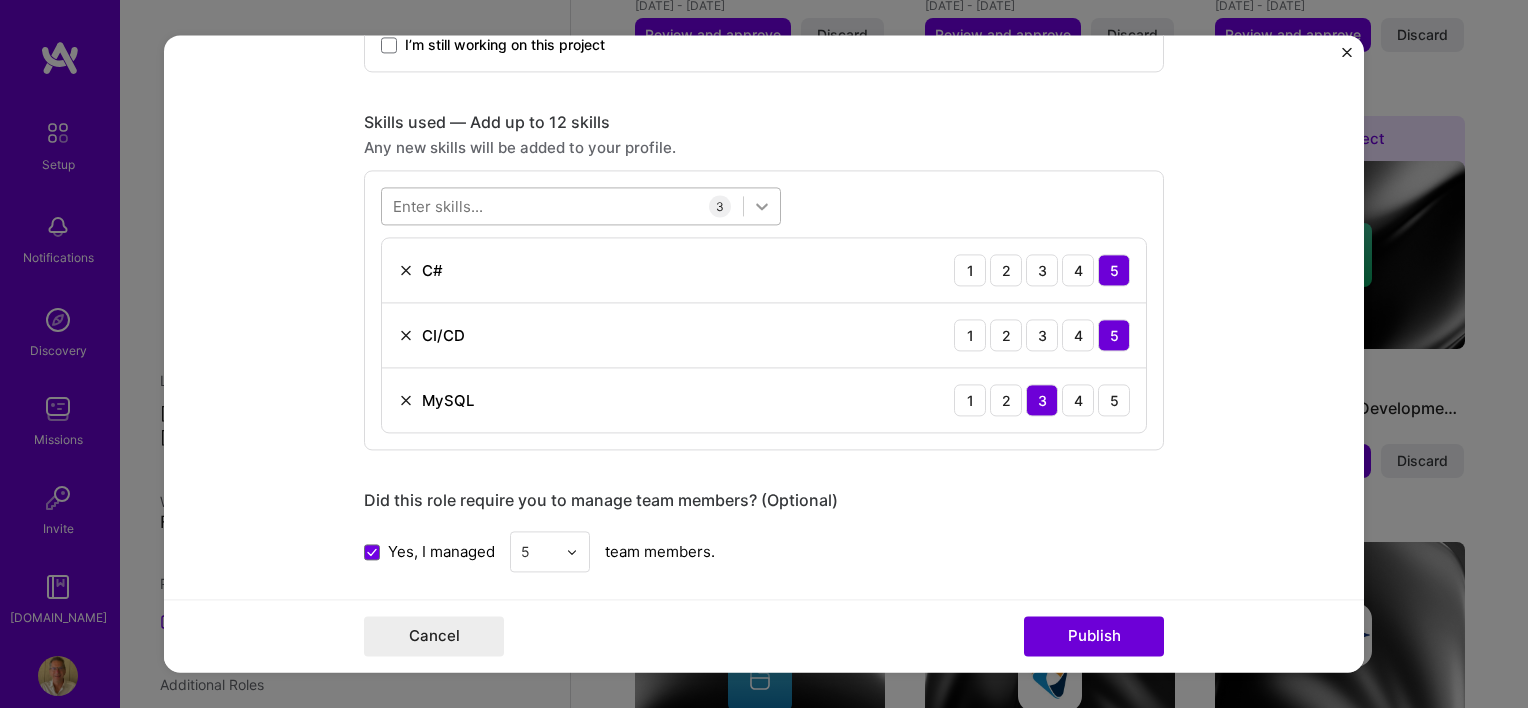 click 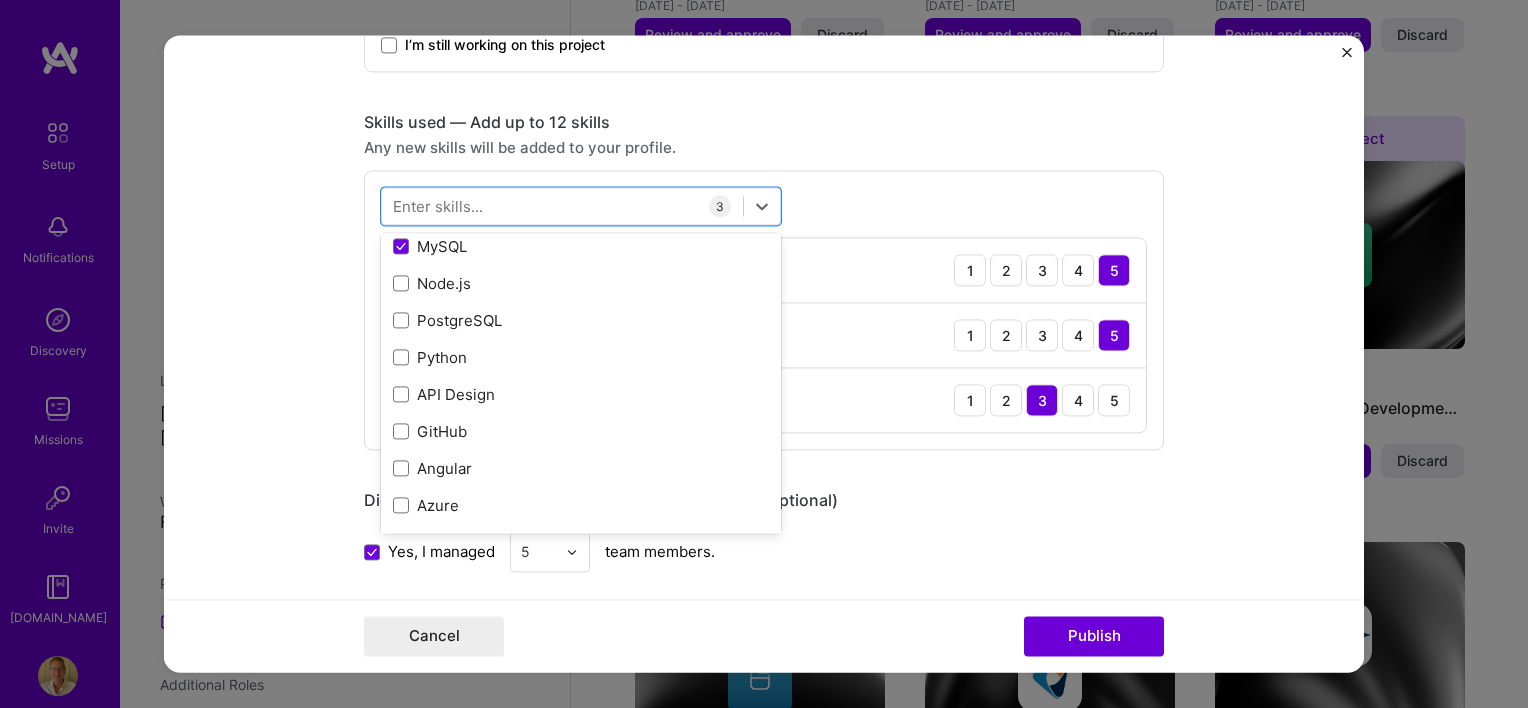 scroll, scrollTop: 400, scrollLeft: 0, axis: vertical 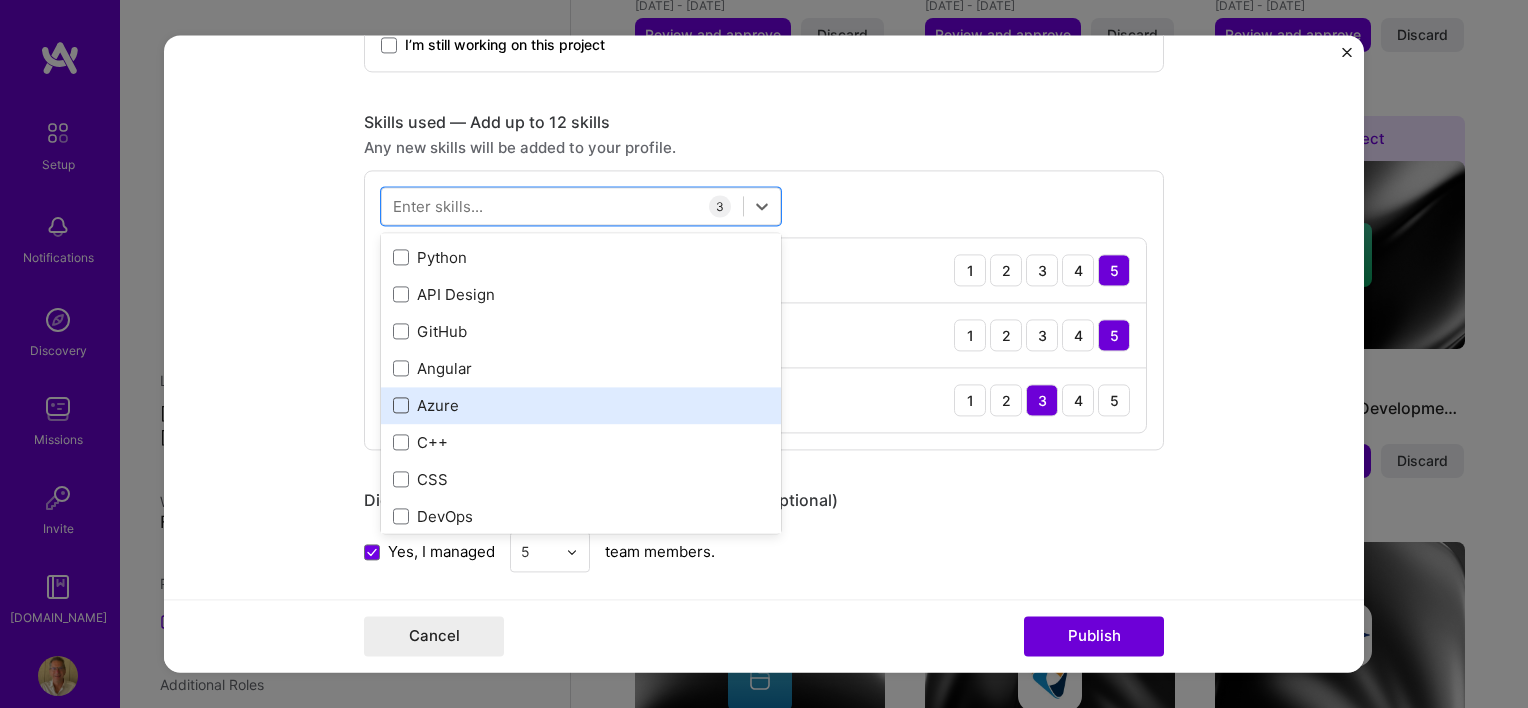 click at bounding box center [401, 406] 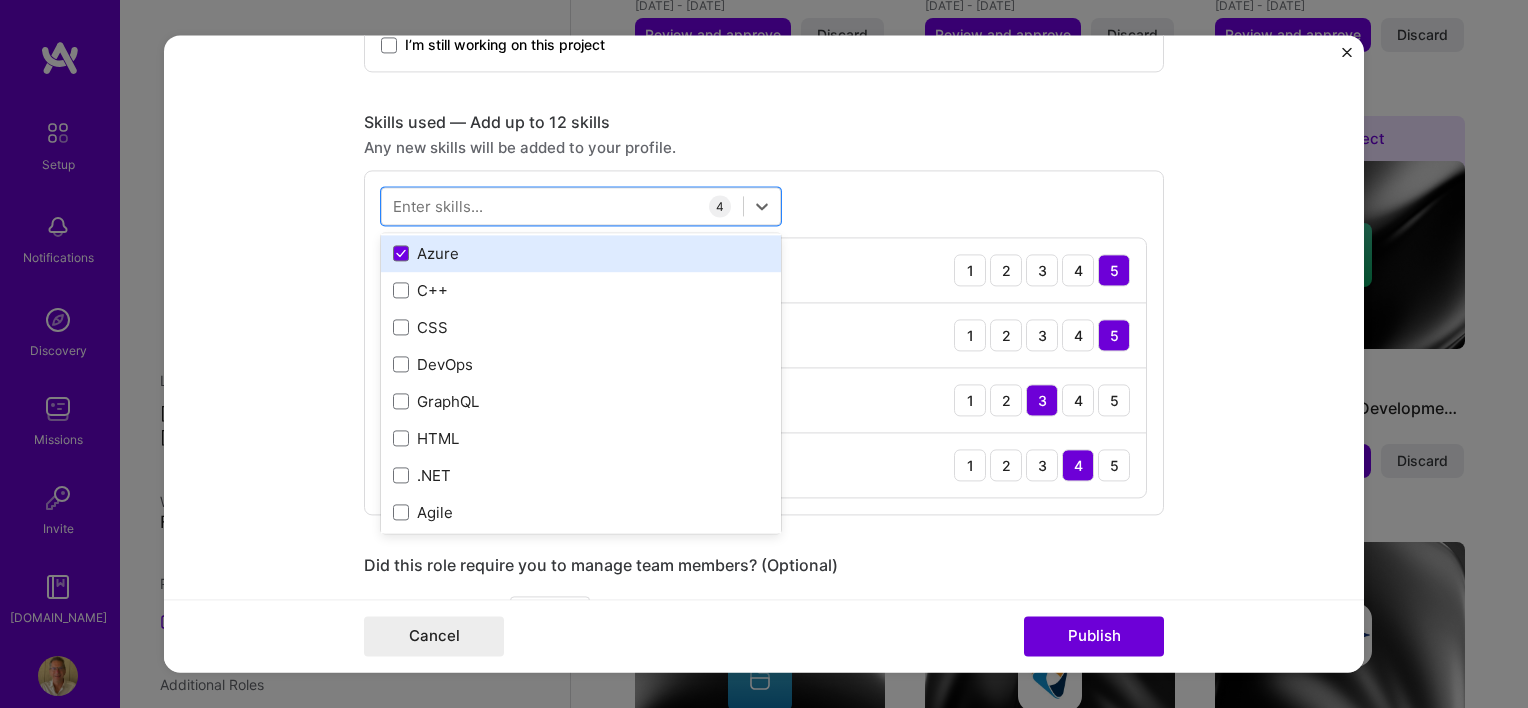 scroll, scrollTop: 600, scrollLeft: 0, axis: vertical 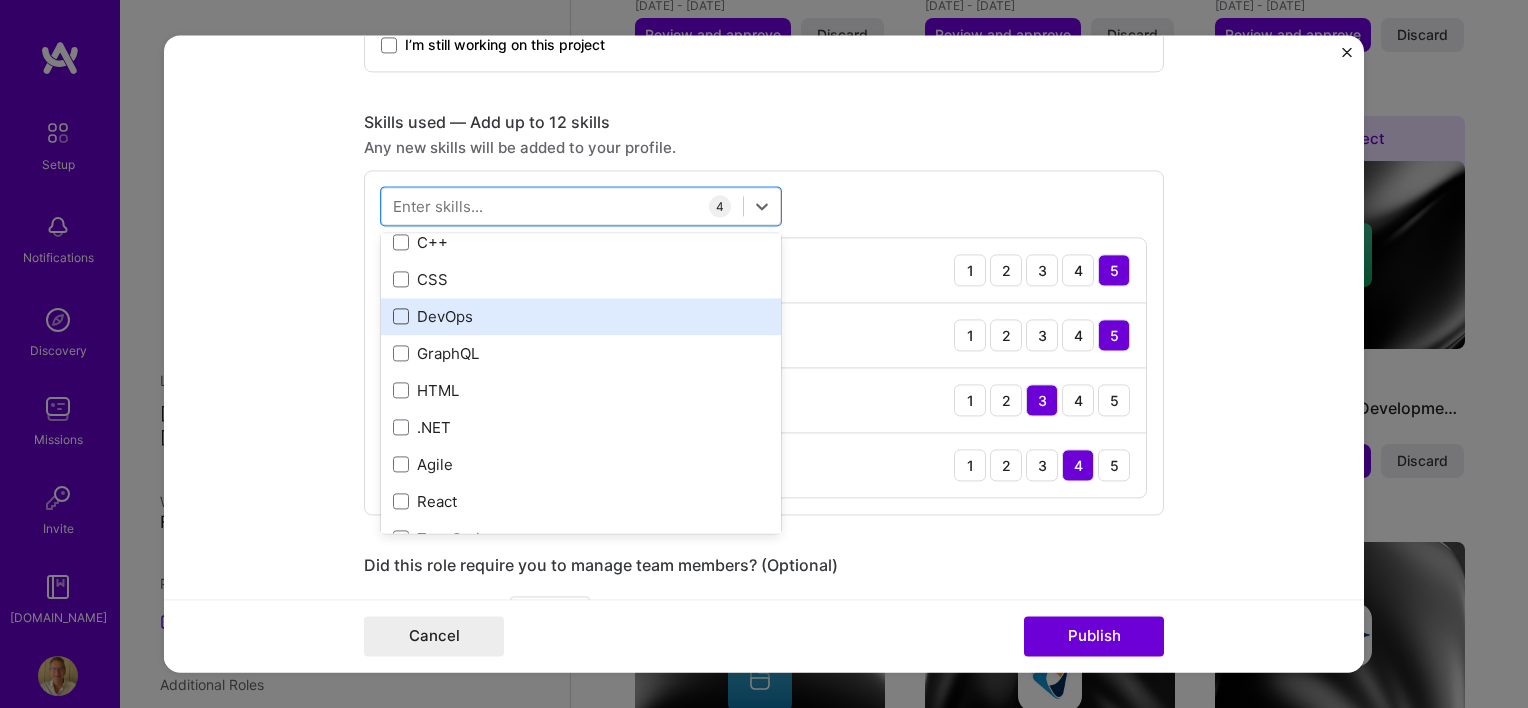 click at bounding box center (401, 317) 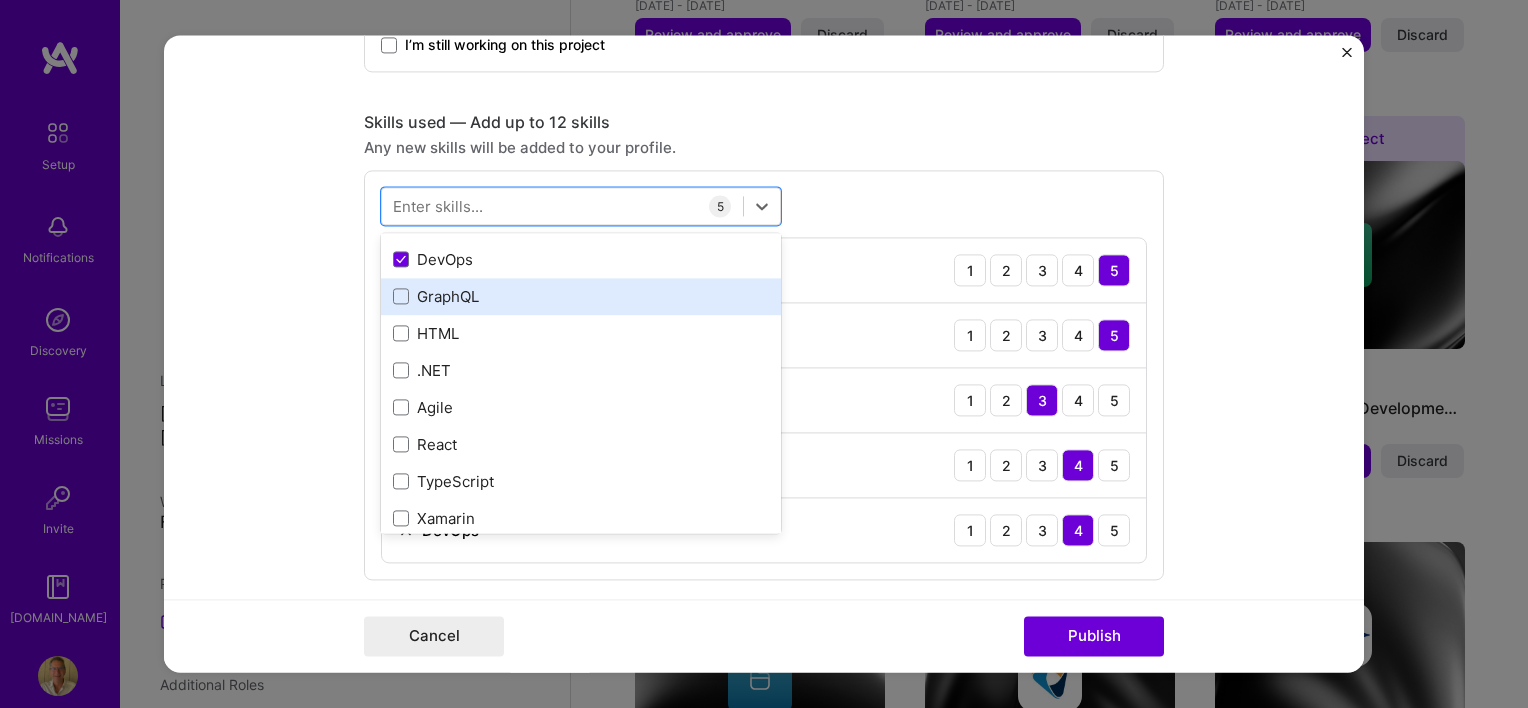 scroll, scrollTop: 700, scrollLeft: 0, axis: vertical 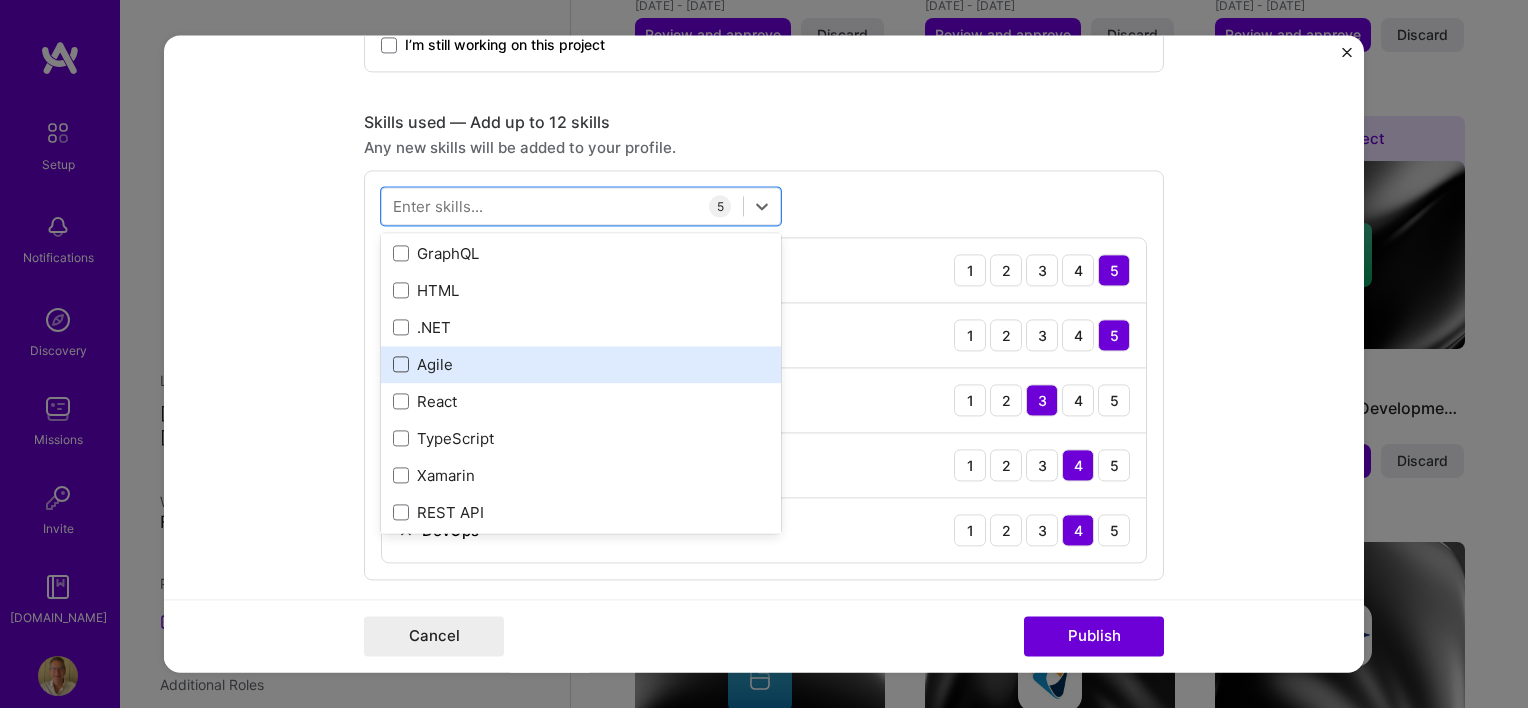 click at bounding box center (401, 365) 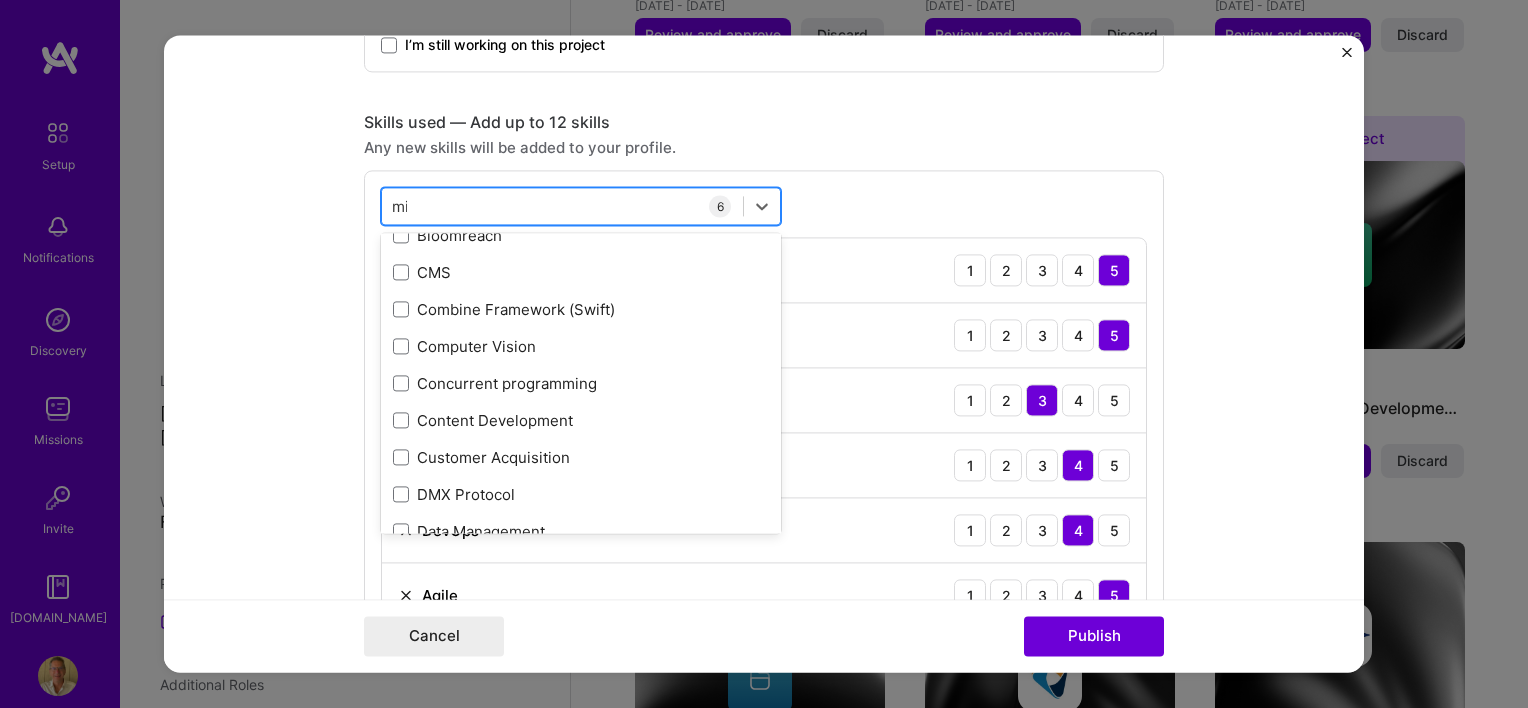 scroll, scrollTop: 0, scrollLeft: 0, axis: both 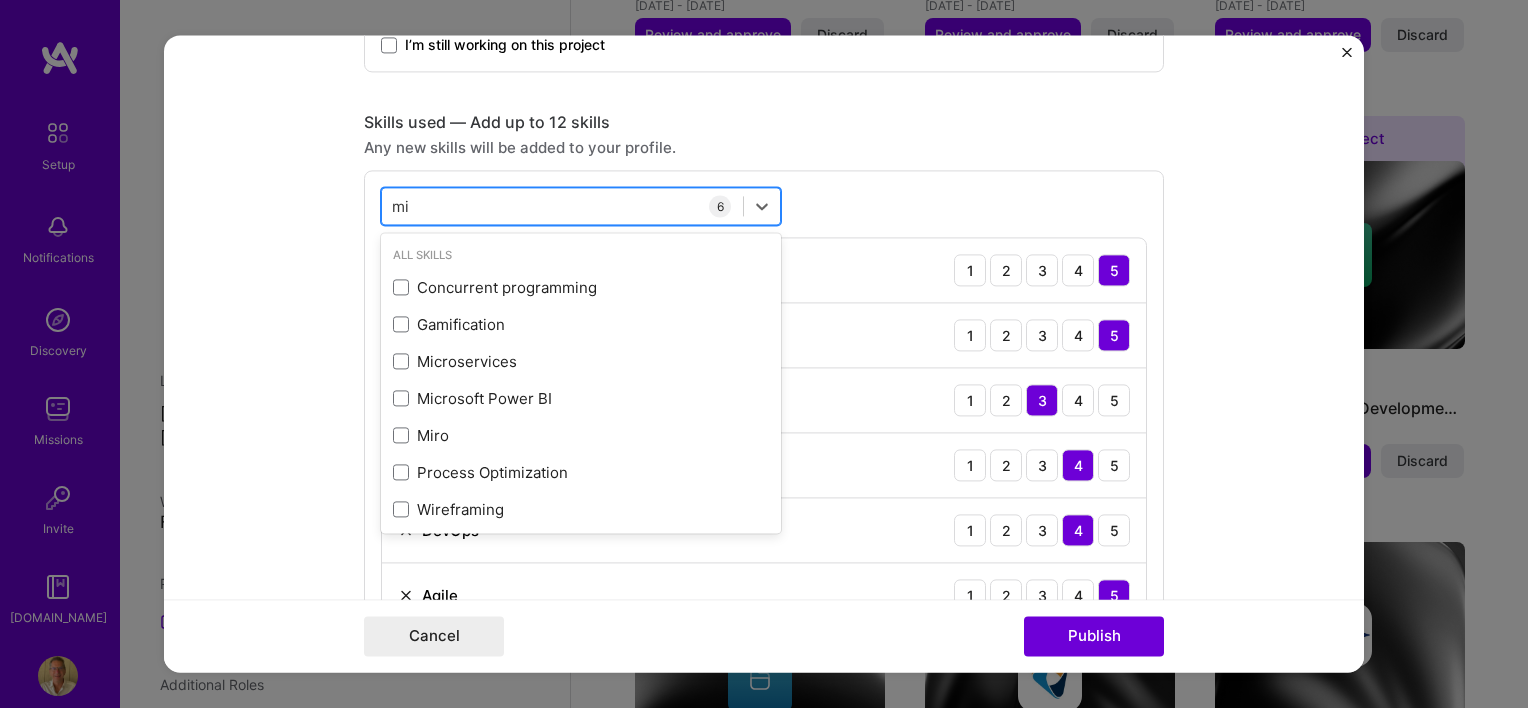 type on "m" 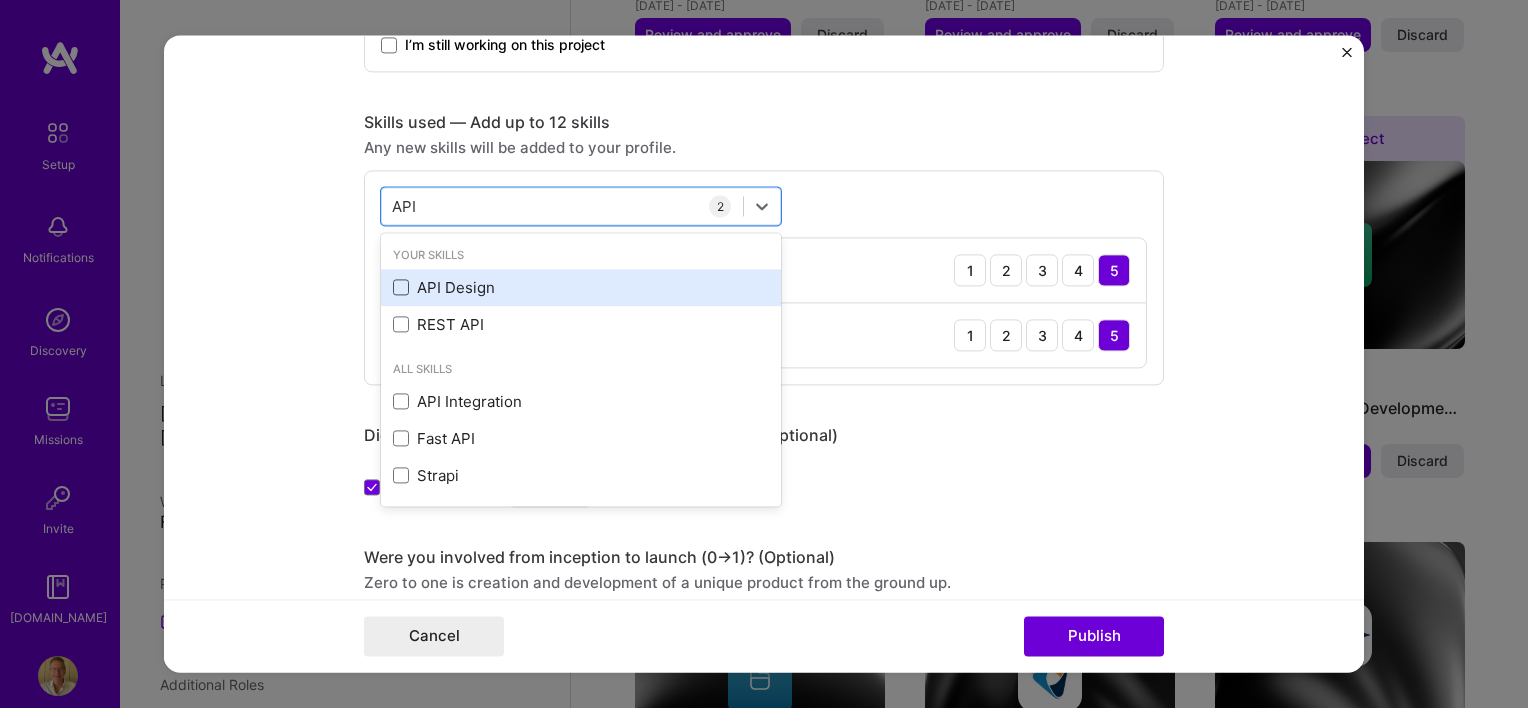click at bounding box center [401, 288] 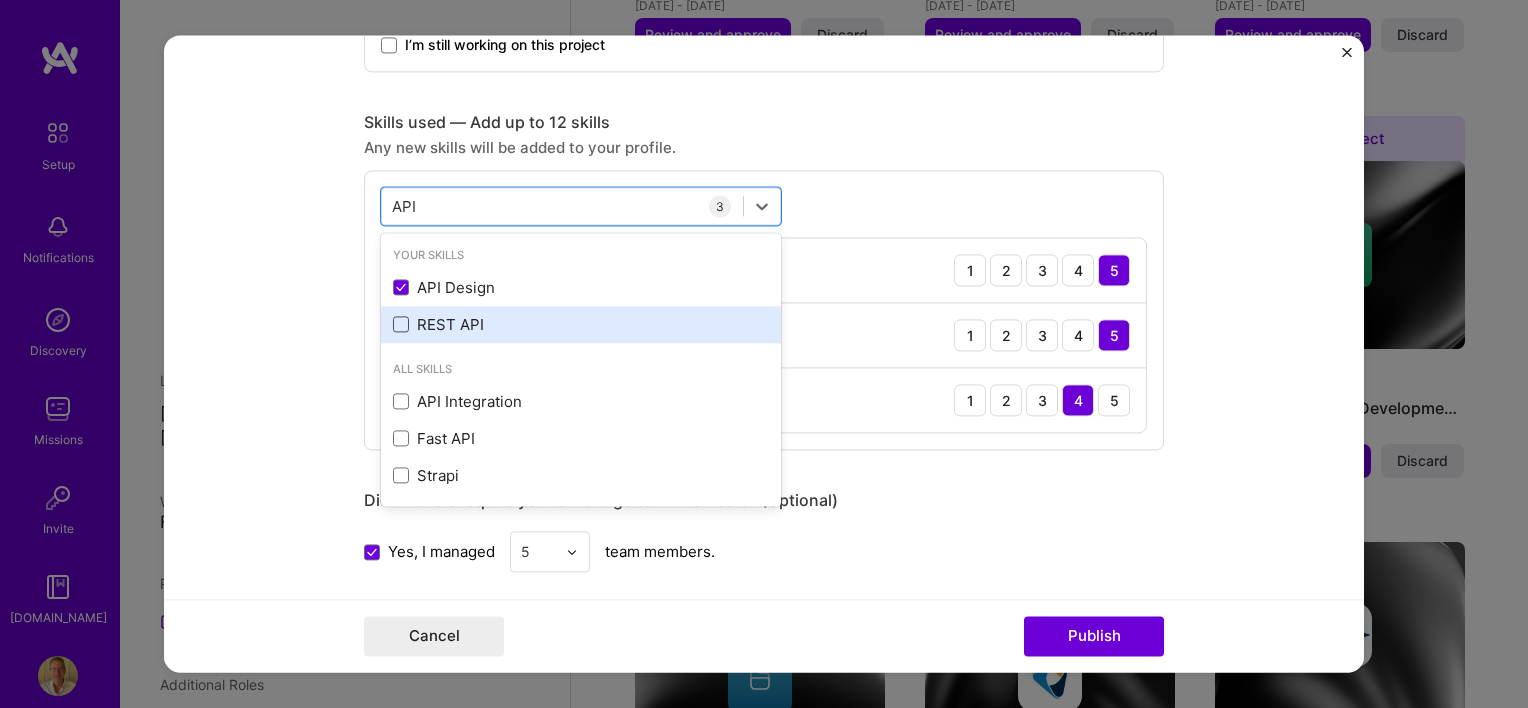 click at bounding box center (401, 325) 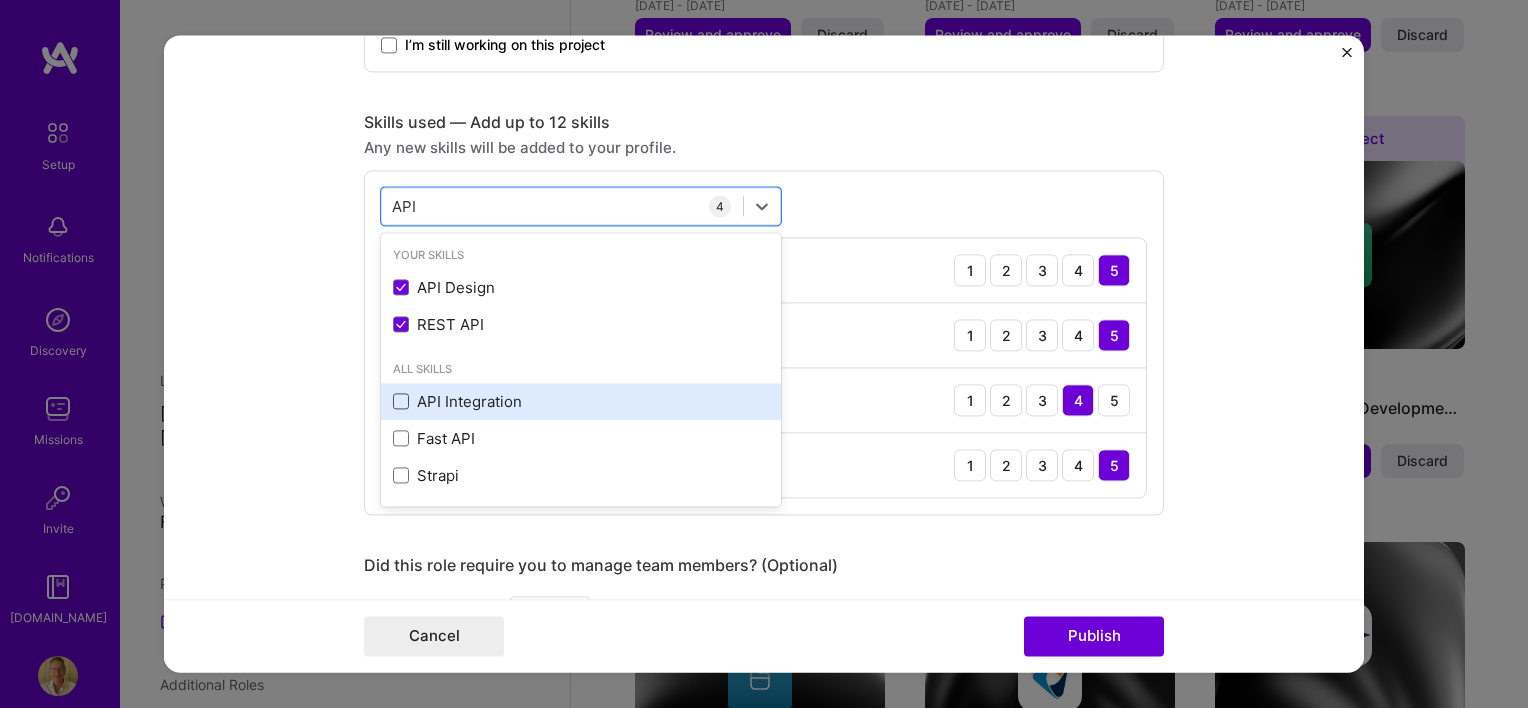 click at bounding box center (401, 402) 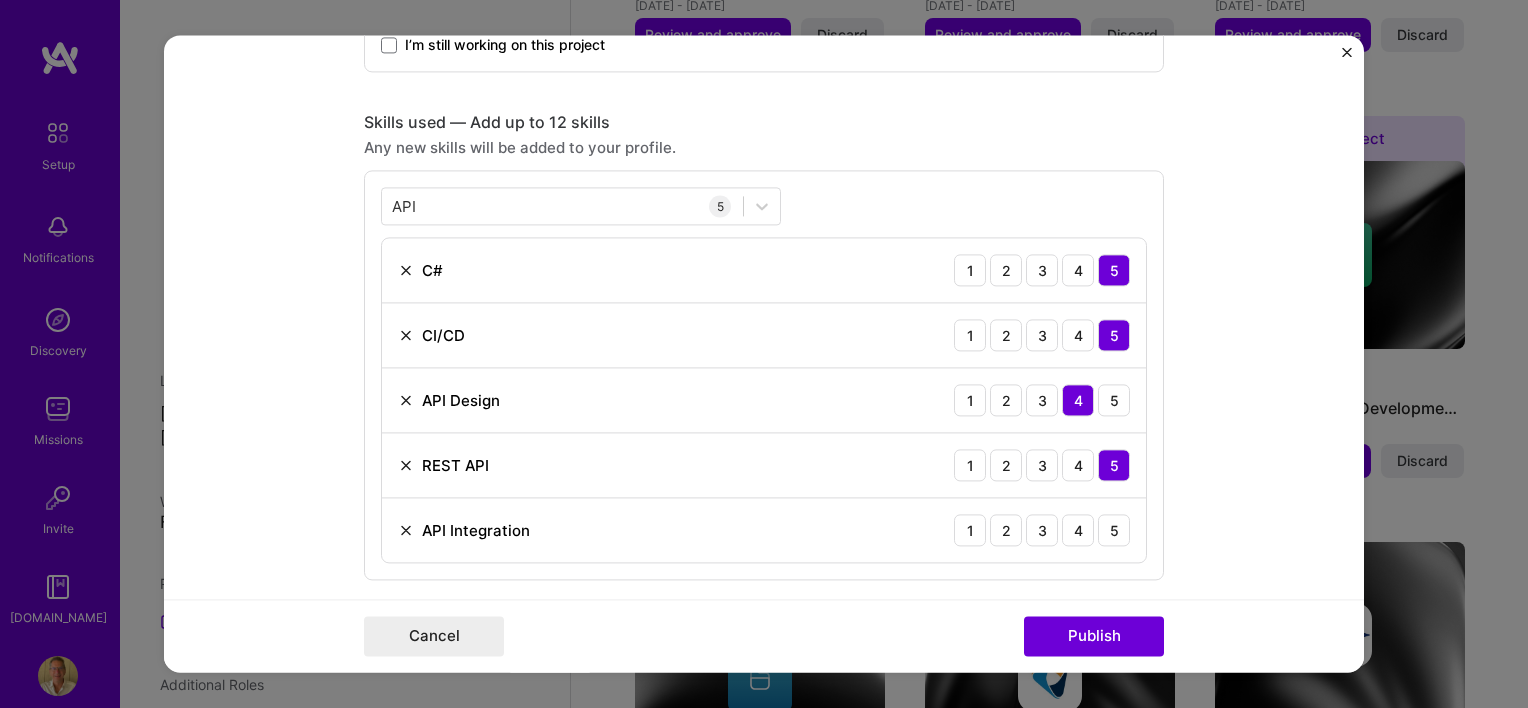 click on "API API 5 C# 1 2 3 4 5 CI/CD 1 2 3 4 5 API Design 1 2 3 4 5 REST API 1 2 3 4 5 API Integration 1 2 3 4 5" at bounding box center [764, 375] 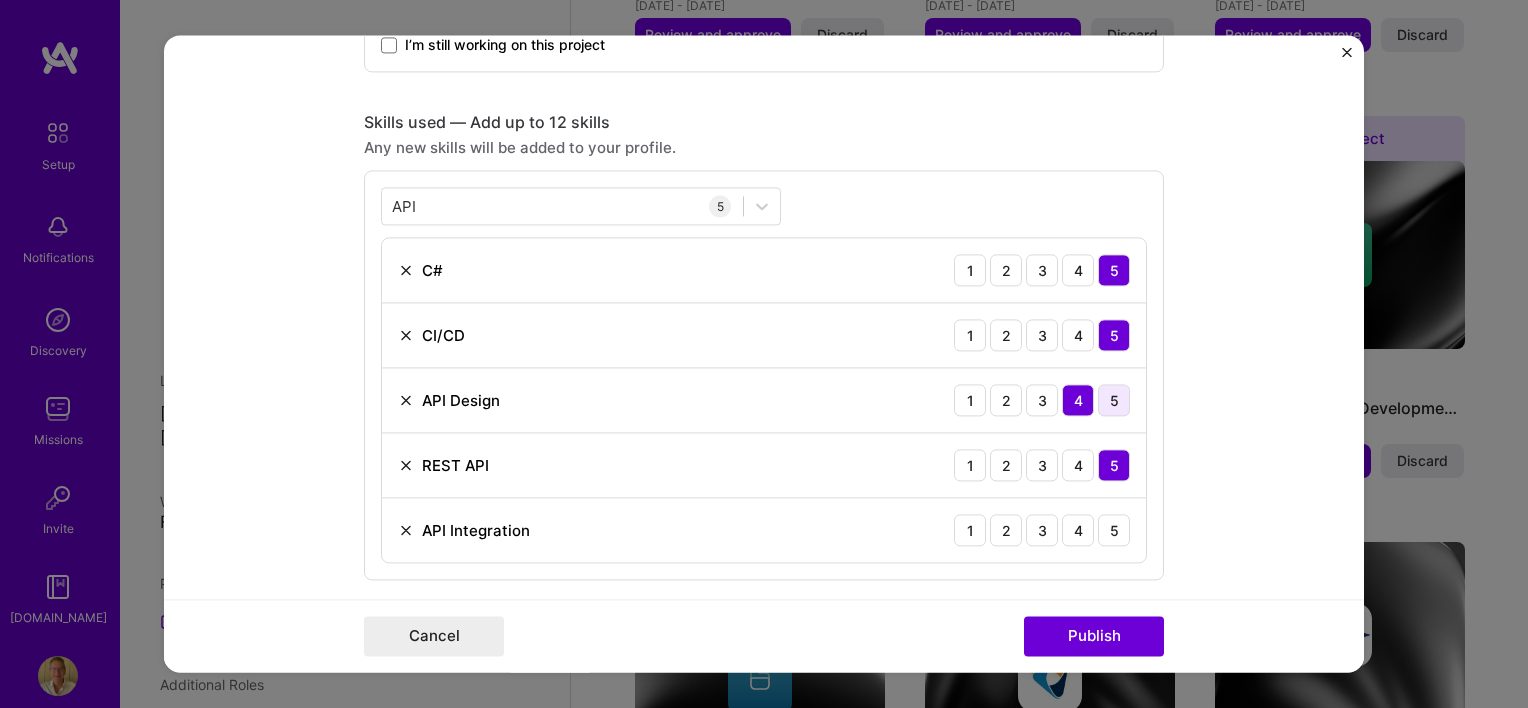 click on "5" at bounding box center (1114, 400) 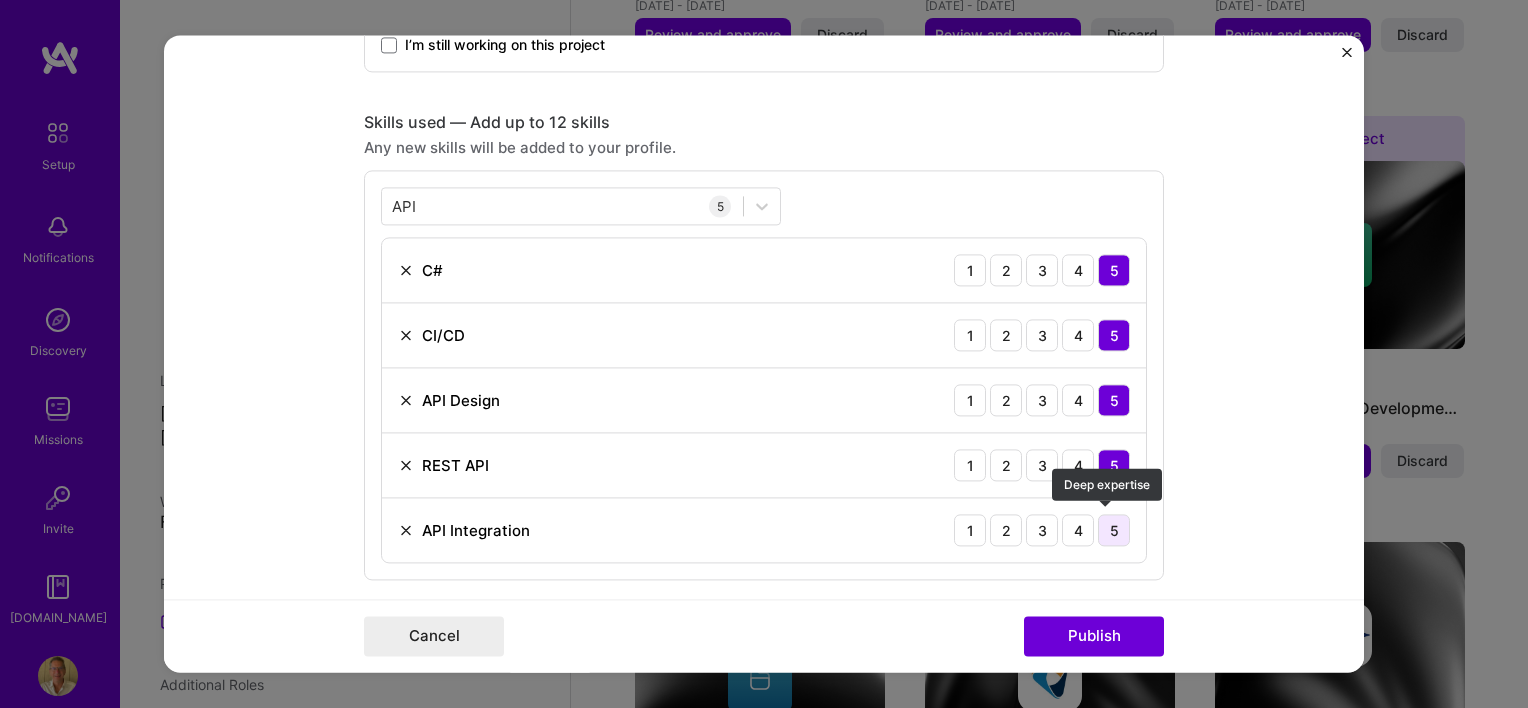 click on "5" at bounding box center (1114, 530) 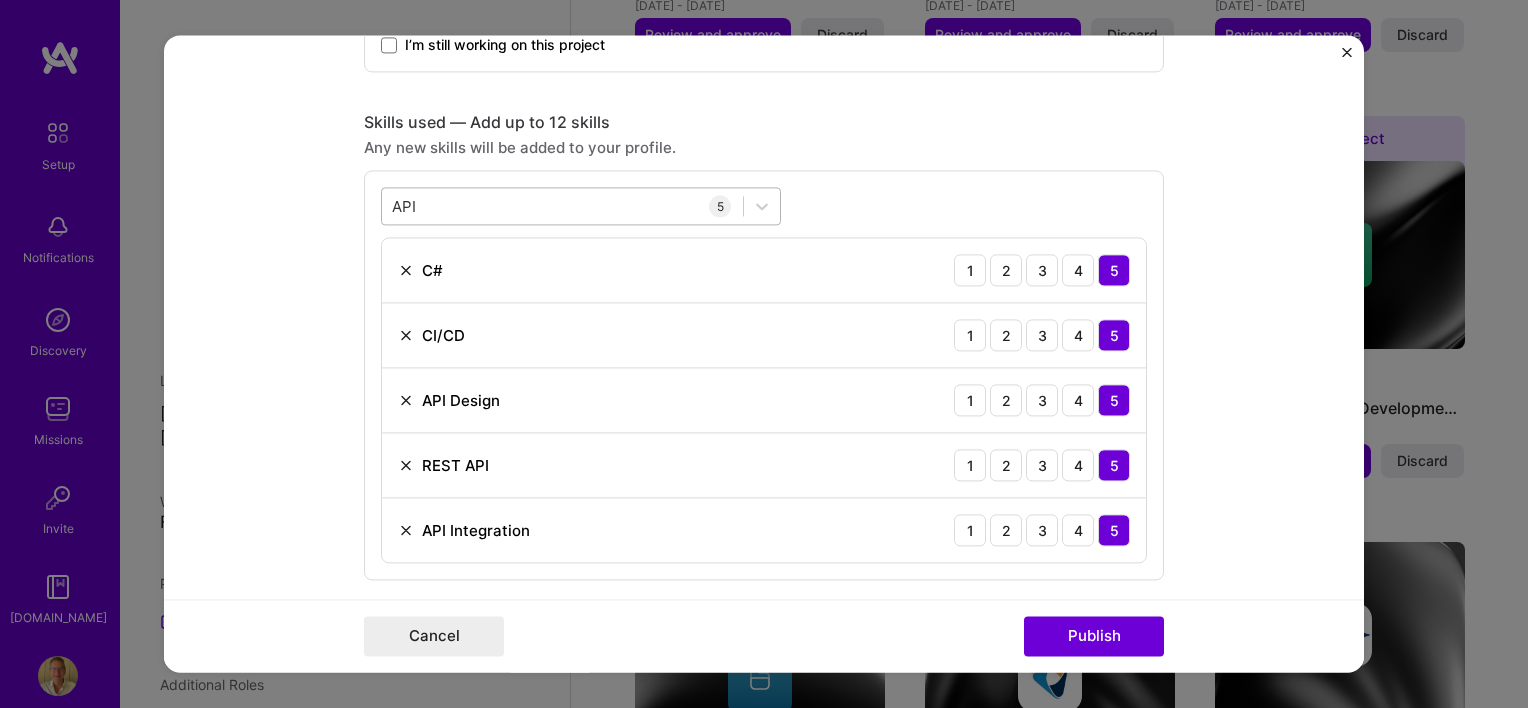 click on "API API" at bounding box center (562, 206) 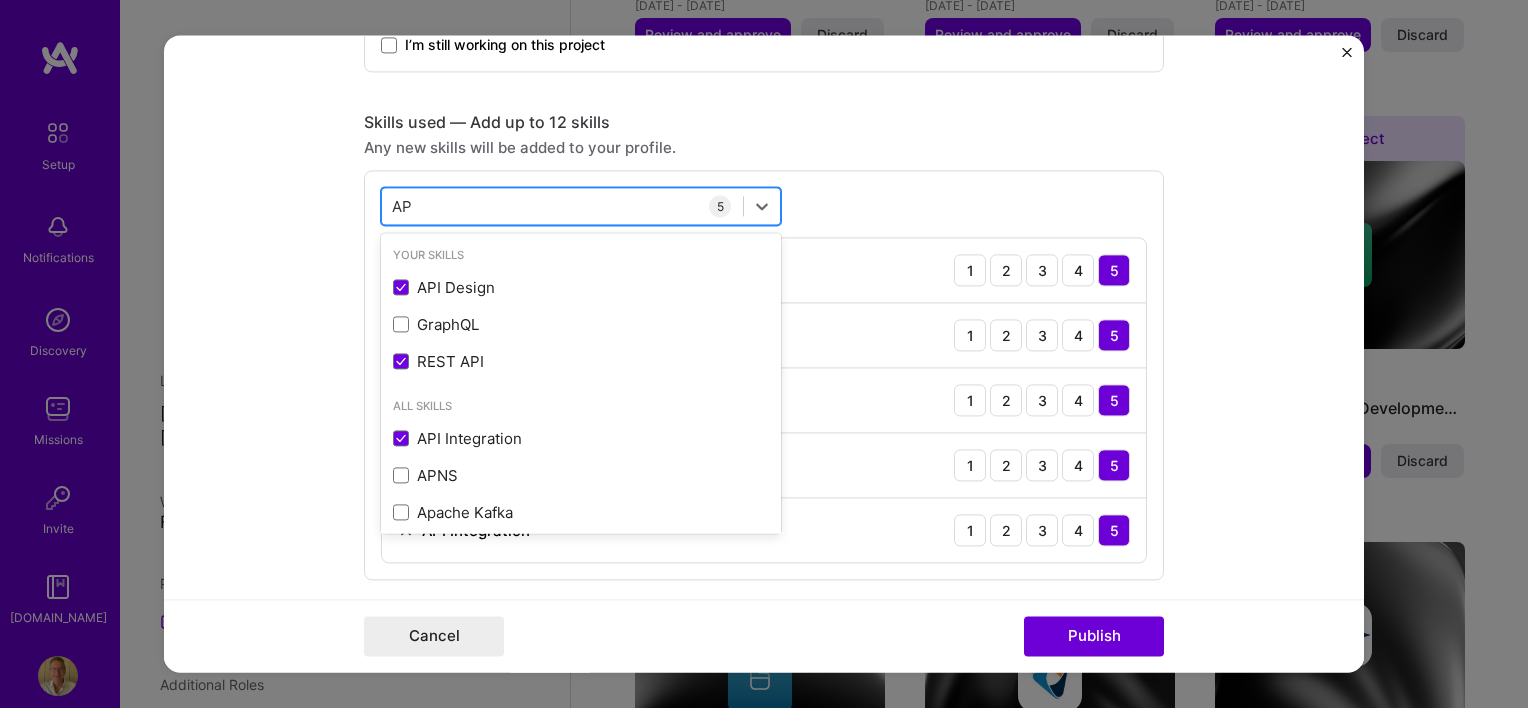 type on "A" 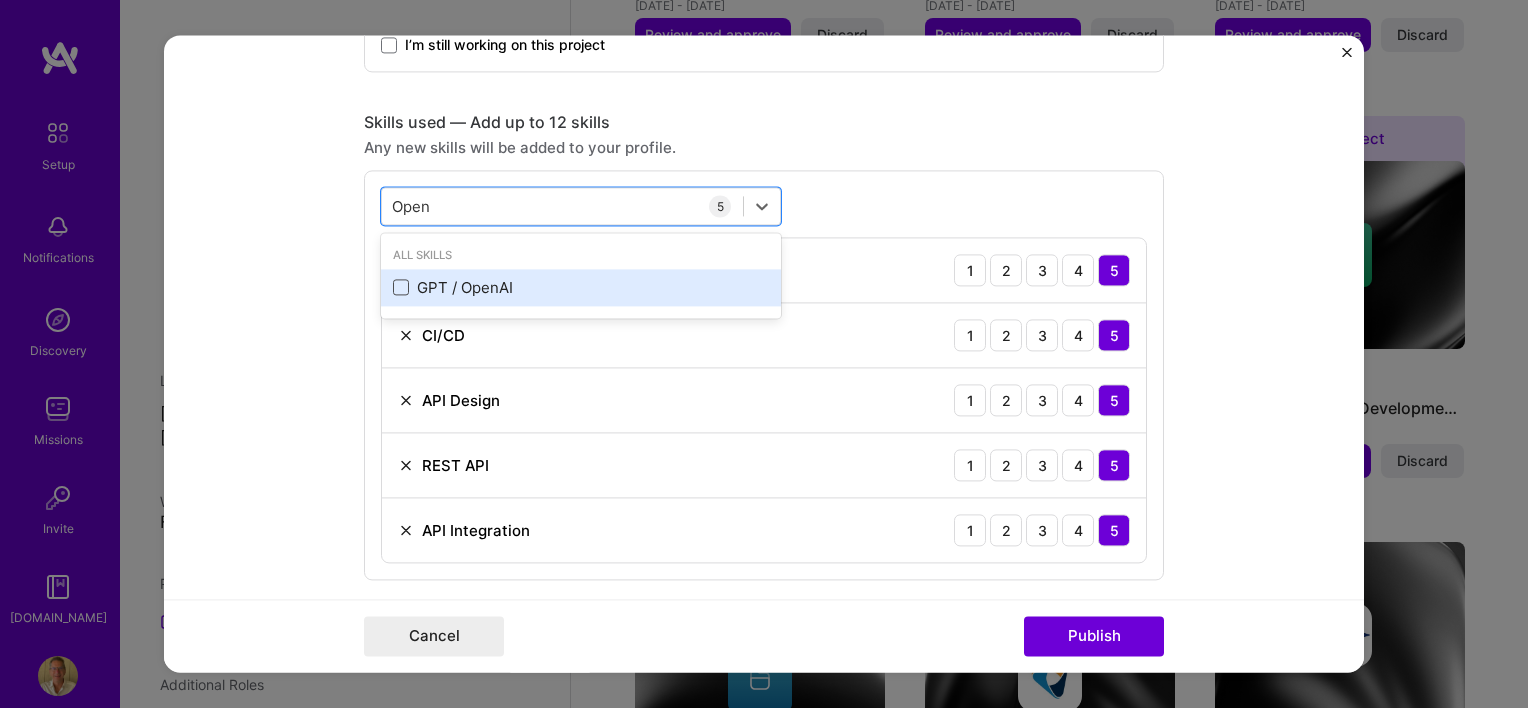 click at bounding box center (401, 288) 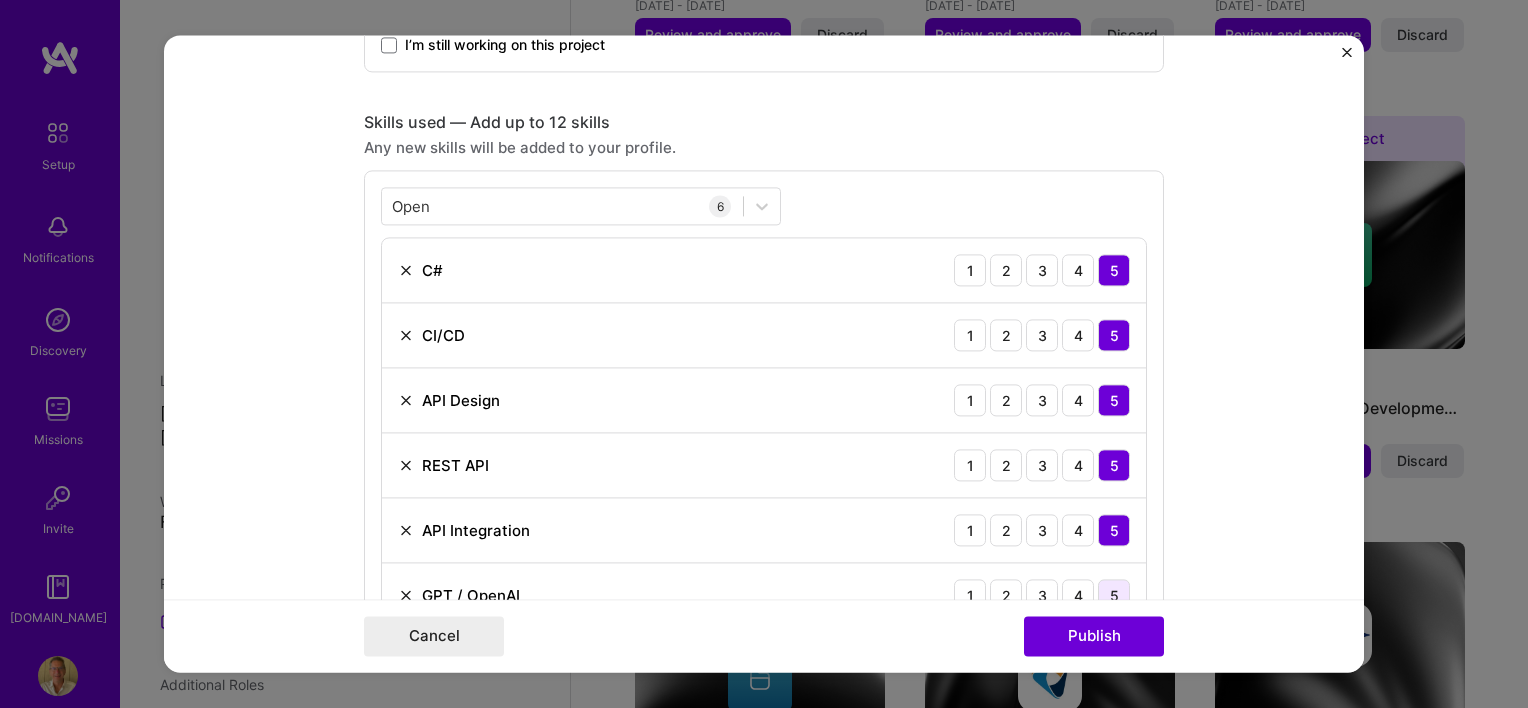 click on "5" at bounding box center (1114, 595) 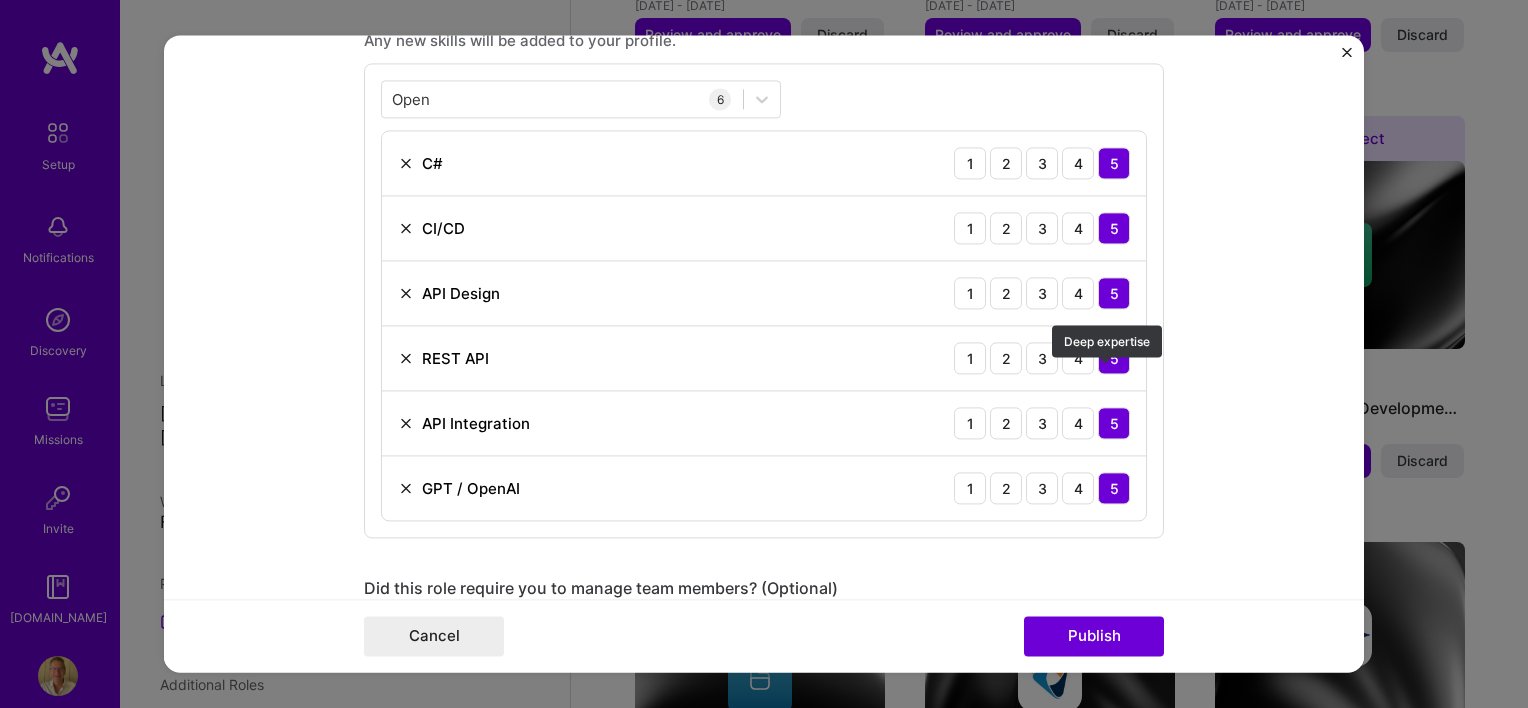 scroll, scrollTop: 923, scrollLeft: 0, axis: vertical 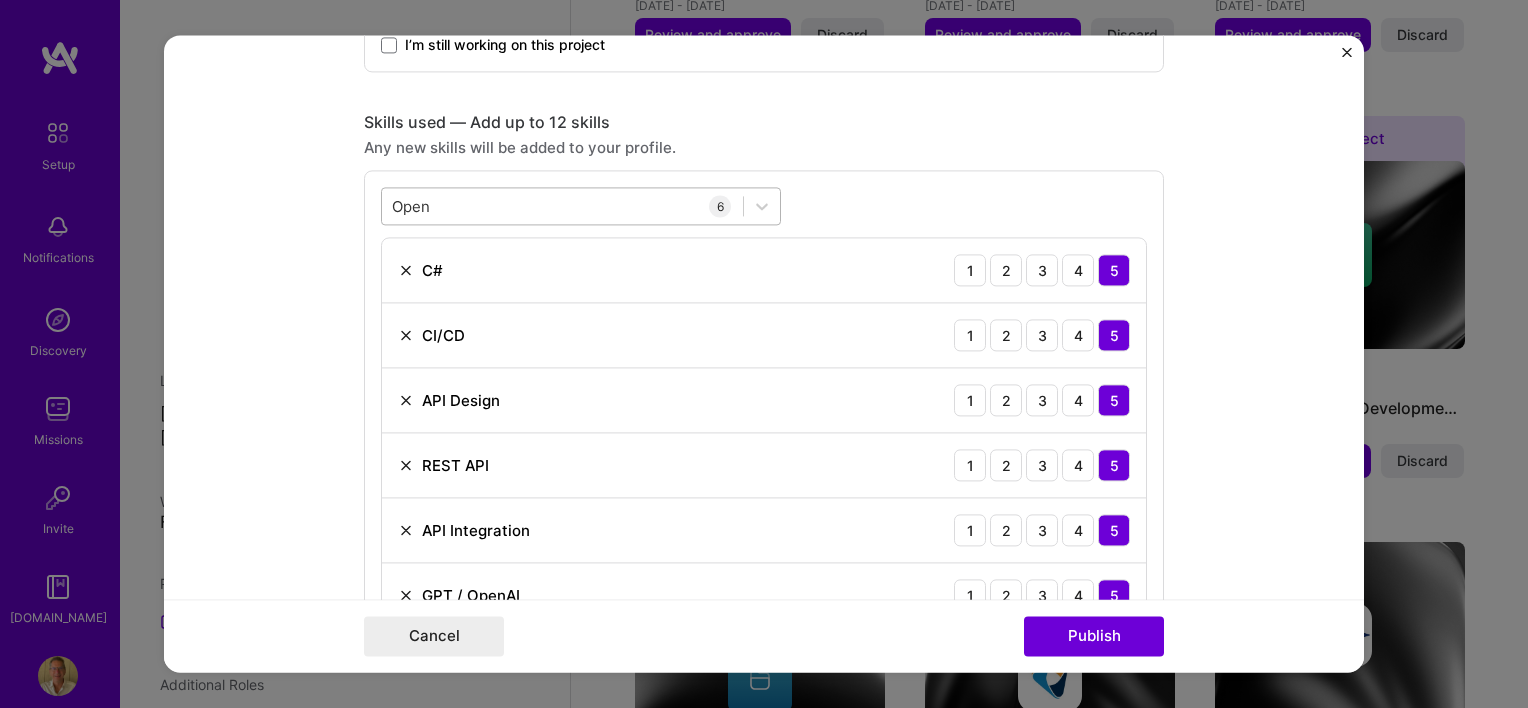 click on "Open Open" at bounding box center [562, 206] 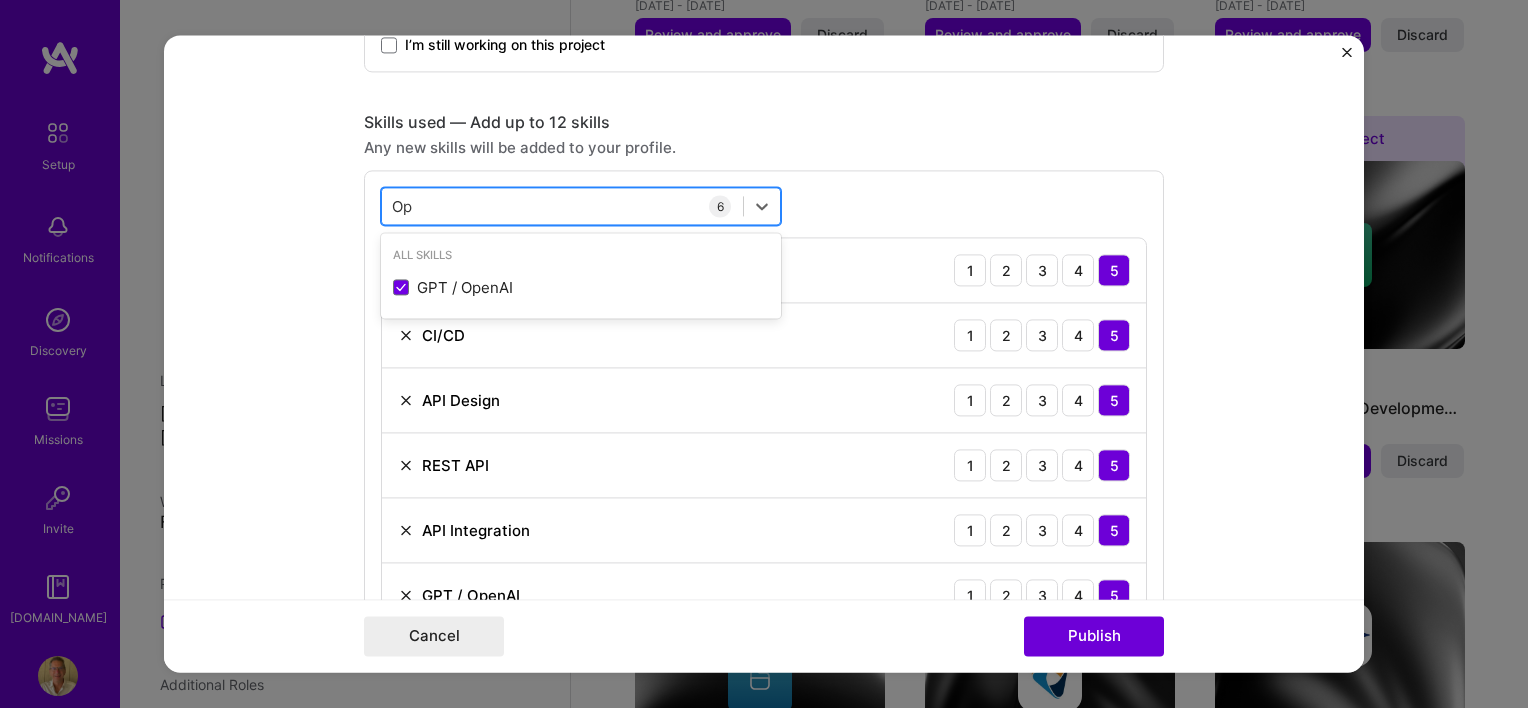 type on "O" 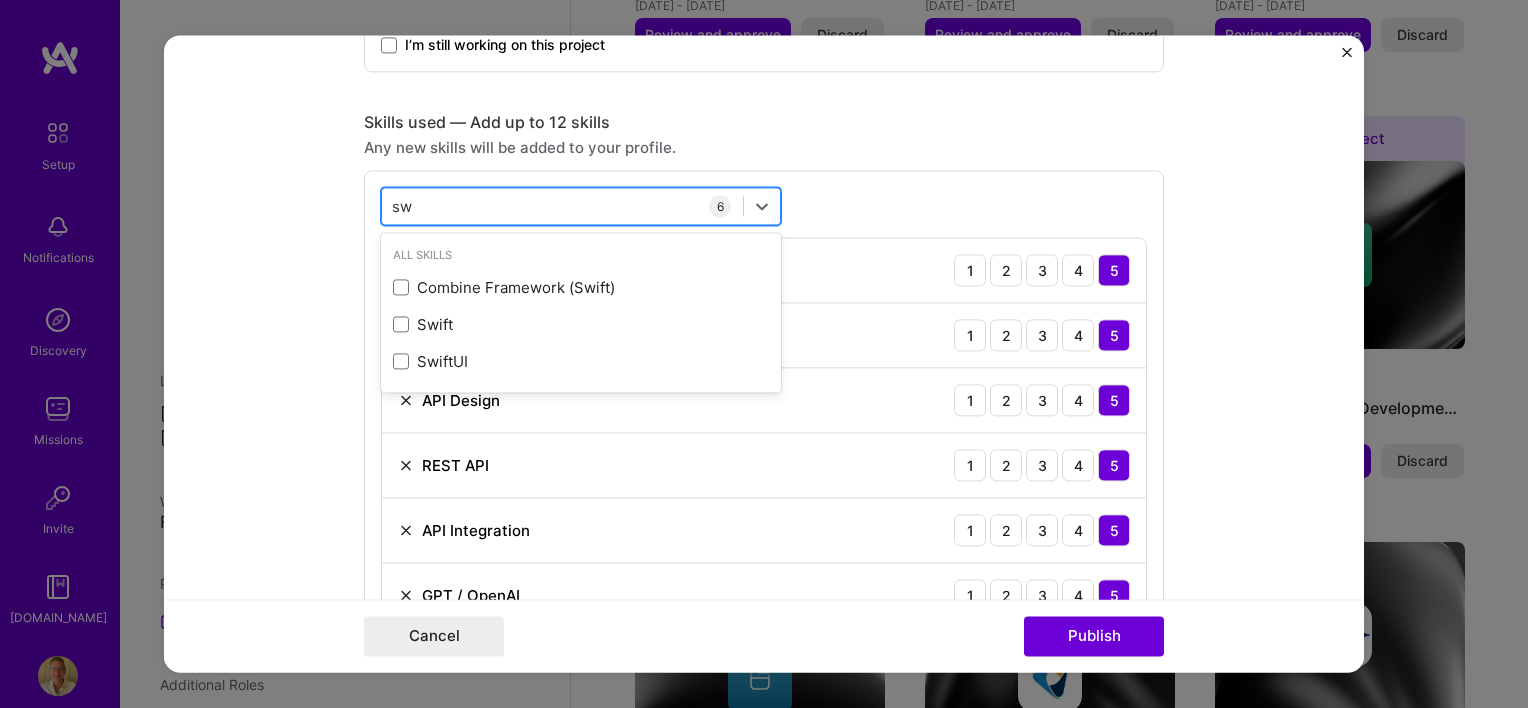 type on "s" 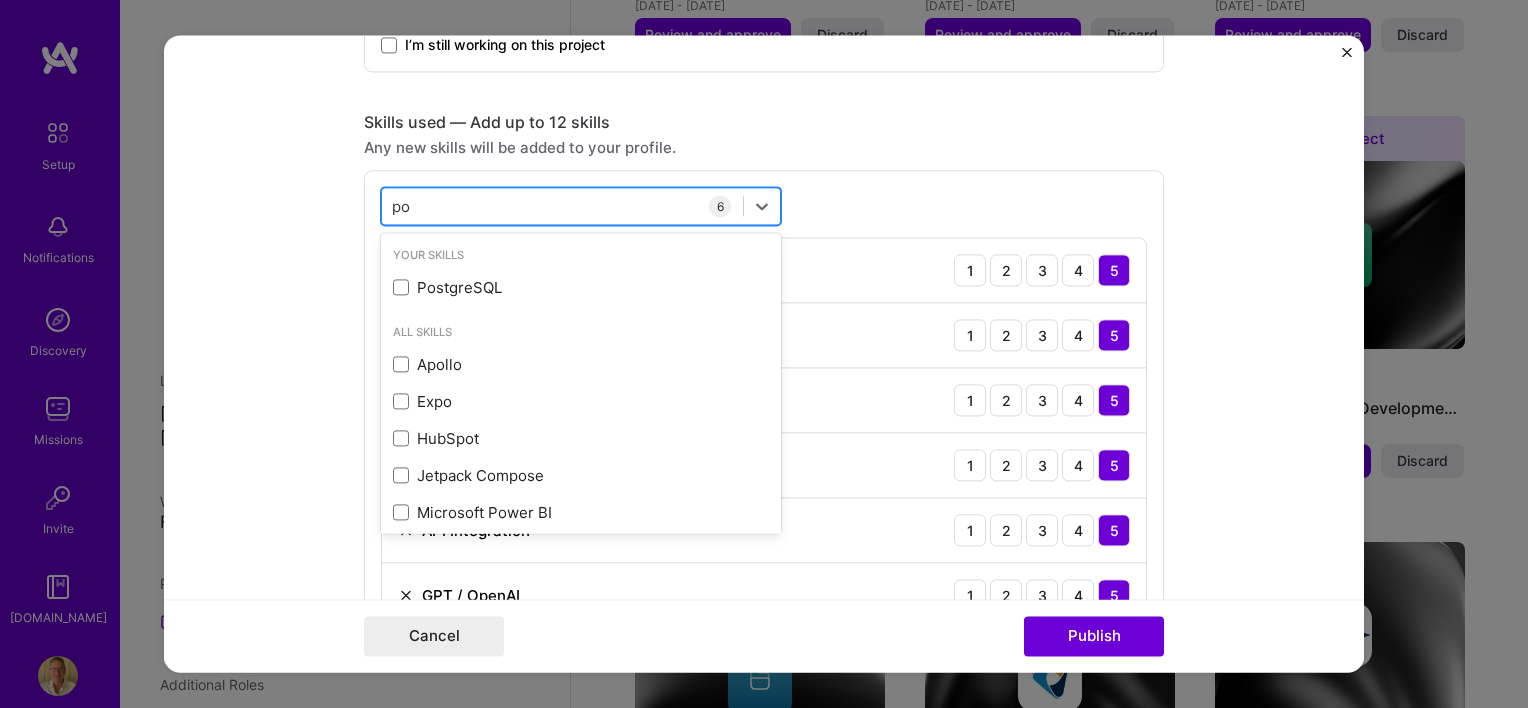 type on "p" 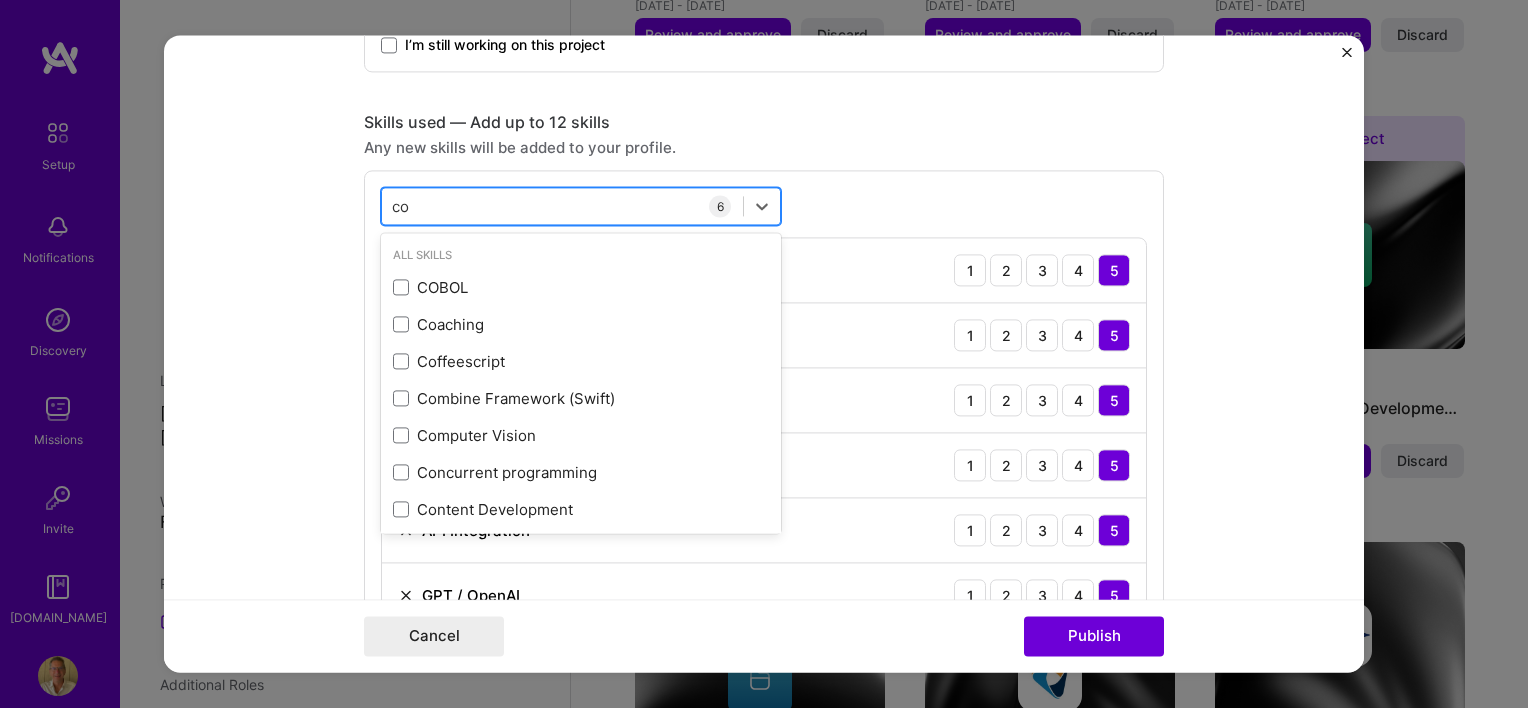 type on "c" 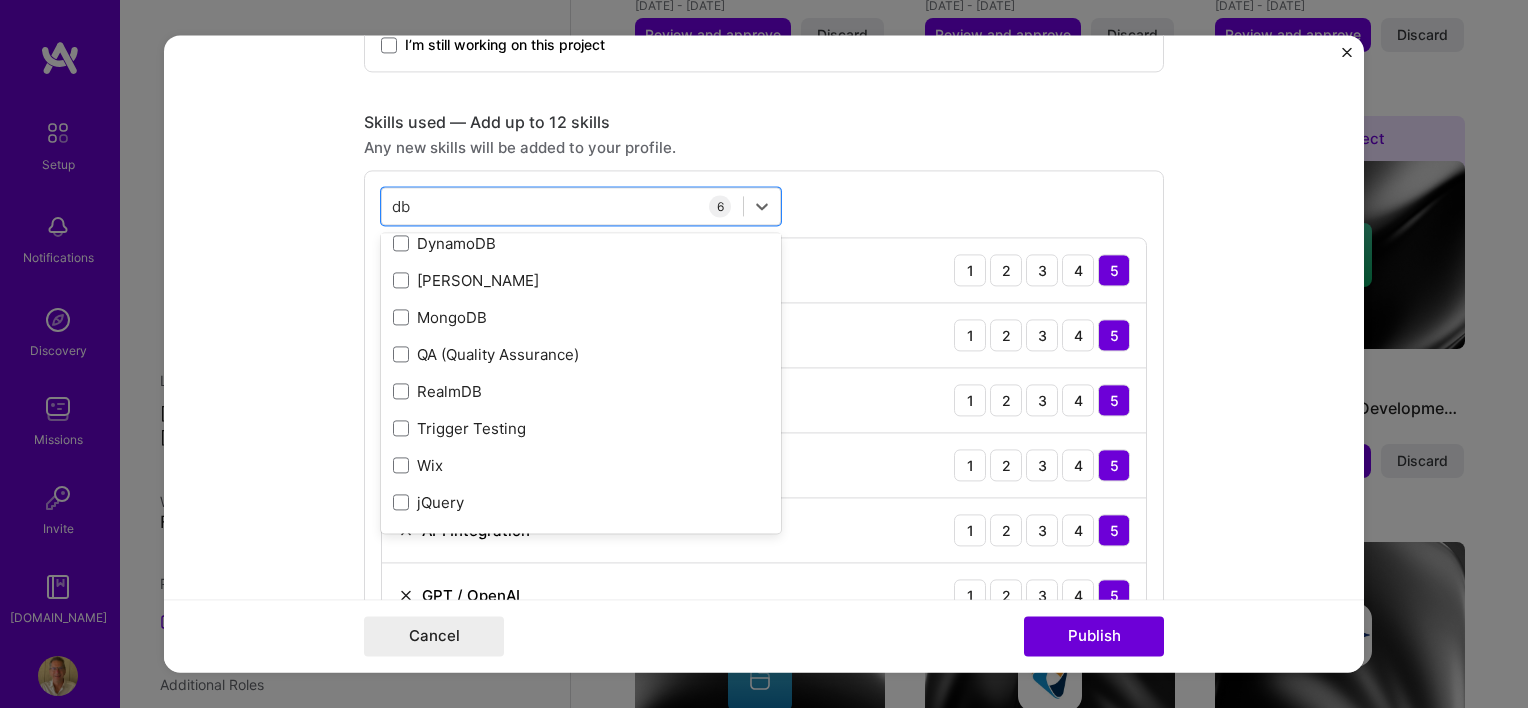 scroll, scrollTop: 55, scrollLeft: 0, axis: vertical 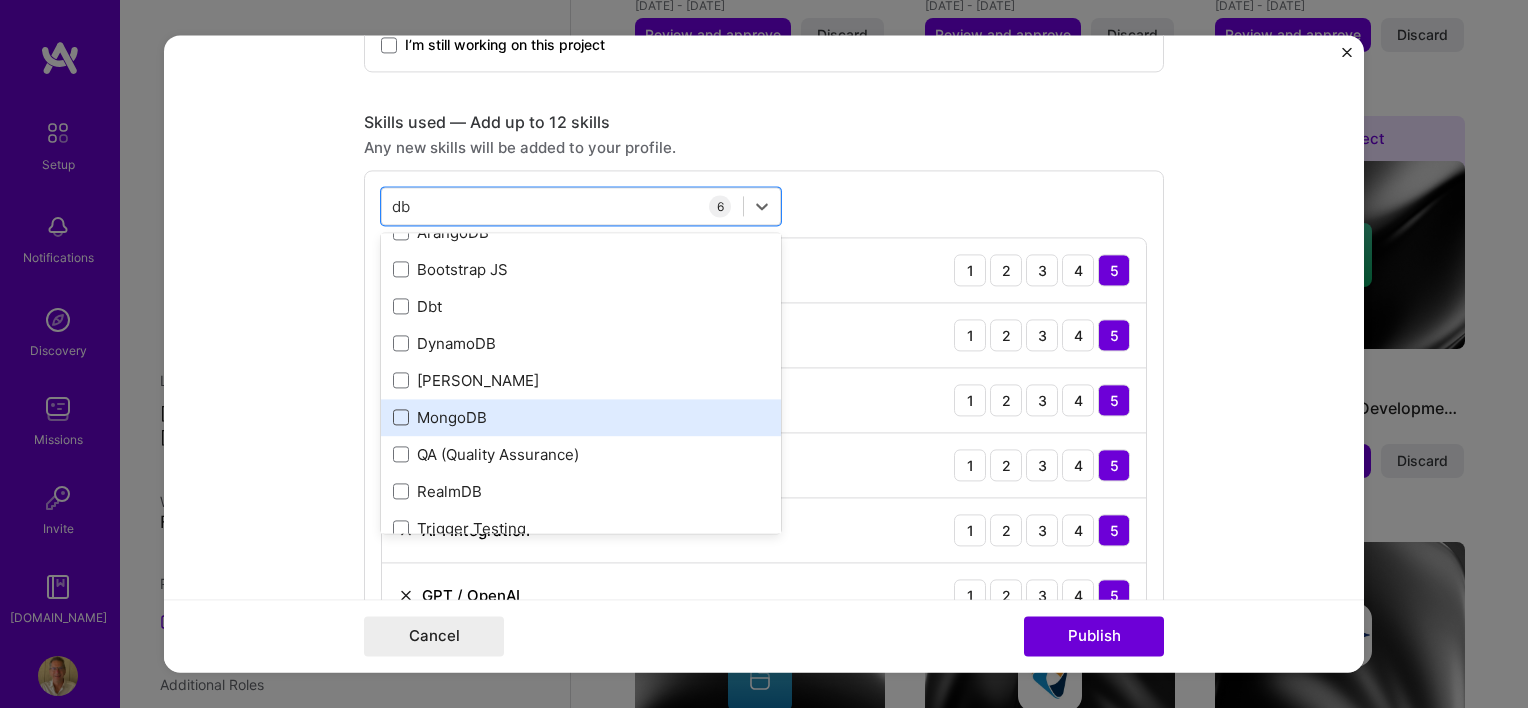 click at bounding box center [401, 418] 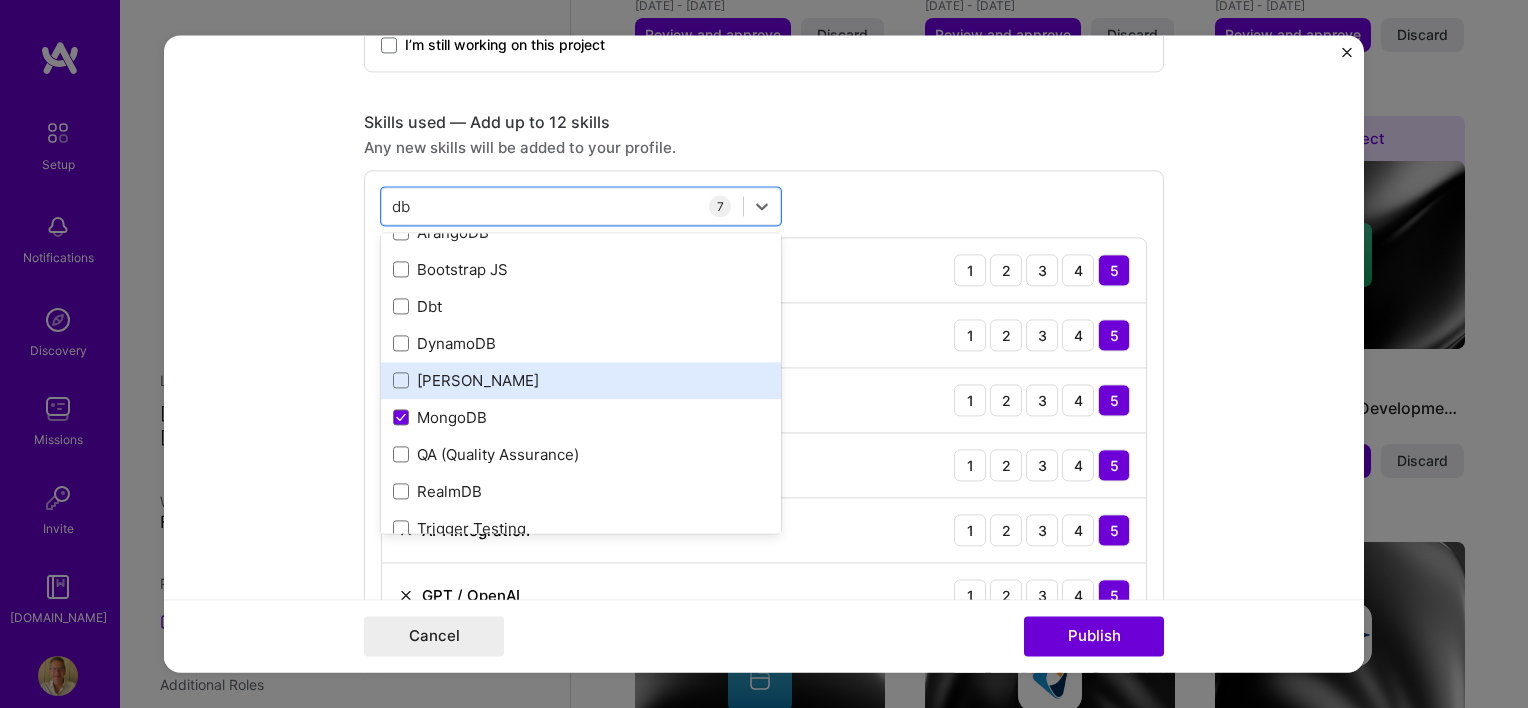 scroll, scrollTop: 155, scrollLeft: 0, axis: vertical 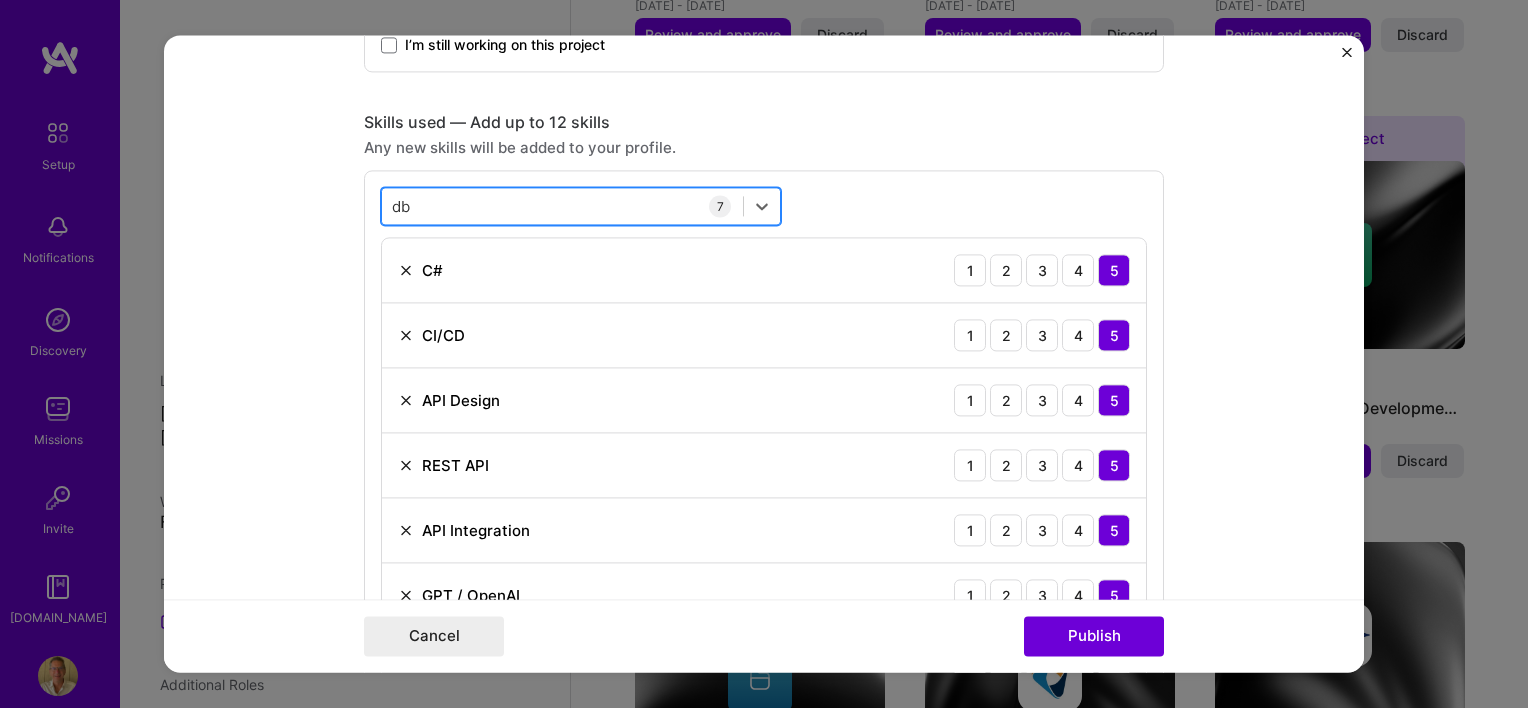 click on "db db" at bounding box center [562, 206] 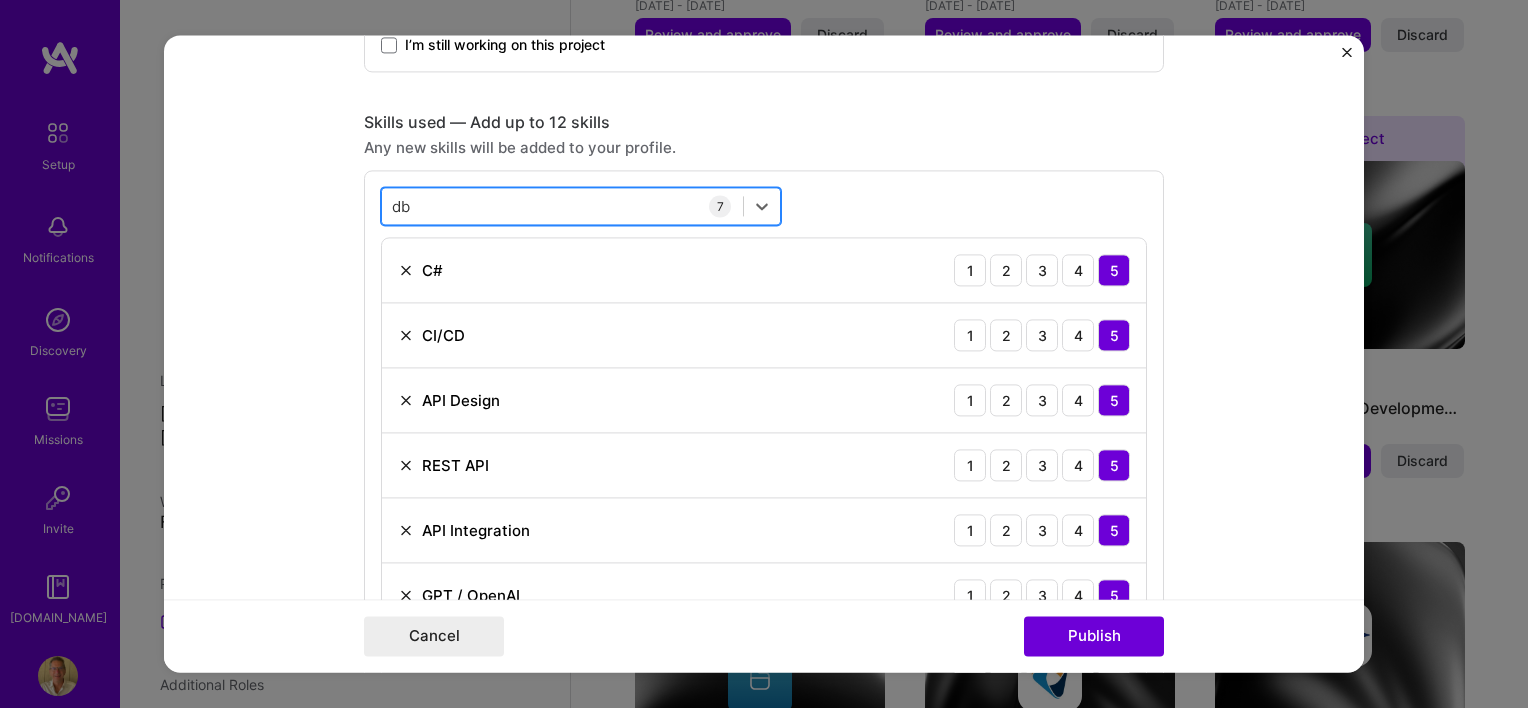 type on "d" 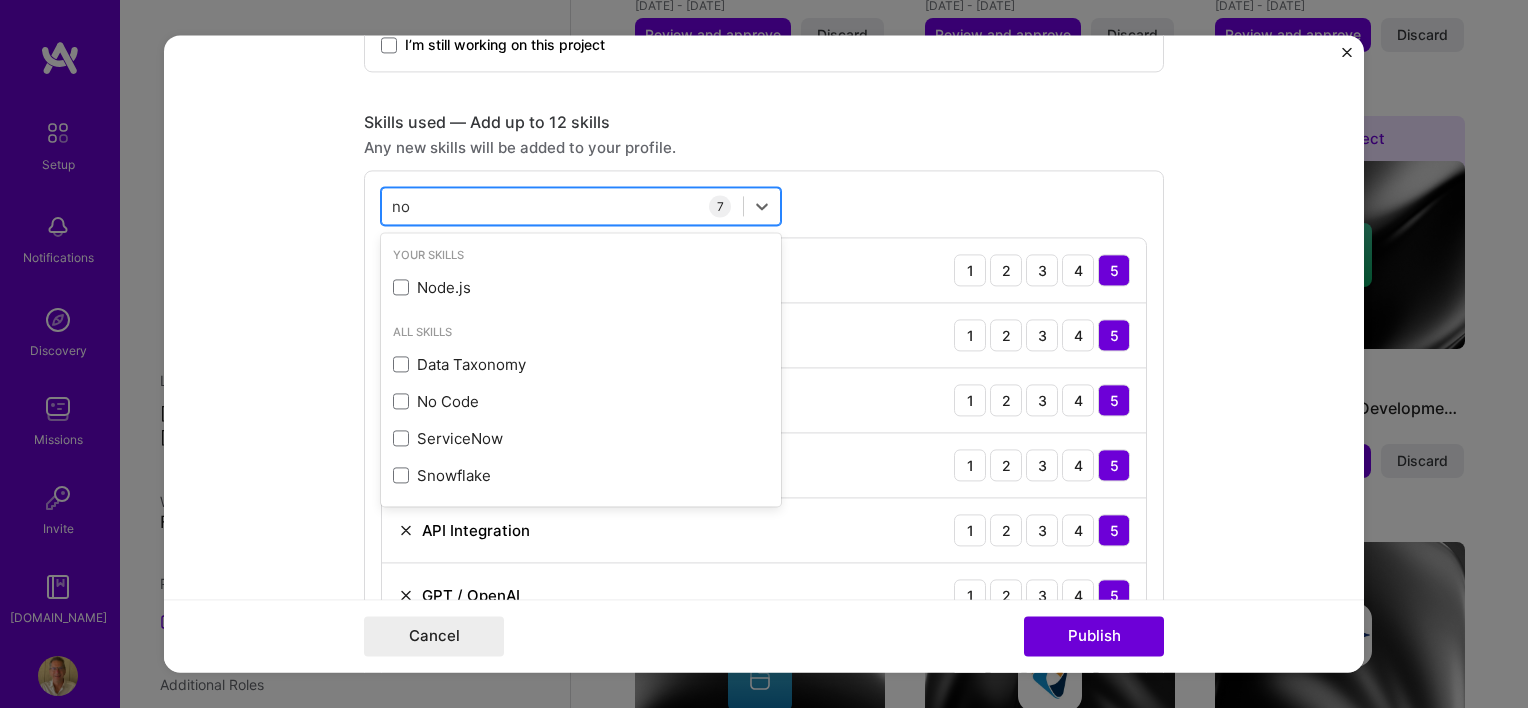 type on "n" 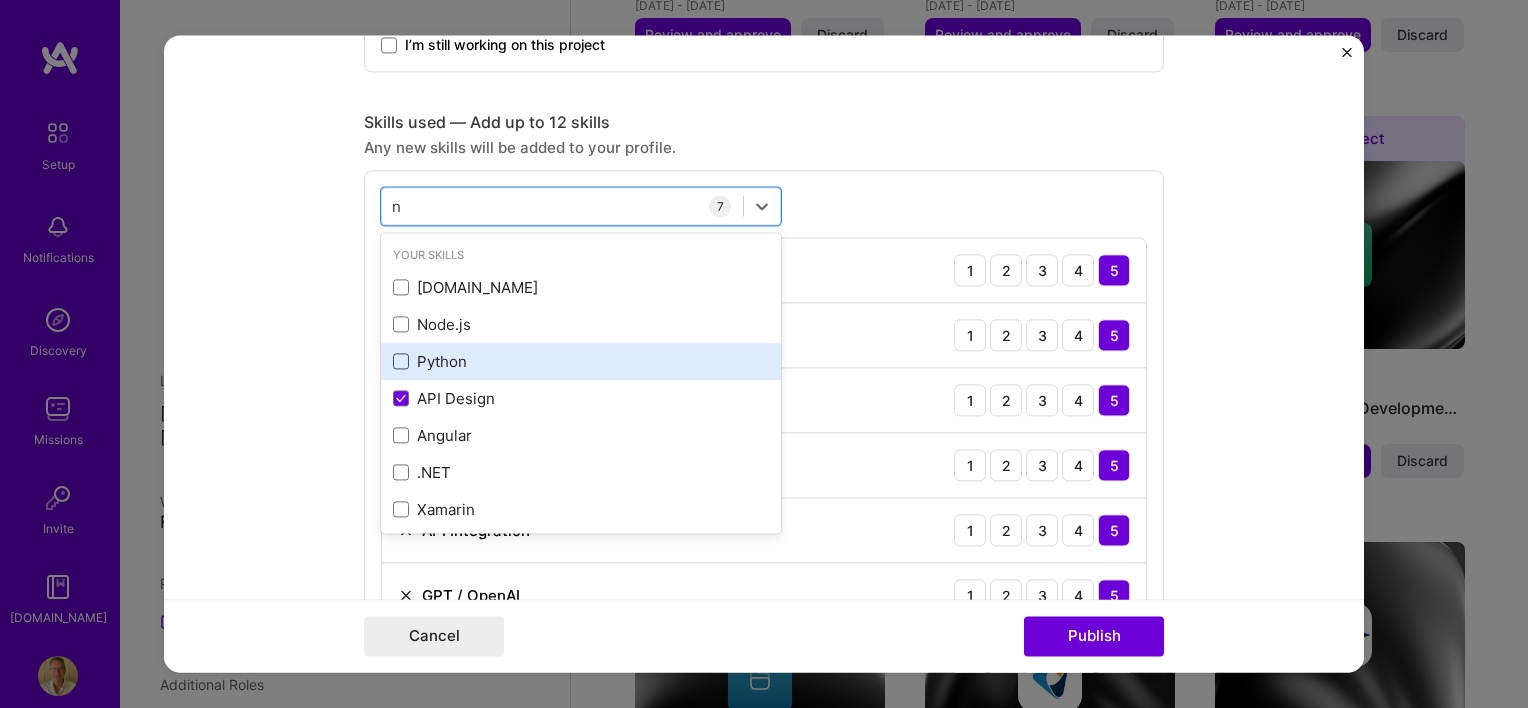 click at bounding box center (401, 362) 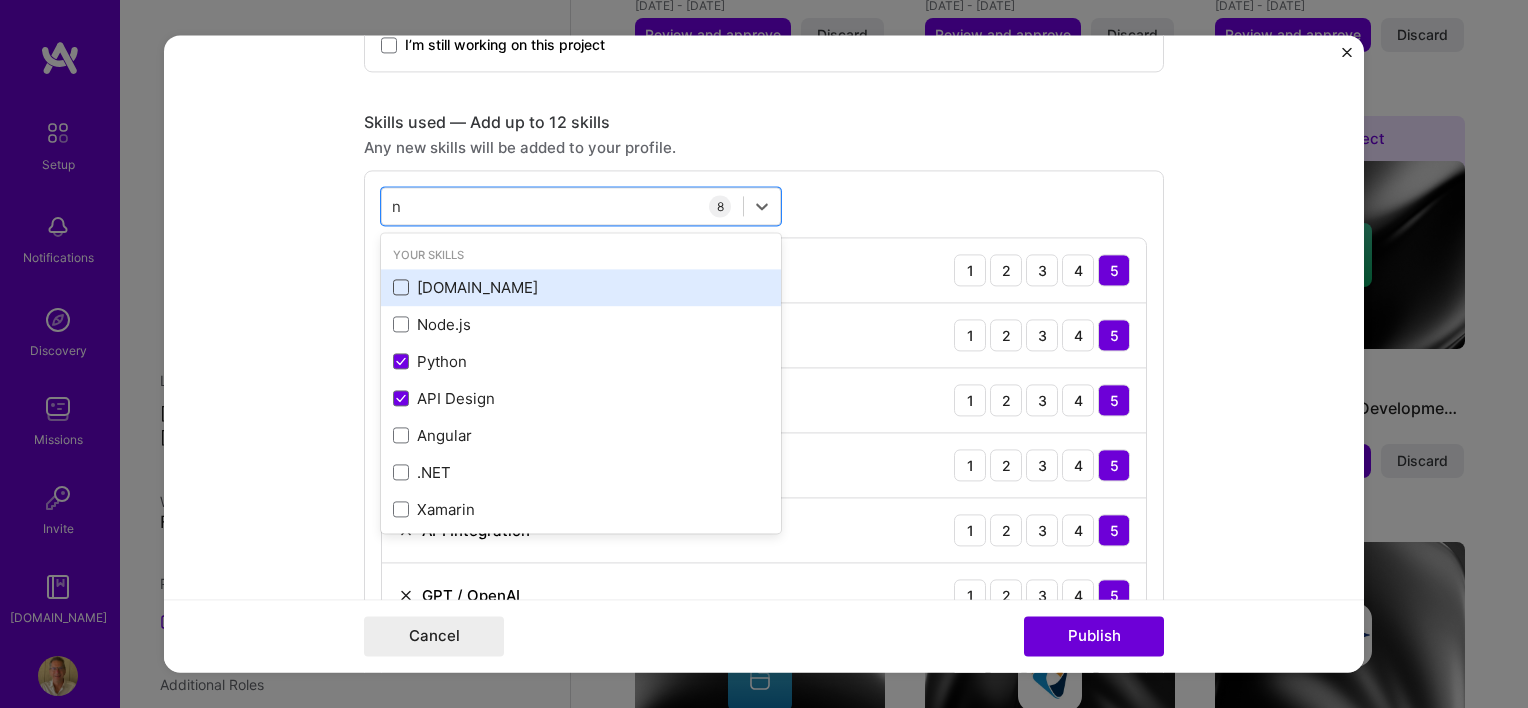 click at bounding box center [401, 288] 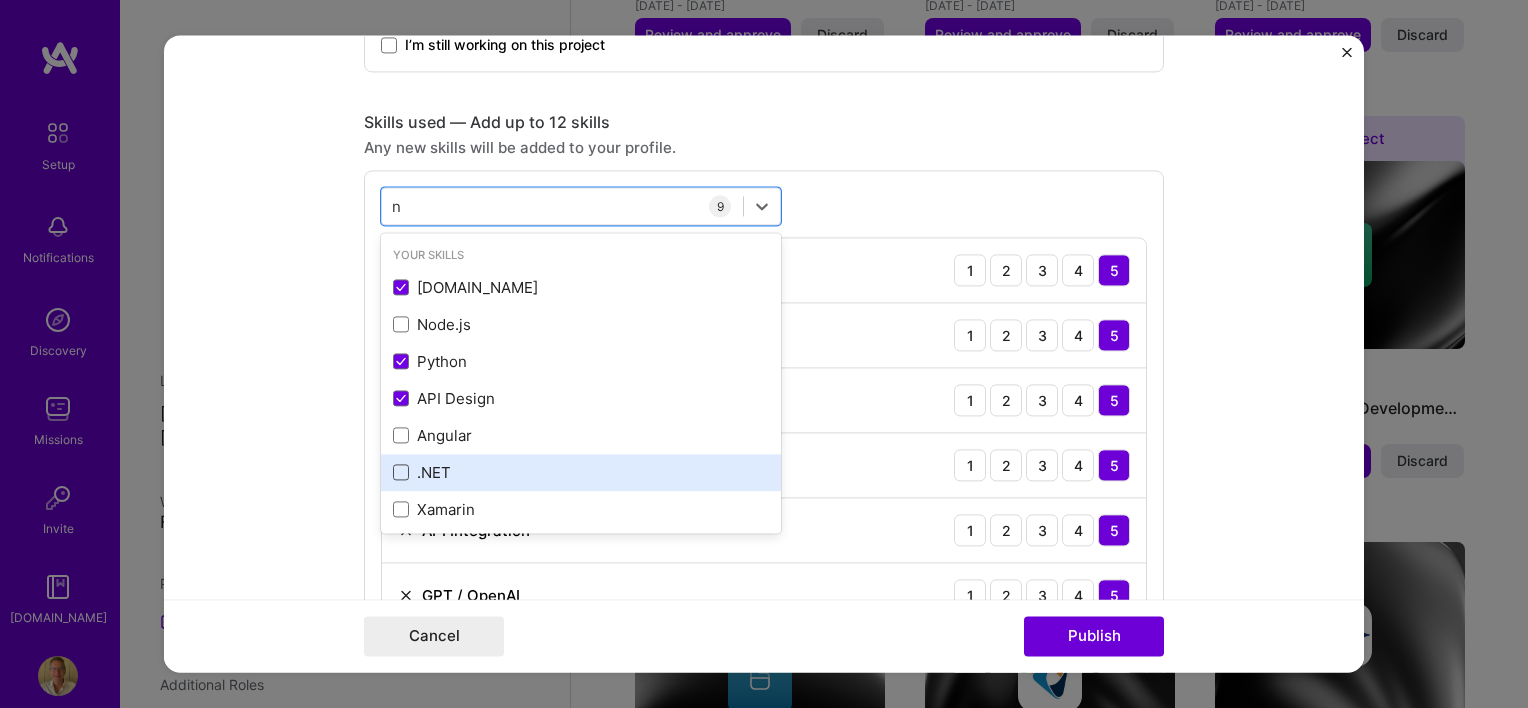 click at bounding box center [401, 473] 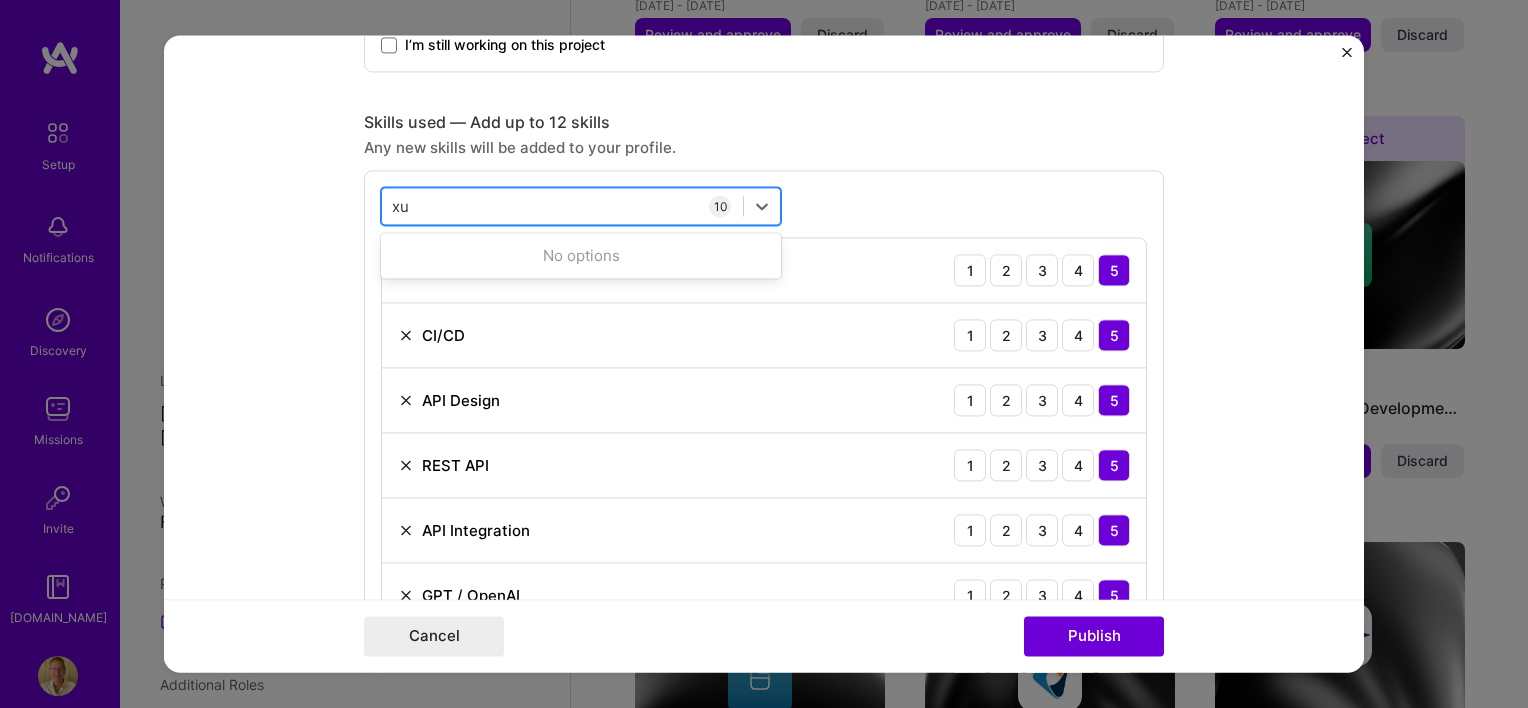 type on "x" 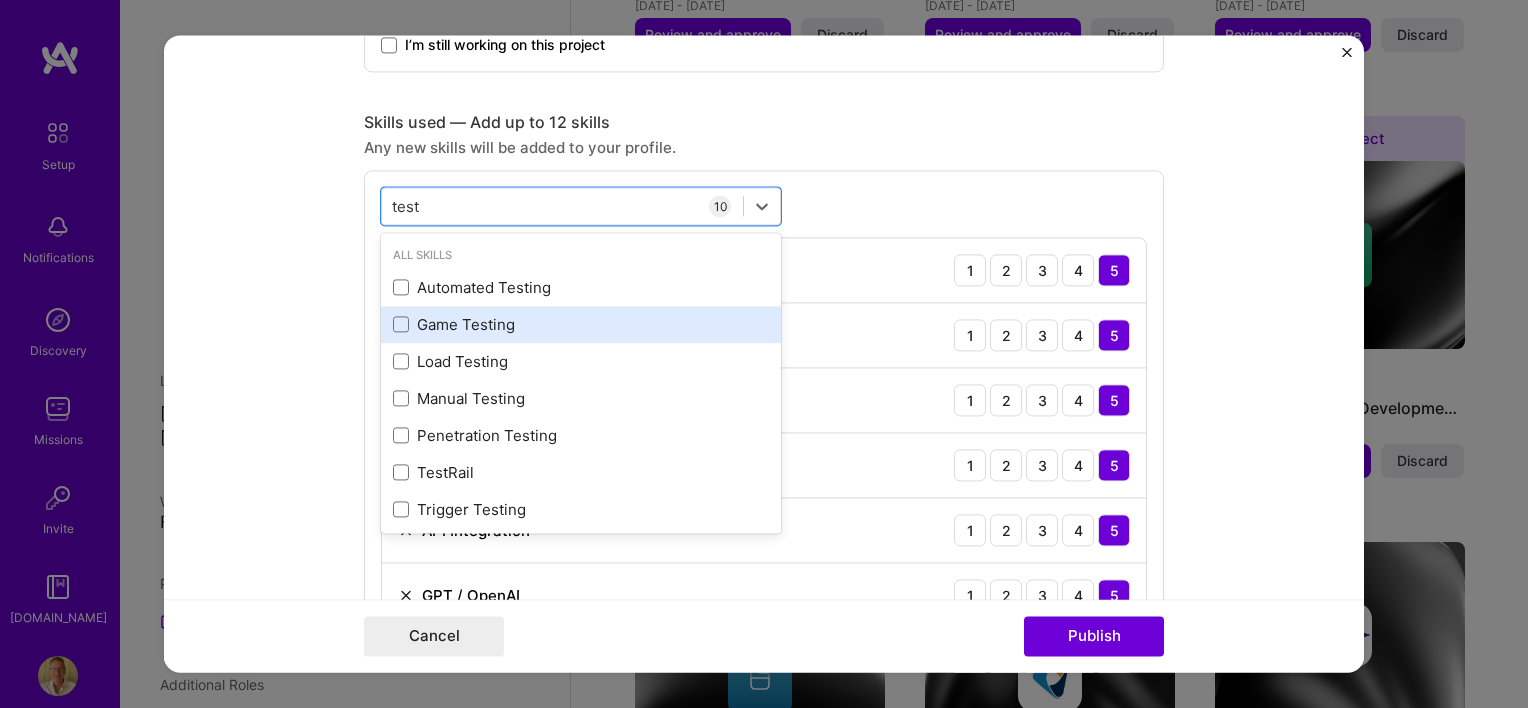 scroll, scrollTop: 7, scrollLeft: 0, axis: vertical 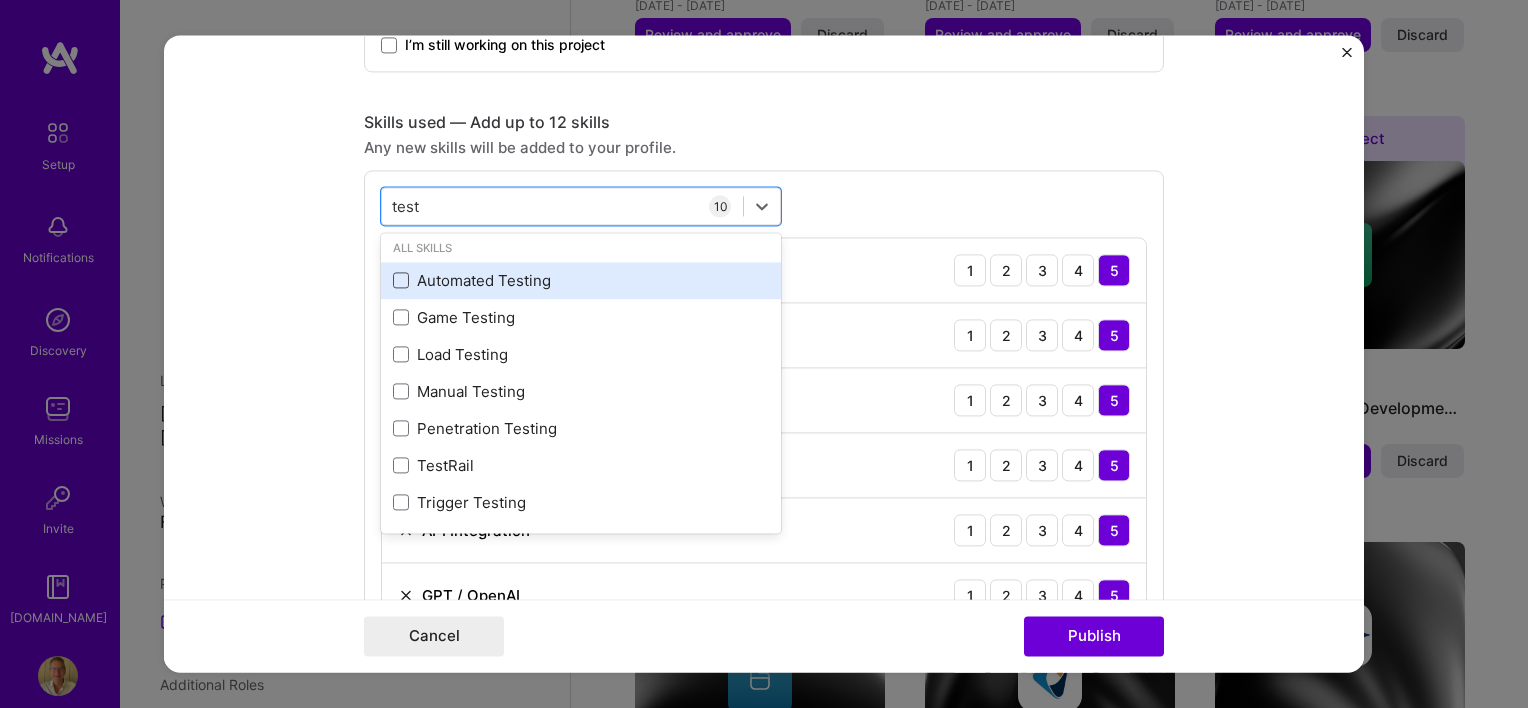click at bounding box center (401, 281) 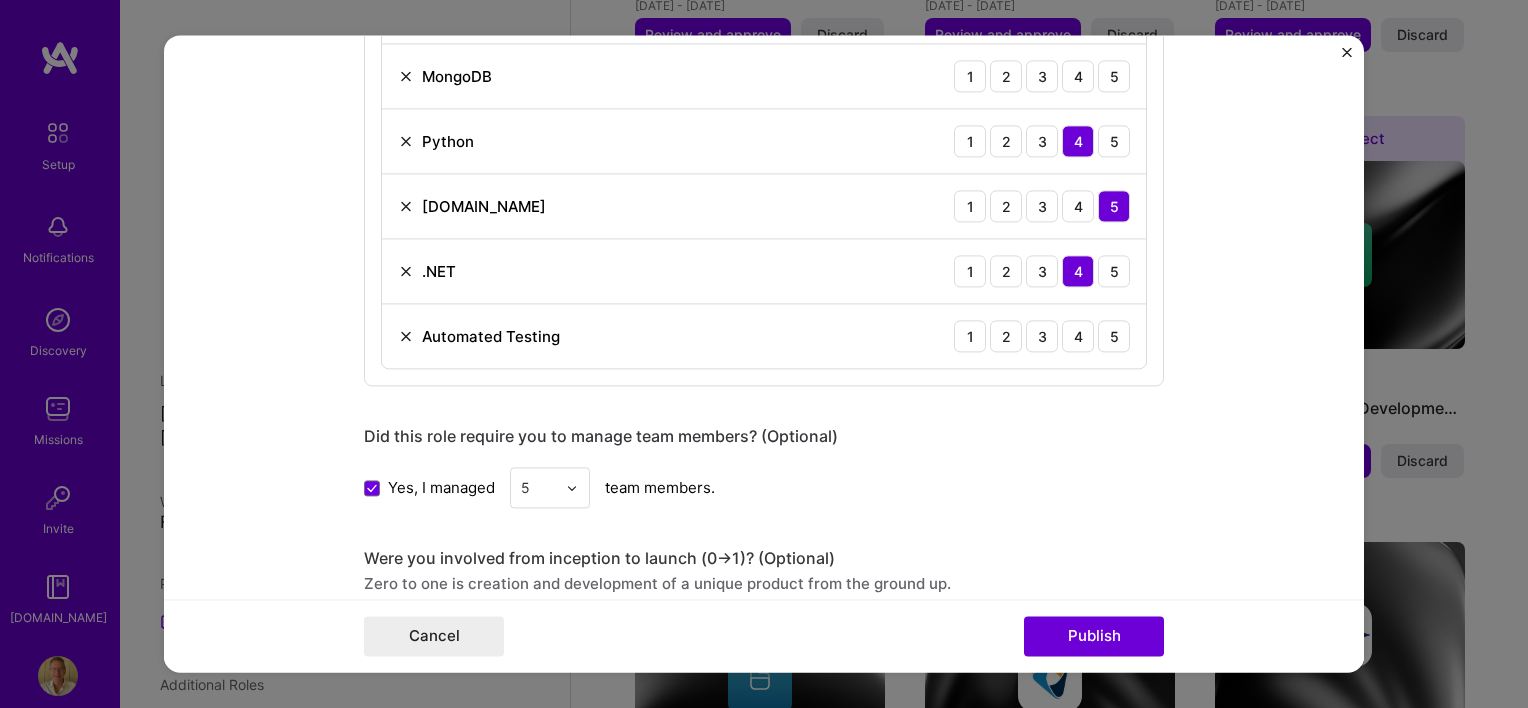 scroll, scrollTop: 1523, scrollLeft: 0, axis: vertical 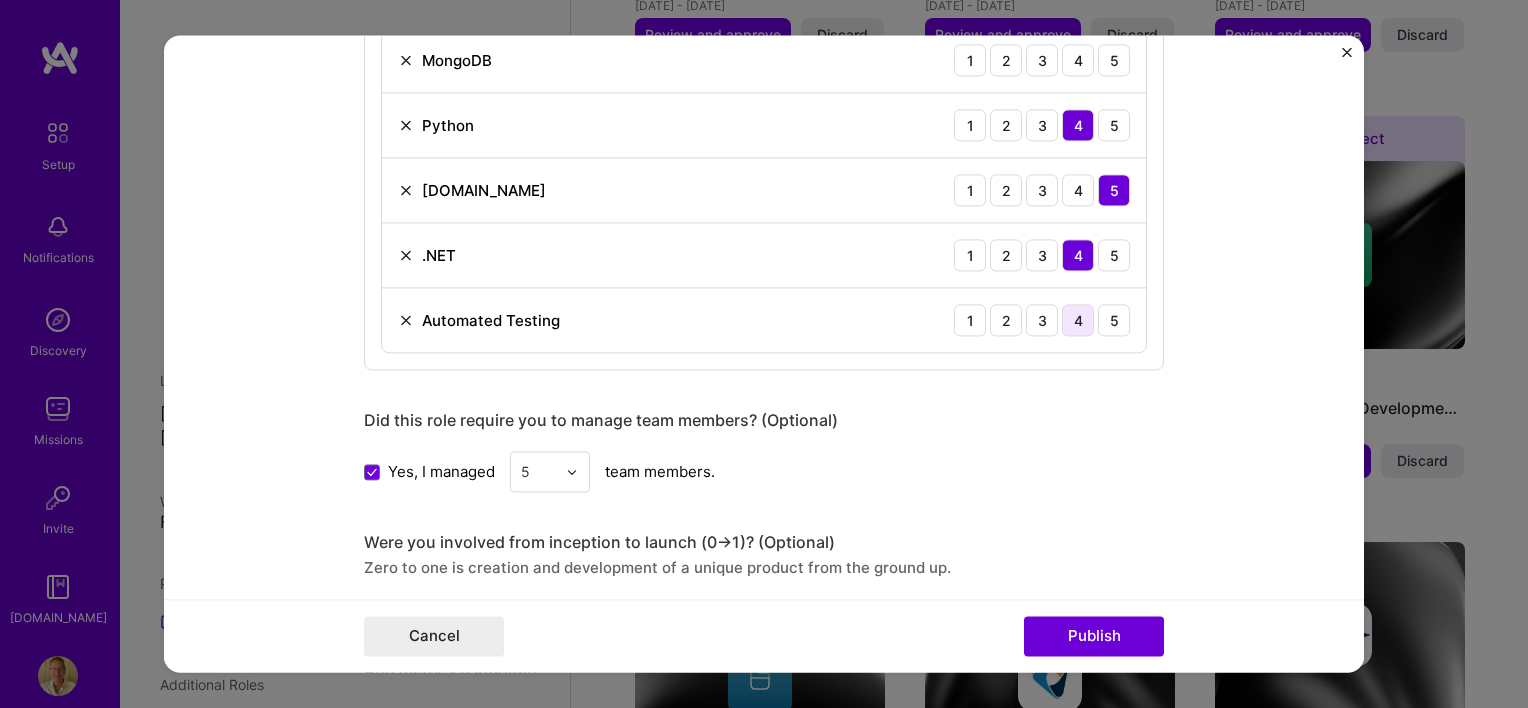 click on "4" at bounding box center (1078, 320) 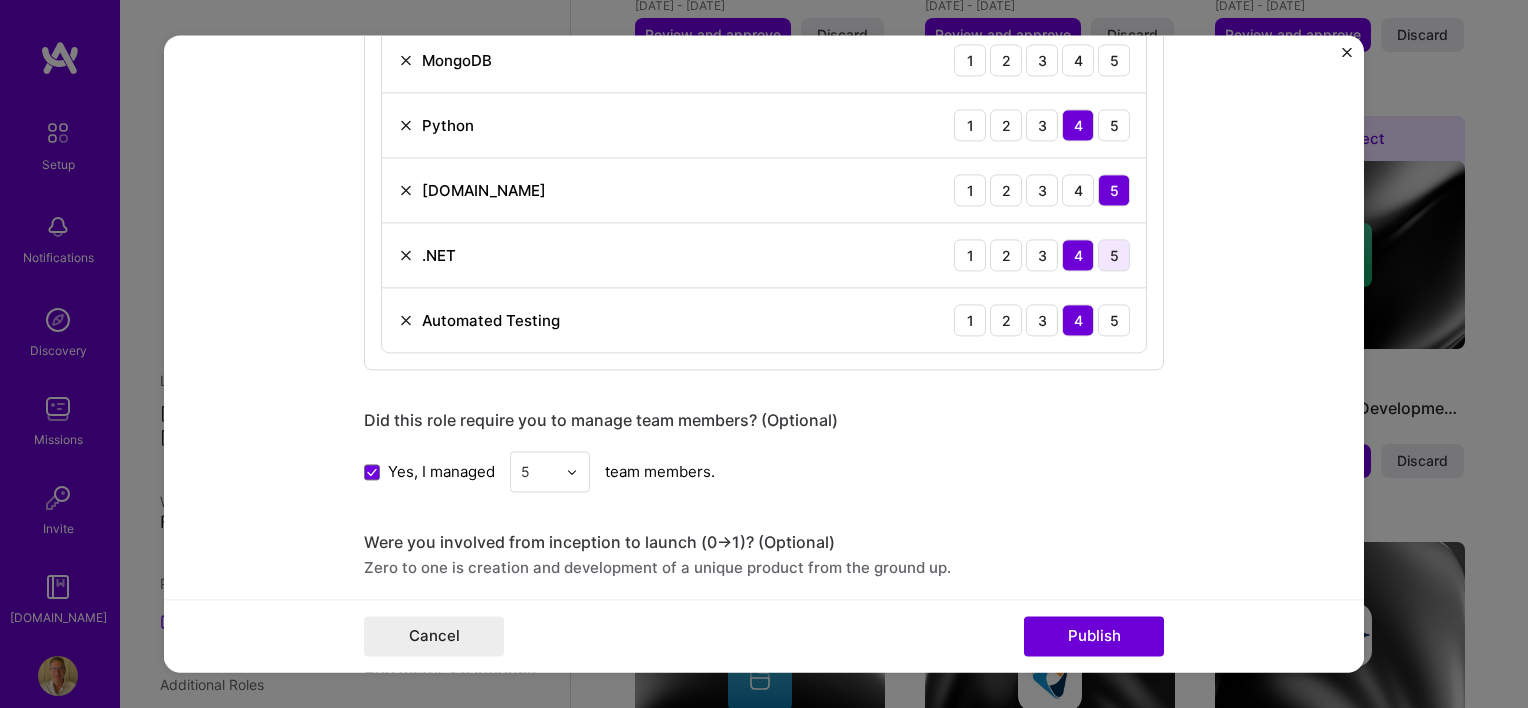 click on "5" at bounding box center [1114, 255] 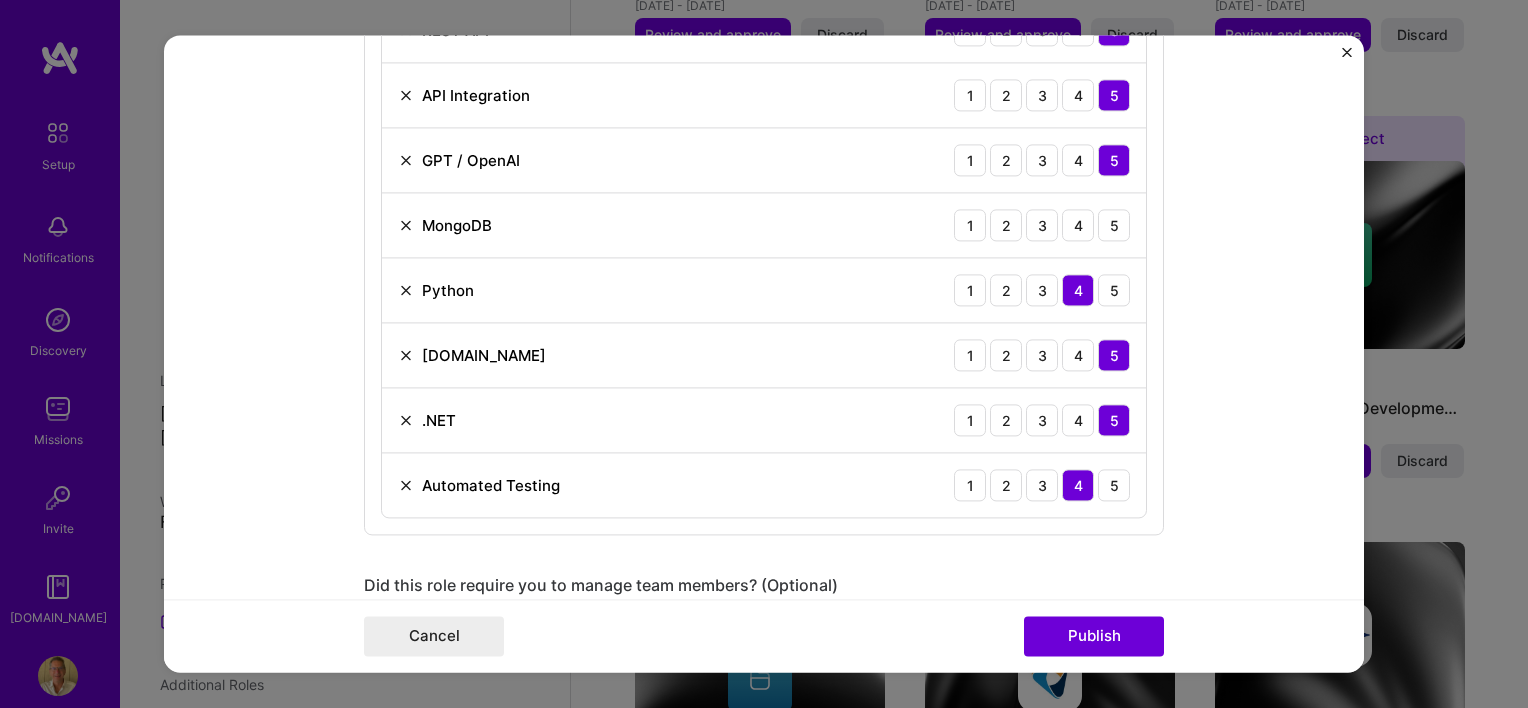 scroll, scrollTop: 1323, scrollLeft: 0, axis: vertical 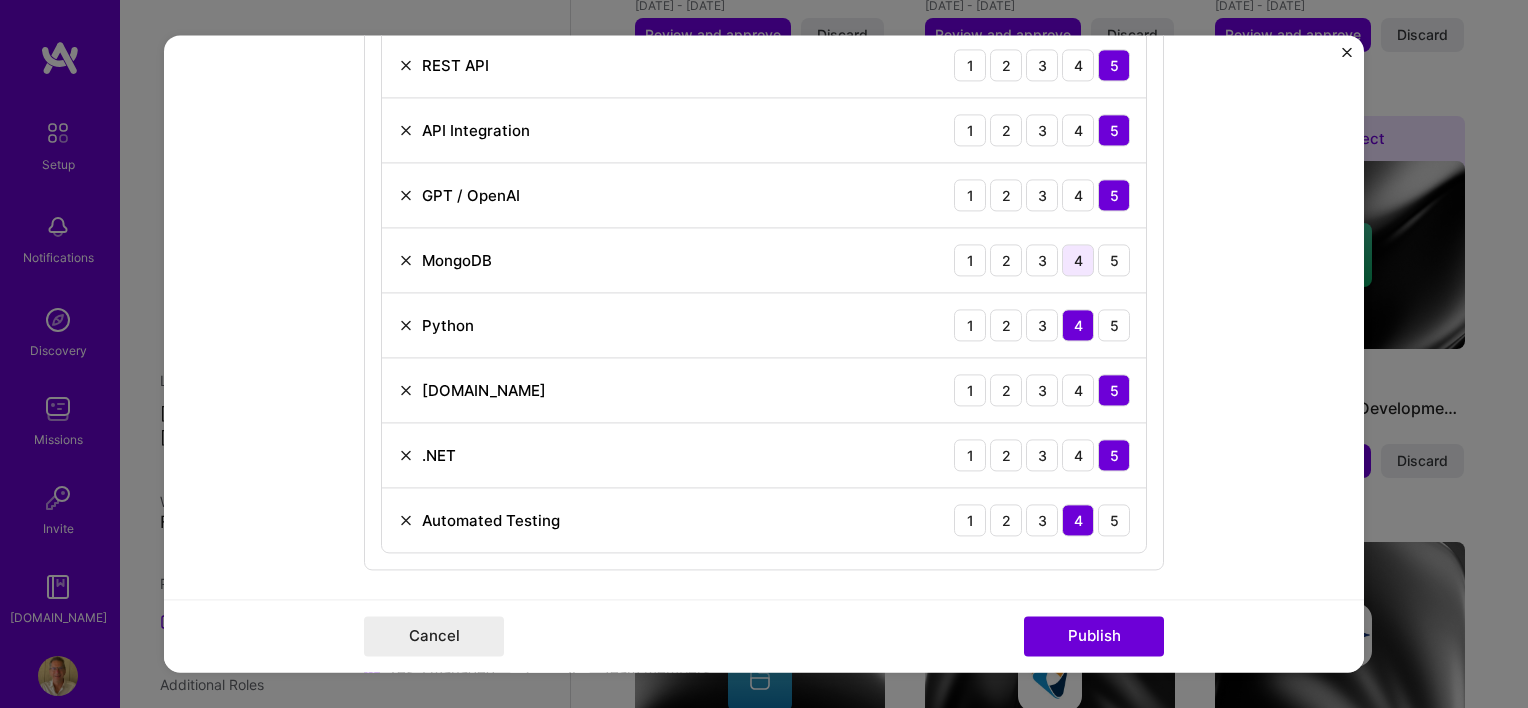 click on "4" at bounding box center [1078, 260] 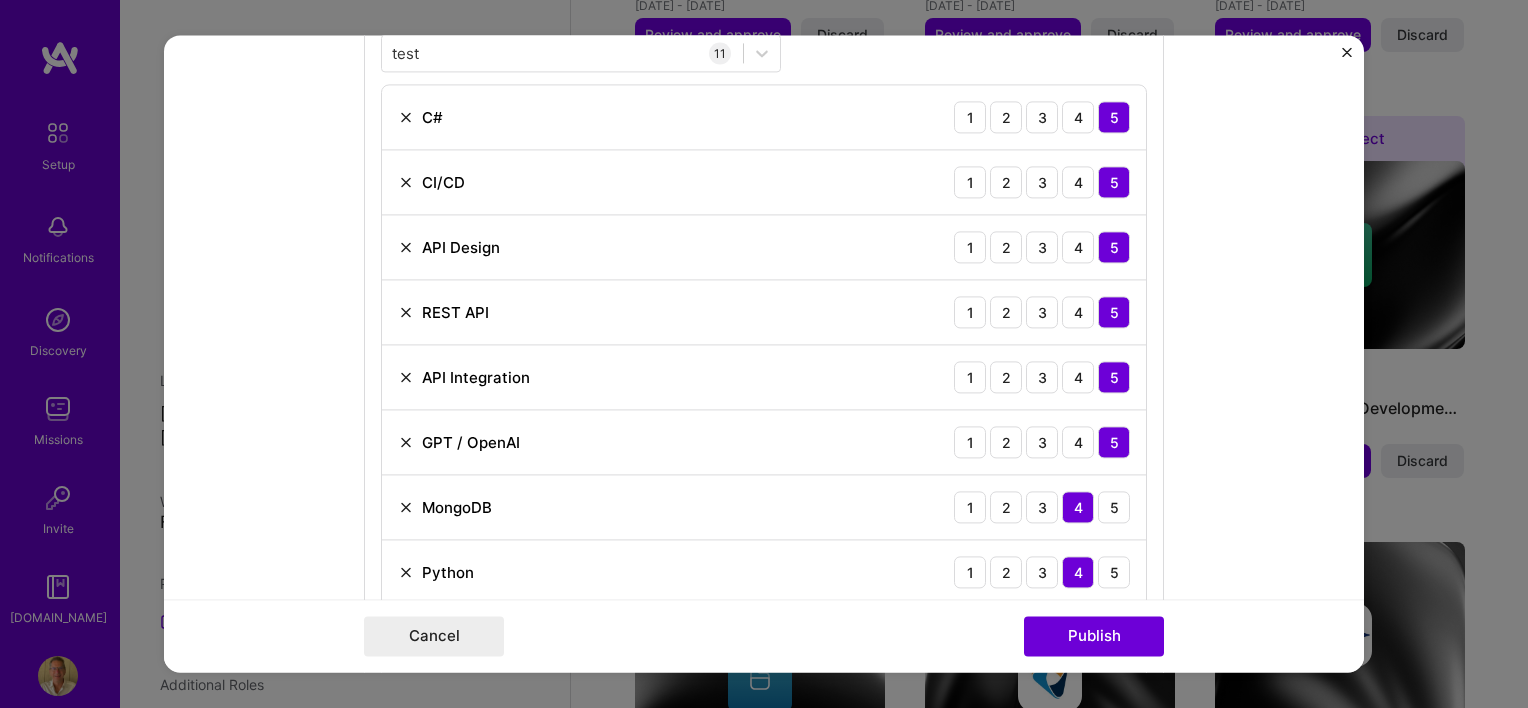 scroll, scrollTop: 1023, scrollLeft: 0, axis: vertical 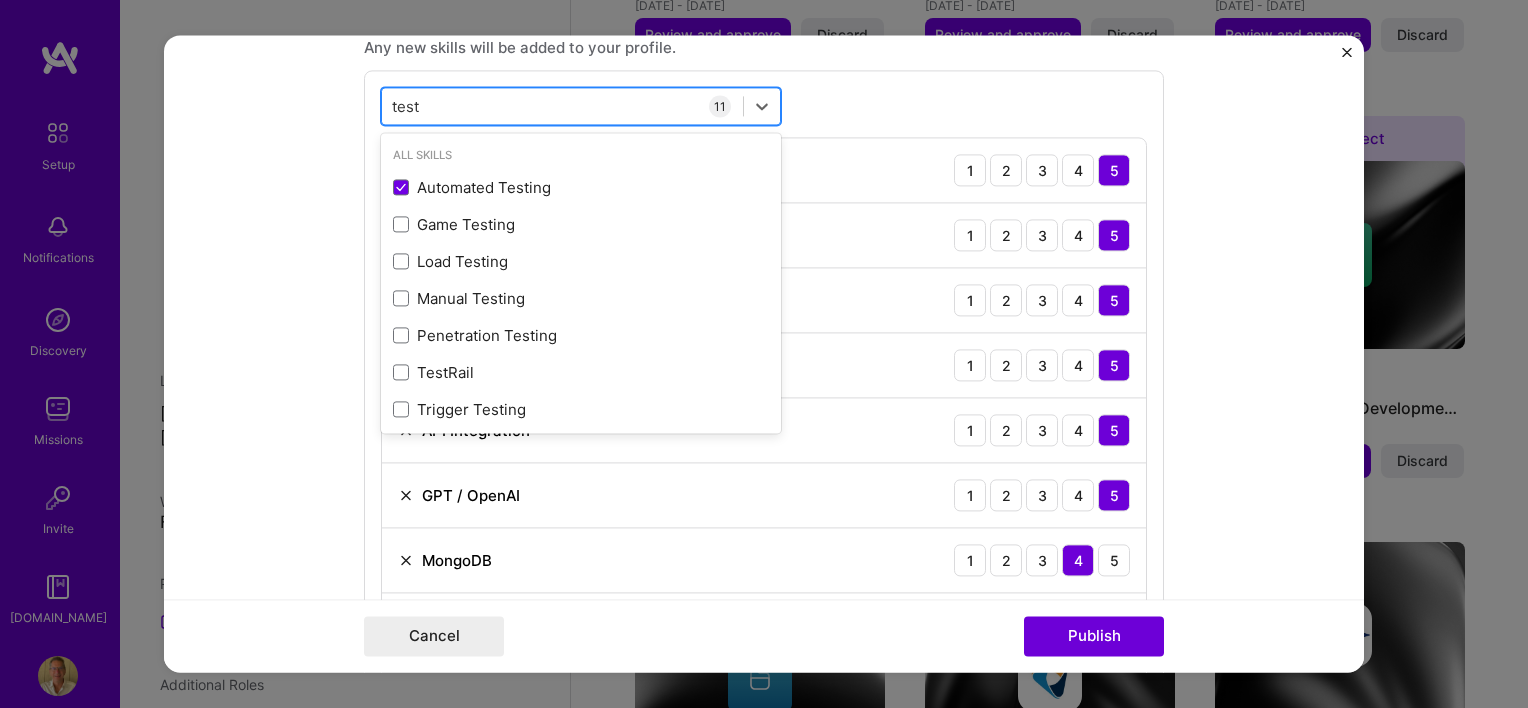 click on "test test" at bounding box center [562, 106] 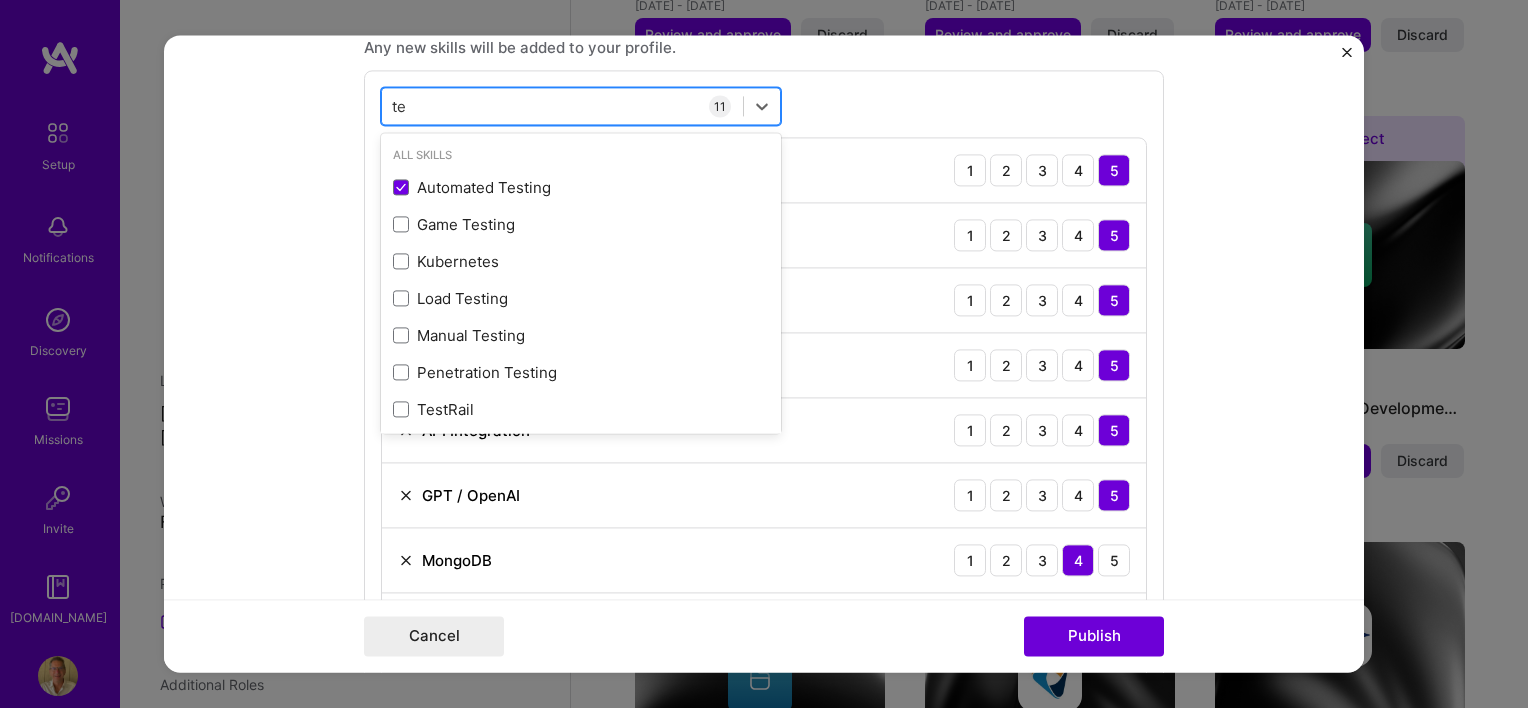 type on "t" 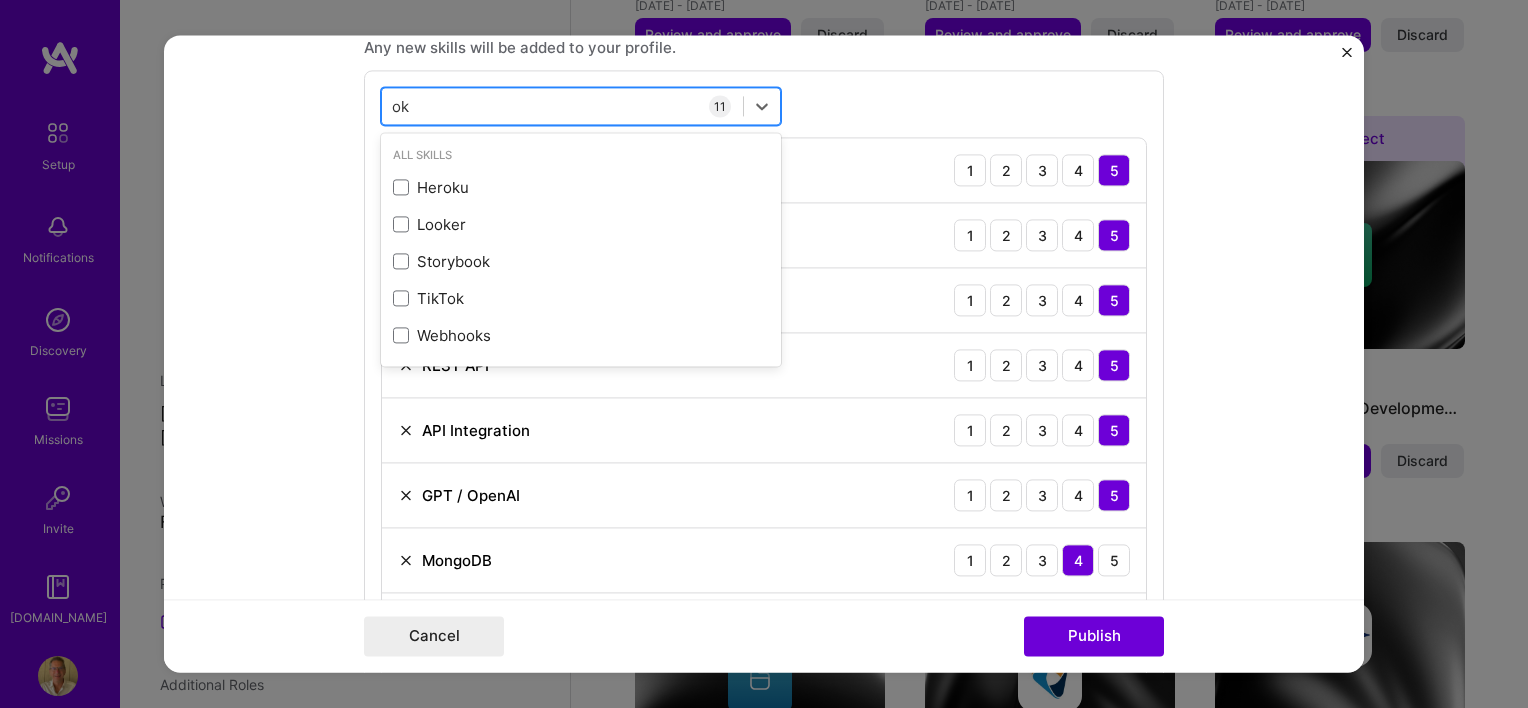 type on "o" 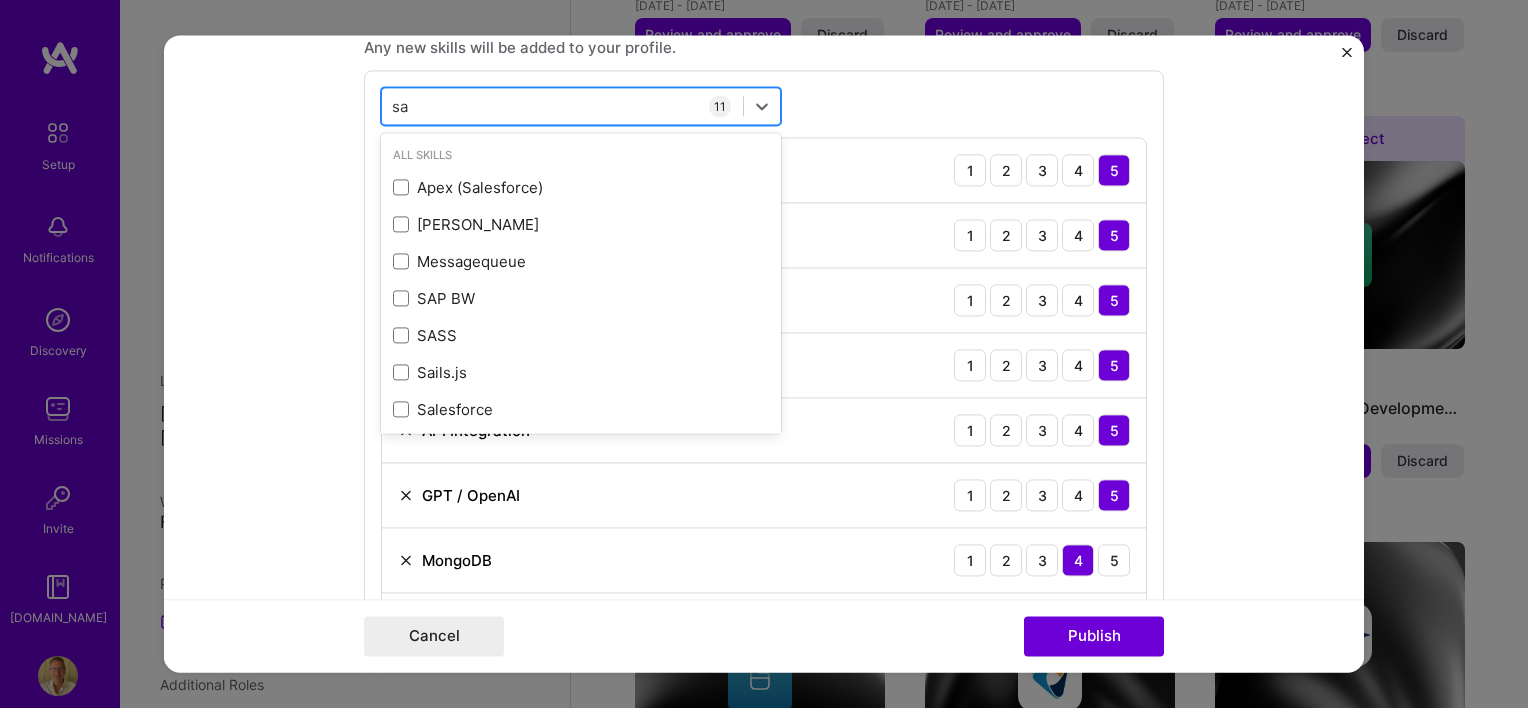 type on "s" 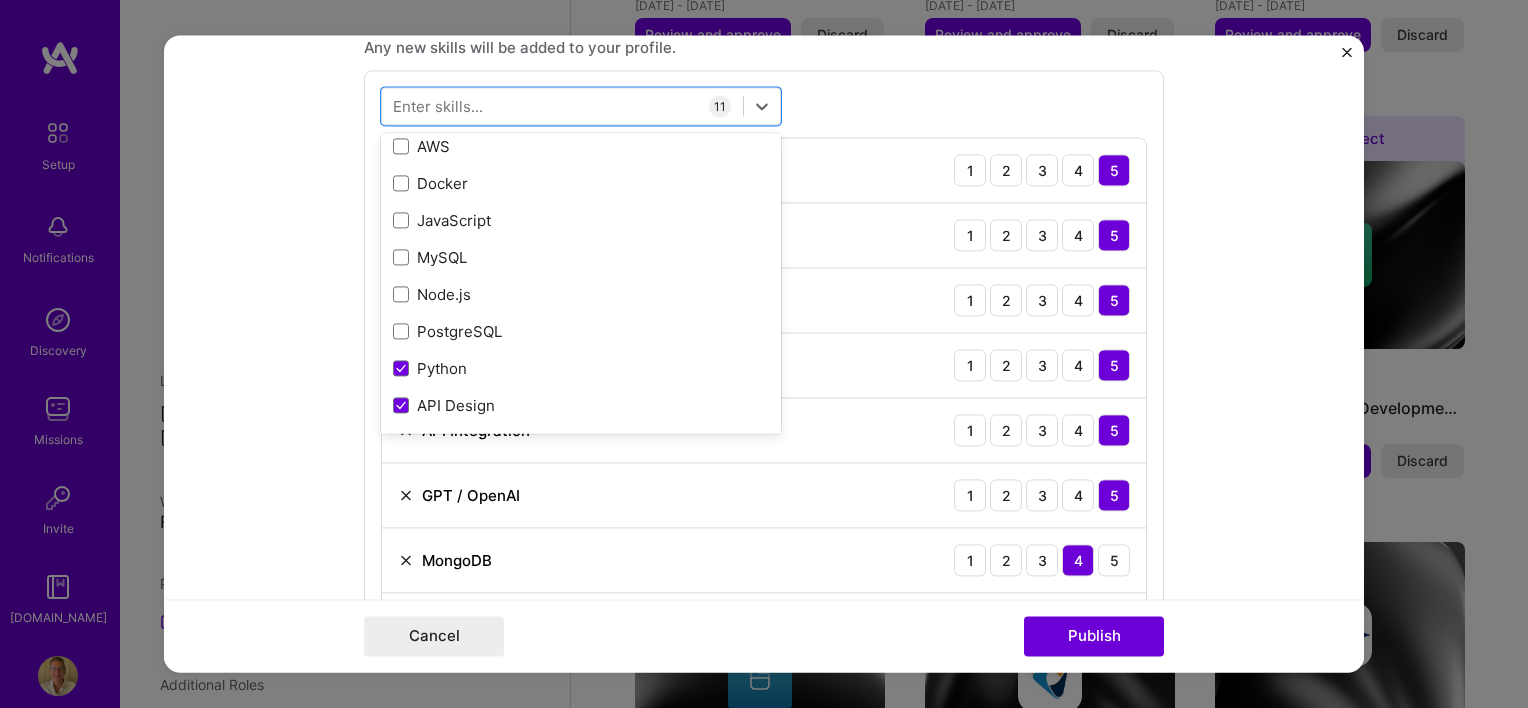 scroll, scrollTop: 200, scrollLeft: 0, axis: vertical 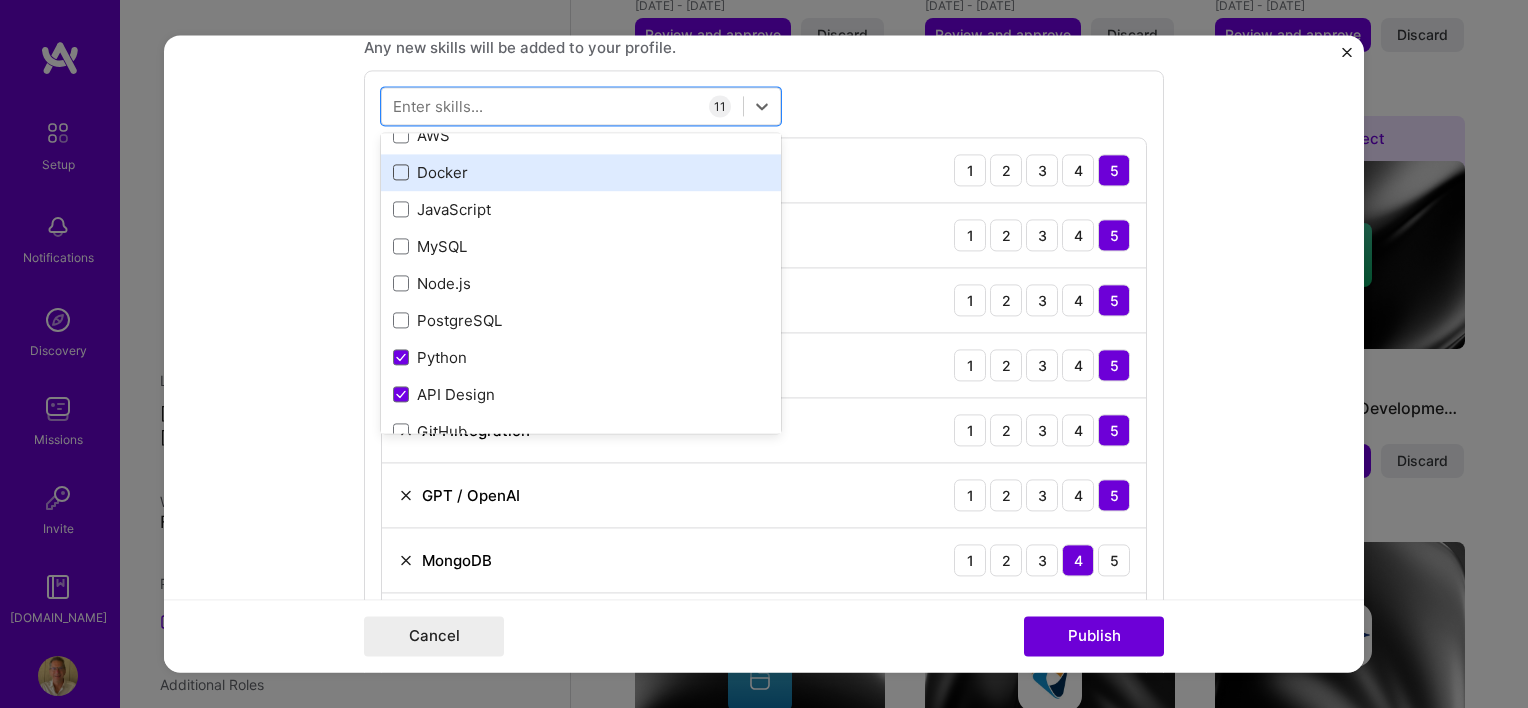 click at bounding box center [401, 173] 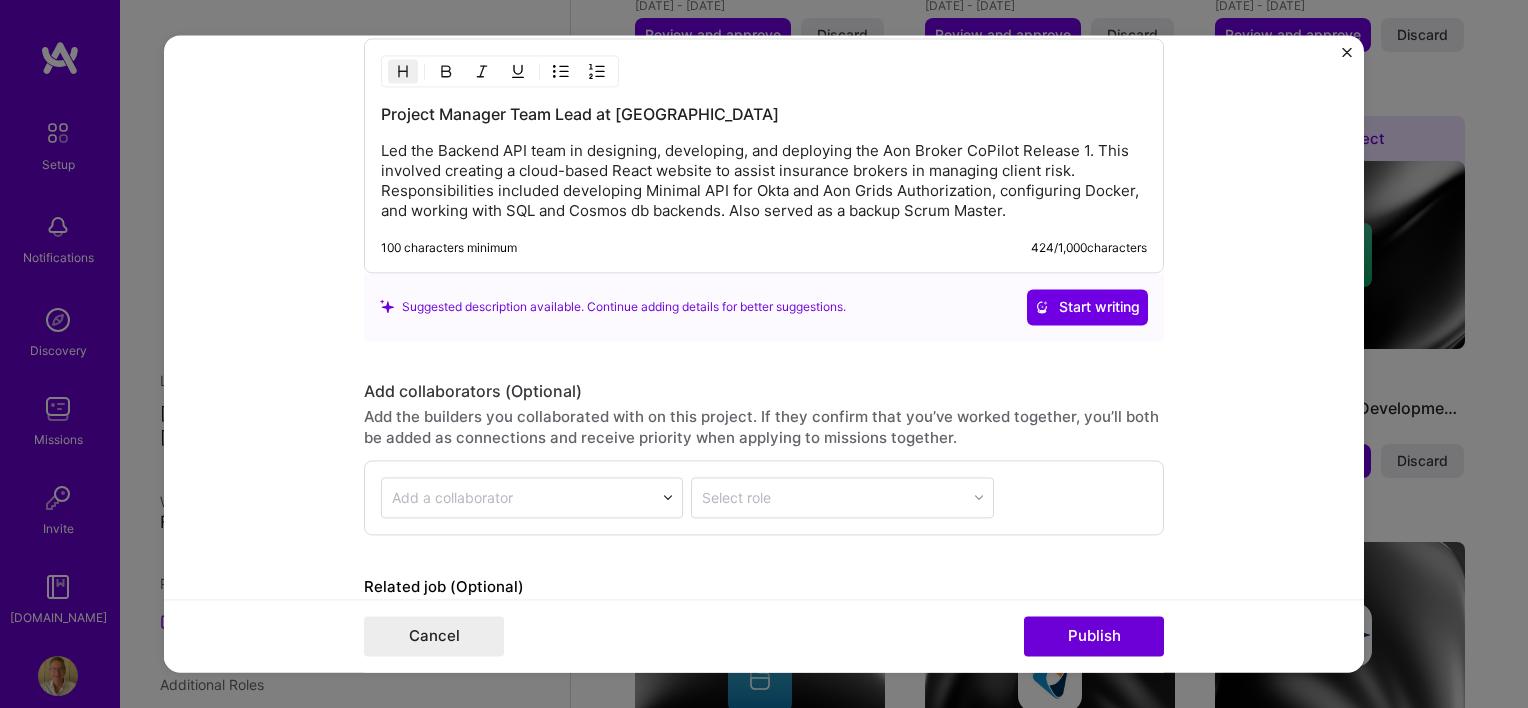 scroll, scrollTop: 2500, scrollLeft: 0, axis: vertical 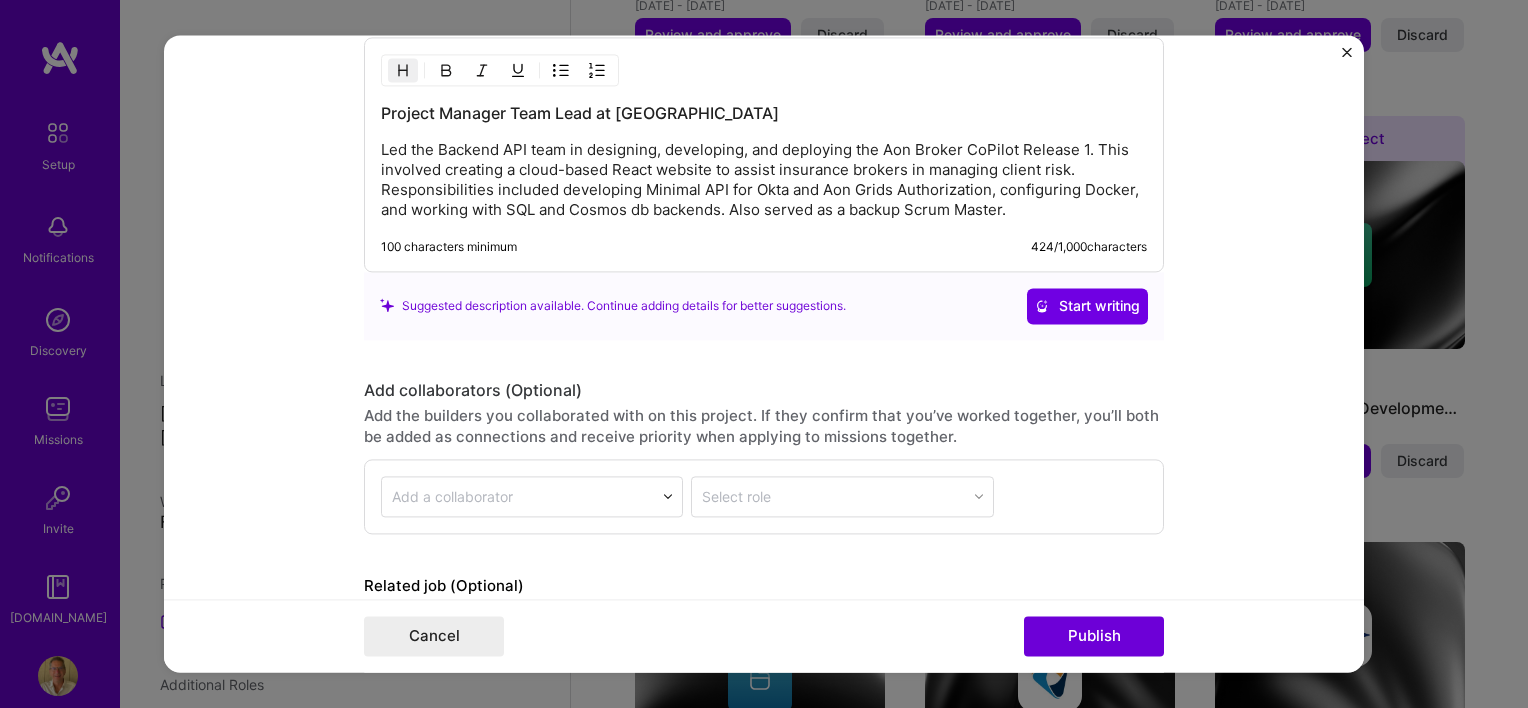 type 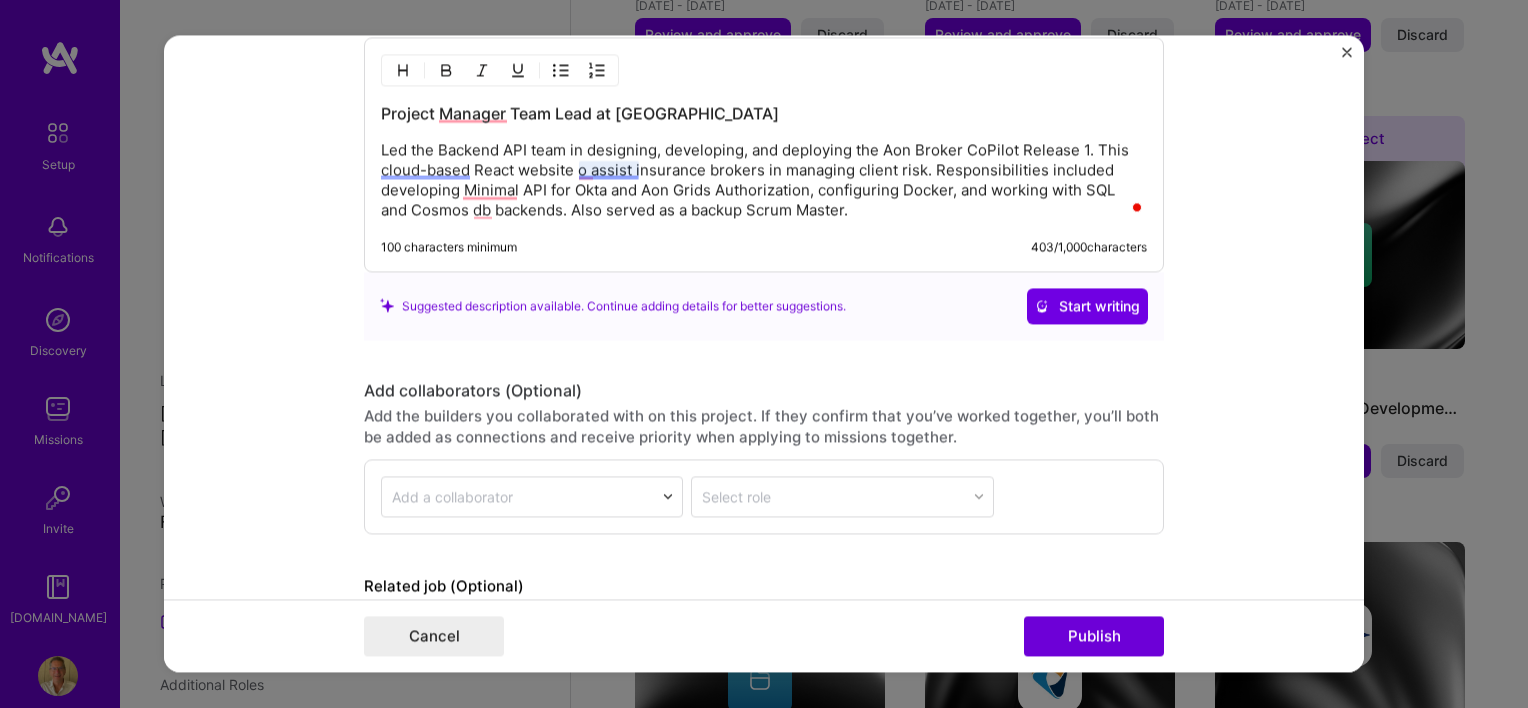 type 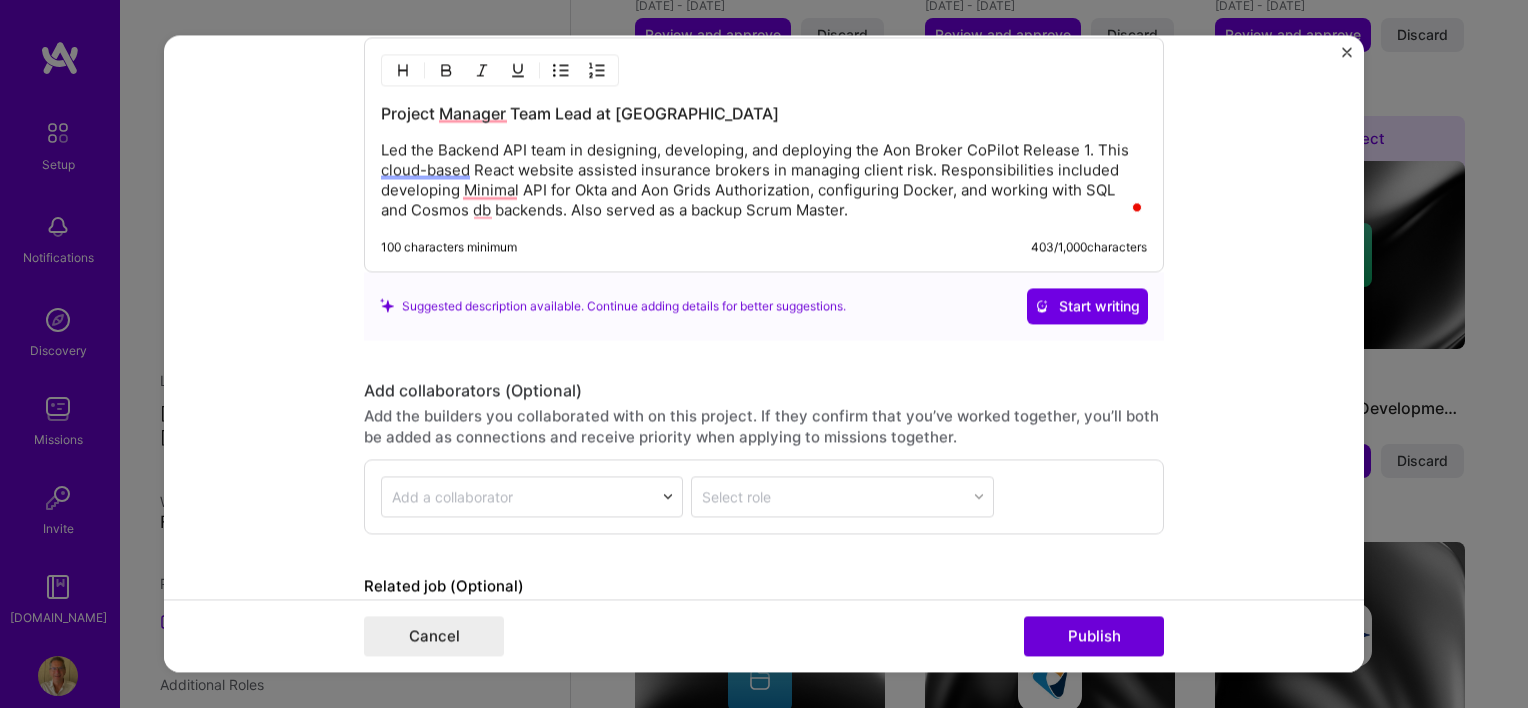 click on "Led the Backend API team in designing, developing, and deploying the Aon Broker CoPilot Release 1. This cloud-based React website assisted insurance brokers in managing client risk. Responsibilities included developing Minimal API for Okta and Aon Grids Authorization, configuring Docker, and working with SQL and Cosmos db backends. Also served as a backup Scrum Master." at bounding box center (764, 180) 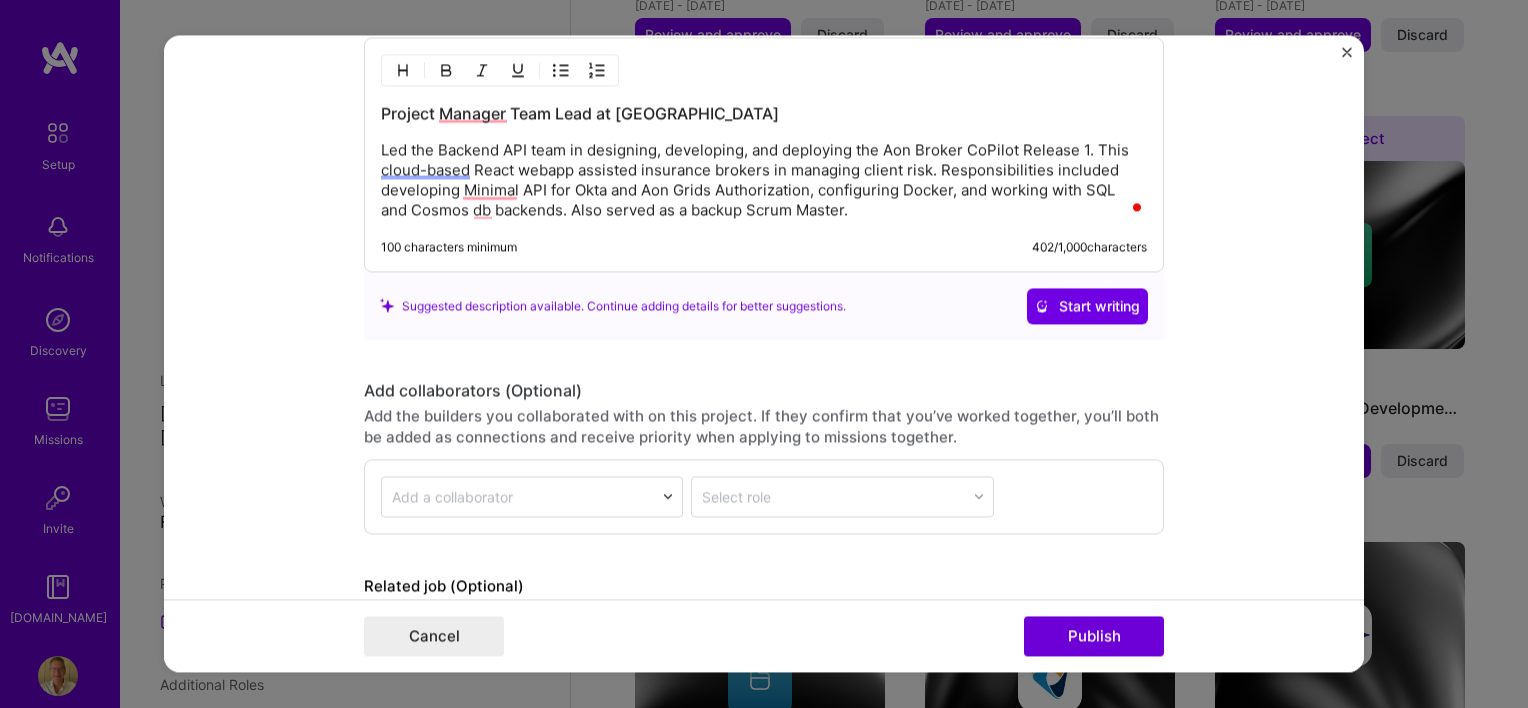 click on "Led the Backend API team in designing, developing, and deploying the Aon Broker CoPilot Release 1. This cloud-based React webapp assisted insurance brokers in managing client risk. Responsibilities included developing Minimal API for Okta and Aon Grids Authorization, configuring Docker, and working with SQL and Cosmos db backends. Also served as a backup Scrum Master." at bounding box center (764, 180) 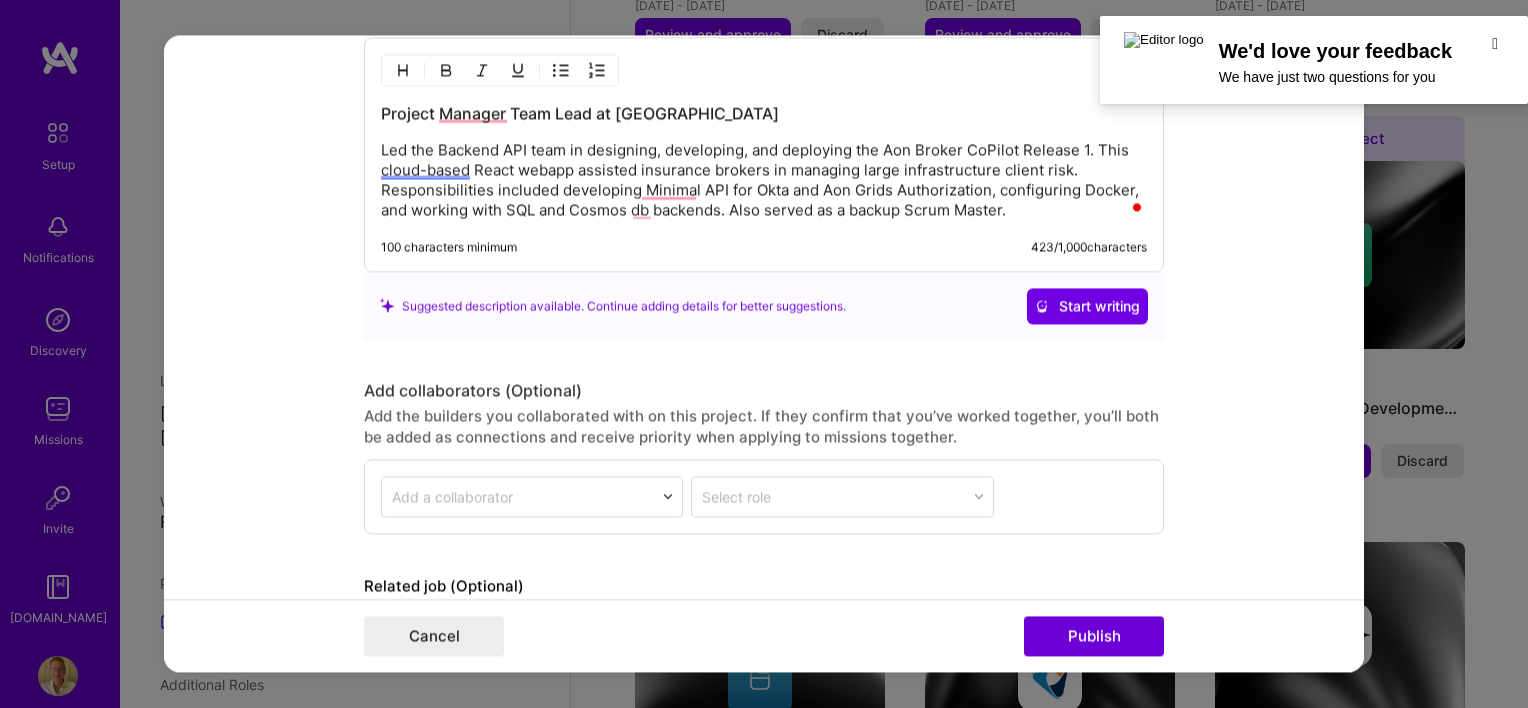 click on "Suggested description available. Continue adding details for better suggestions." at bounding box center (613, 305) 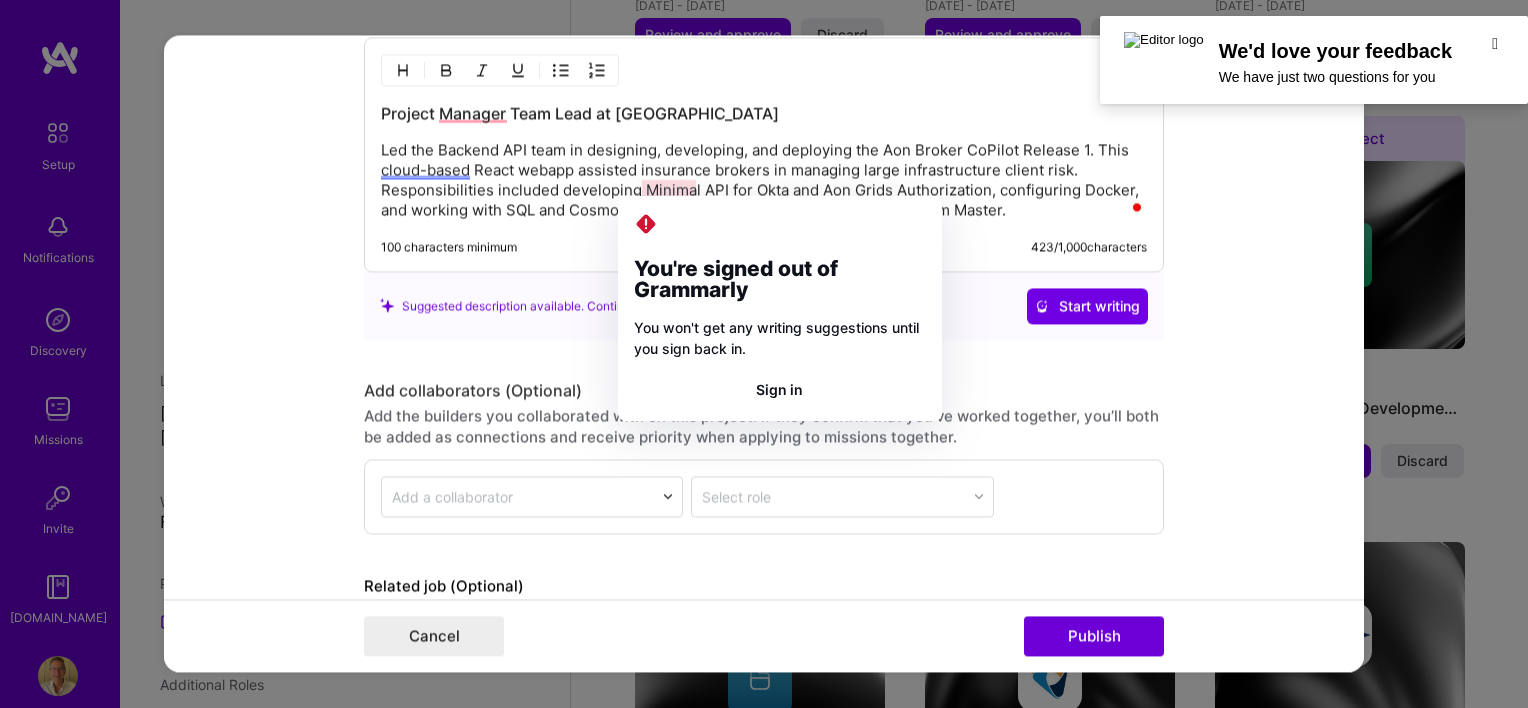 click on "Led the Backend API team in designing, developing, and deploying the Aon Broker CoPilot Release 1. This cloud-based React webapp assisted insurance brokers in managing large infrastructure client risk. Responsibilities included developing Minimal API for Okta and Aon Grids Authorization, configuring Docker, and working with SQL and Cosmos db backends. Also served as a backup Scrum Master." at bounding box center [764, 180] 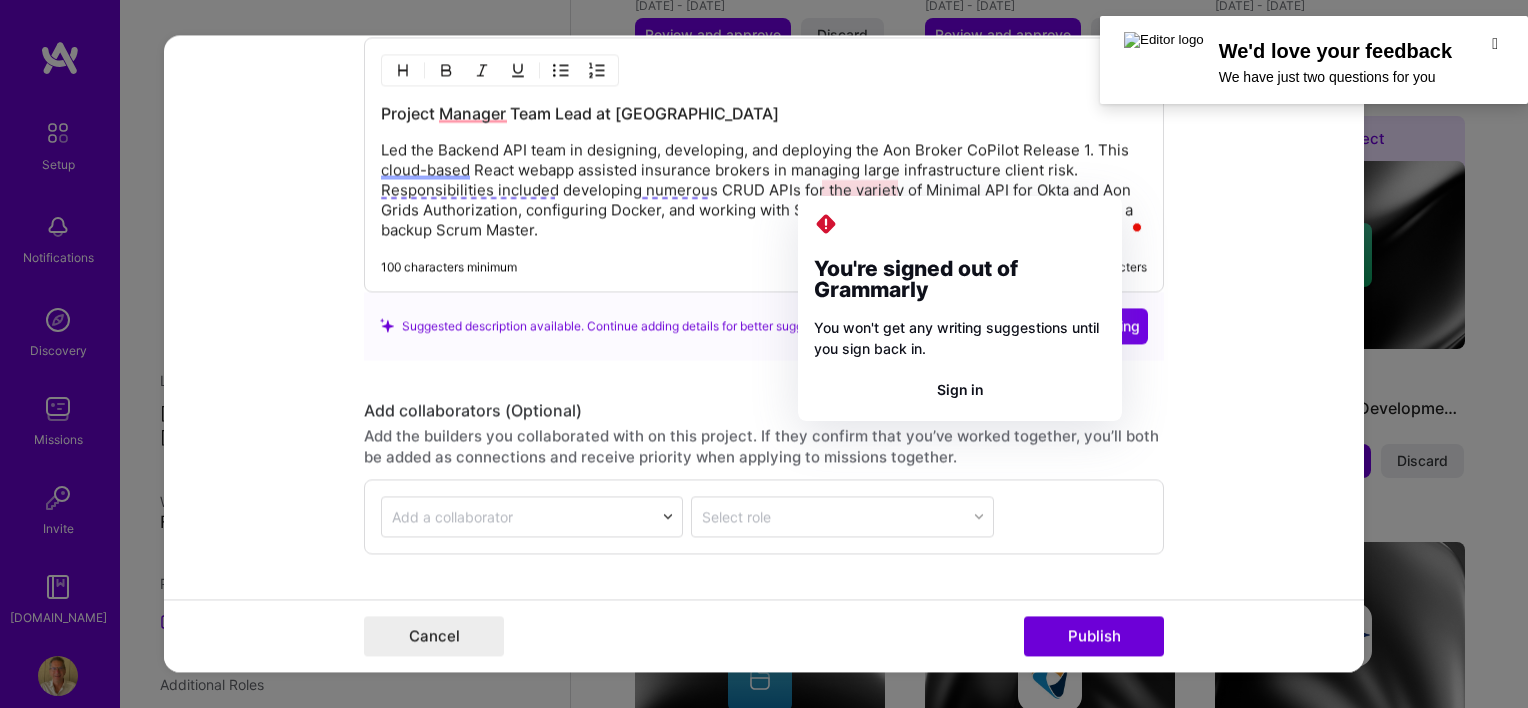click on "Led the Backend API team in designing, developing, and deploying the Aon Broker CoPilot Release 1. This cloud-based React webapp assisted insurance brokers in managing large infrastructure client risk. Responsibilities included developing numerous CRUD APIs for the variety of Minimal API for Okta and Aon Grids Authorization, configuring Docker, and working with SQL and Cosmos db backends. Also served as a backup Scrum Master." at bounding box center [764, 190] 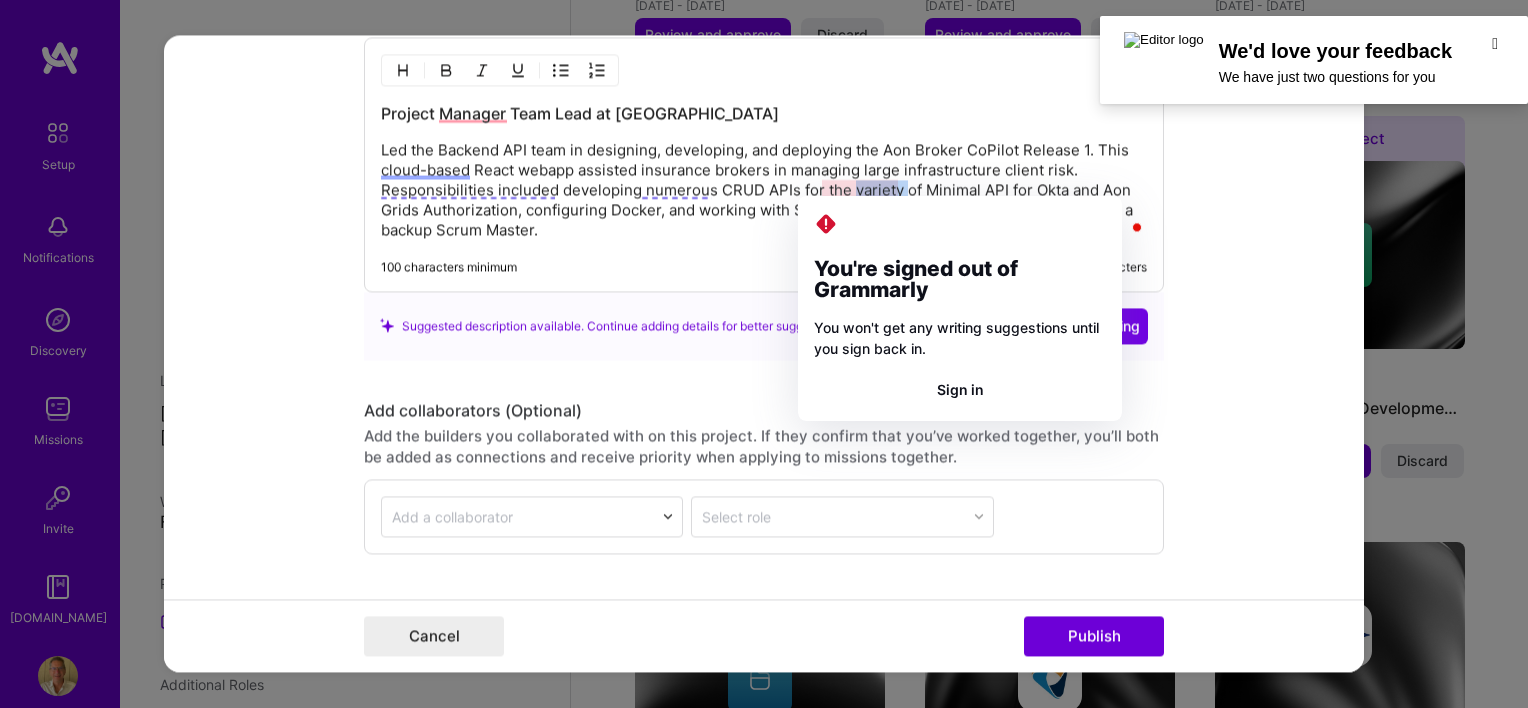 click on "Led the Backend API team in designing, developing, and deploying the Aon Broker CoPilot Release 1. This cloud-based React webapp assisted insurance brokers in managing large infrastructure client risk. Responsibilities included developing numerous CRUD APIs for the variety of Minimal API for Okta and Aon Grids Authorization, configuring Docker, and working with SQL and Cosmos db backends. Also served as a backup Scrum Master." at bounding box center [764, 190] 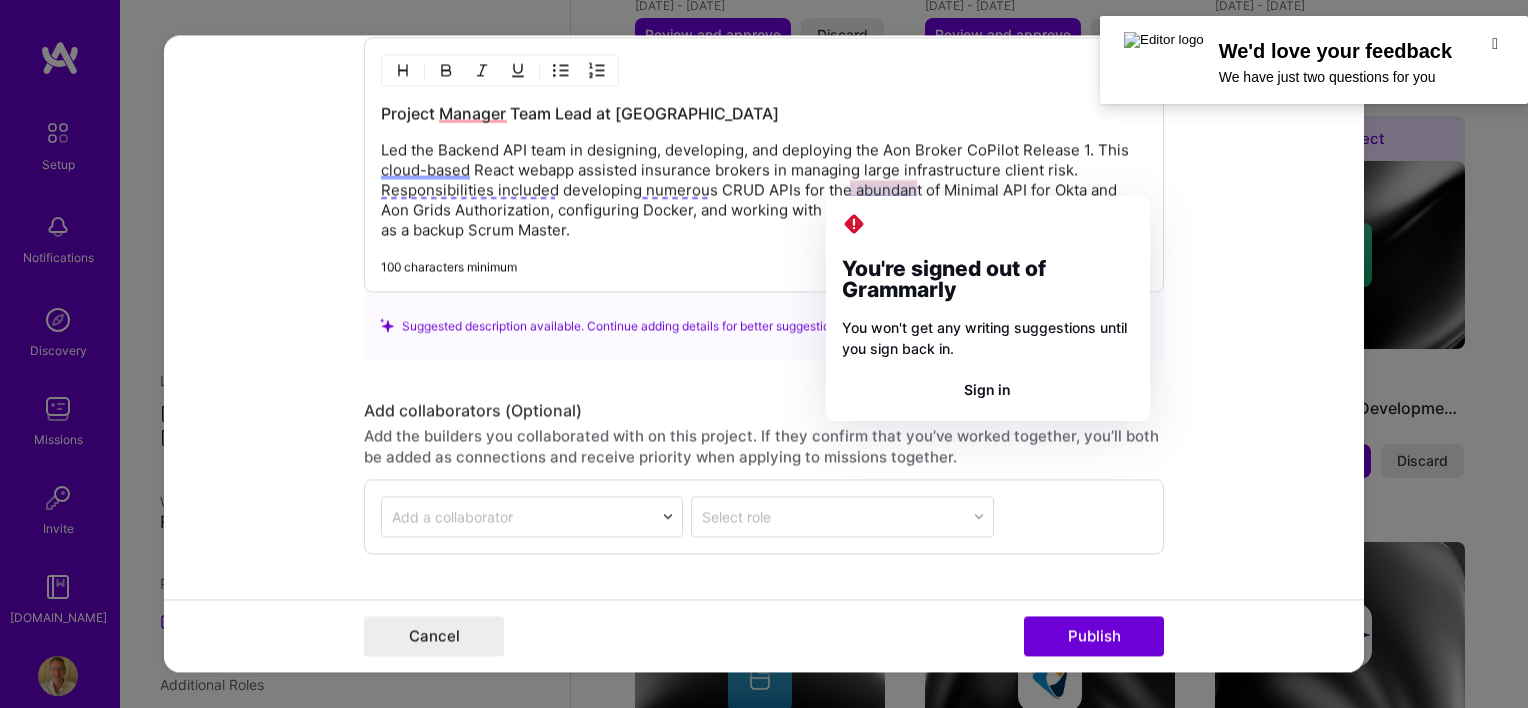 drag, startPoint x: 881, startPoint y: 188, endPoint x: 776, endPoint y: 248, distance: 120.93387 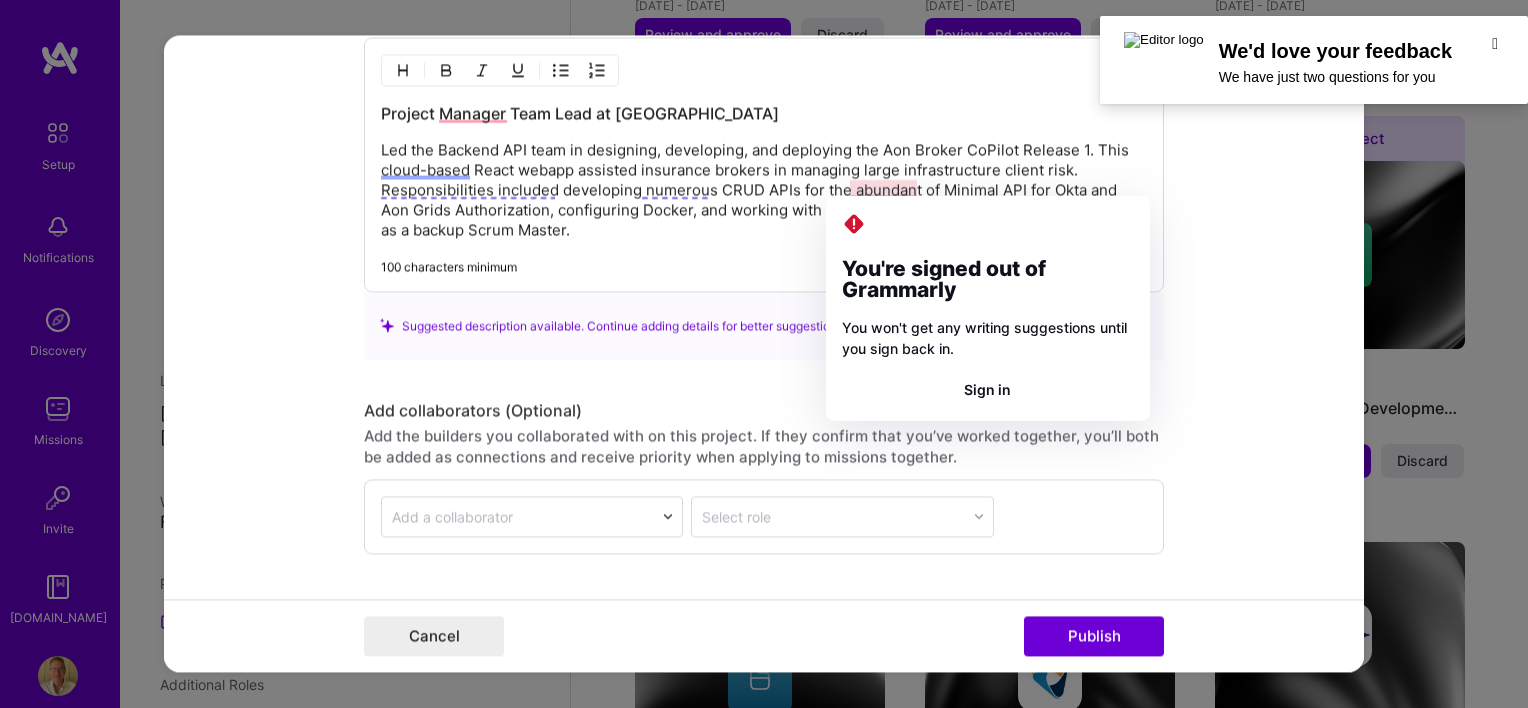drag, startPoint x: 863, startPoint y: 182, endPoint x: 772, endPoint y: 249, distance: 113.004425 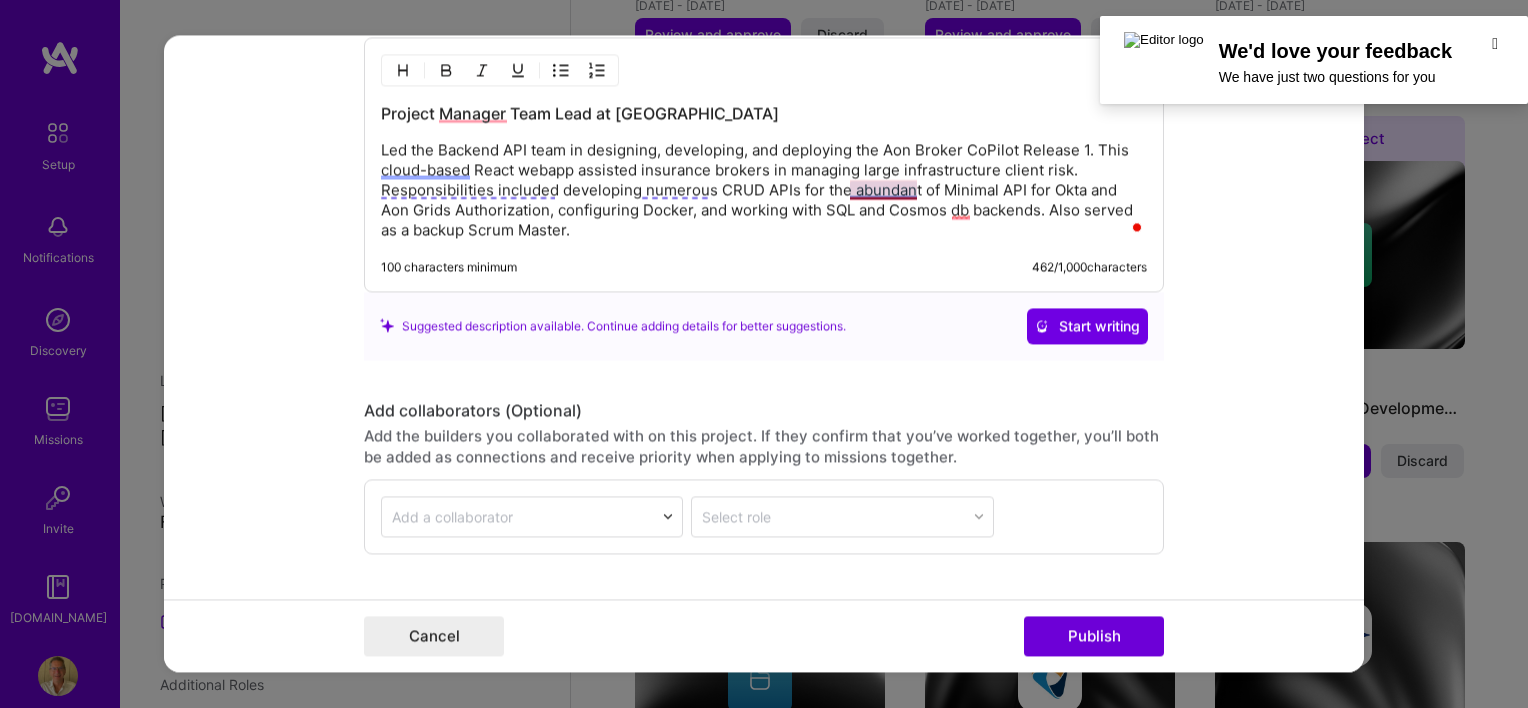 click on "Led the Backend API team in designing, developing, and deploying the Aon Broker CoPilot Release 1. This cloud-based React webapp assisted insurance brokers in managing large infrastructure client risk. Responsibilities included developing numerous CRUD APIs for the abundant of Minimal API for Okta and Aon Grids Authorization, configuring Docker, and working with SQL and Cosmos db backends. Also served as a backup Scrum Master." at bounding box center [764, 190] 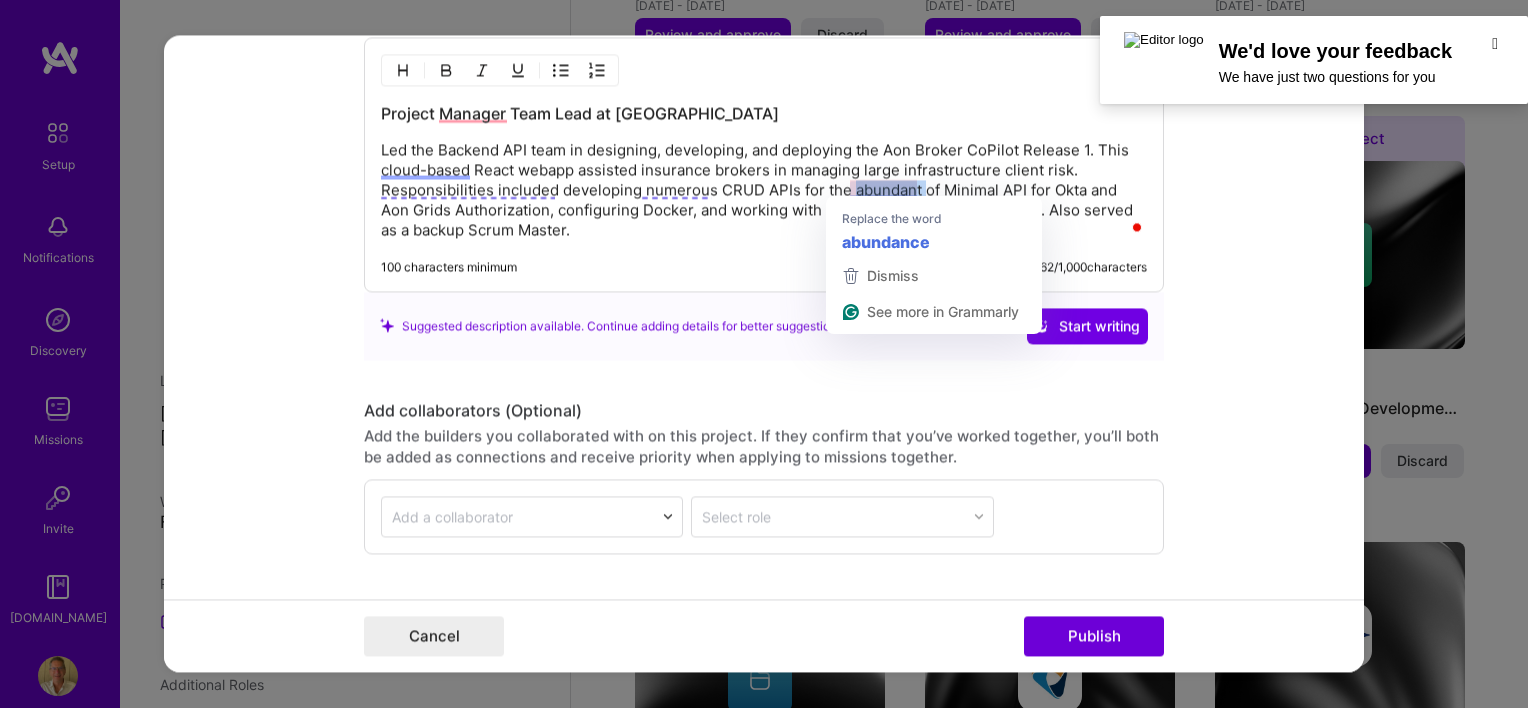 click on "Led the Backend API team in designing, developing, and deploying the Aon Broker CoPilot Release 1. This cloud-based React webapp assisted insurance brokers in managing large infrastructure client risk. Responsibilities included developing numerous CRUD APIs for the abundant of Minimal API for Okta and Aon Grids Authorization, configuring Docker, and working with SQL and Cosmos db backends. Also served as a backup Scrum Master." at bounding box center (764, 190) 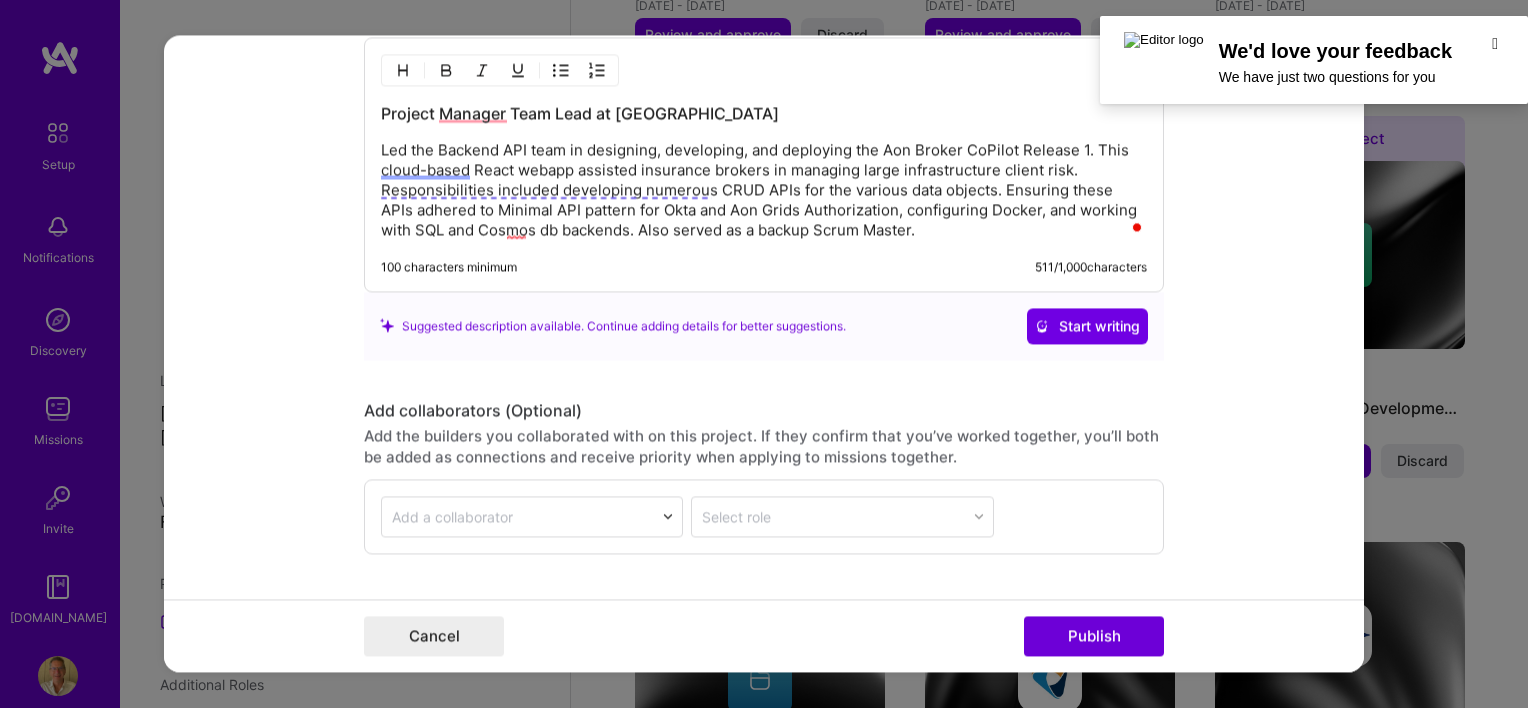 click on "Led the Backend API team in designing, developing, and deploying the Aon Broker CoPilot Release 1. This cloud-based React webapp assisted insurance brokers in managing large infrastructure client risk. Responsibilities included developing numerous CRUD APIs for the various data objects. Ensuring these APIs adhered to Minimal API pattern for Okta and Aon Grids Authorization, configuring Docker, and working with SQL and Cosmos db backends. Also served as a backup Scrum Master." at bounding box center [764, 190] 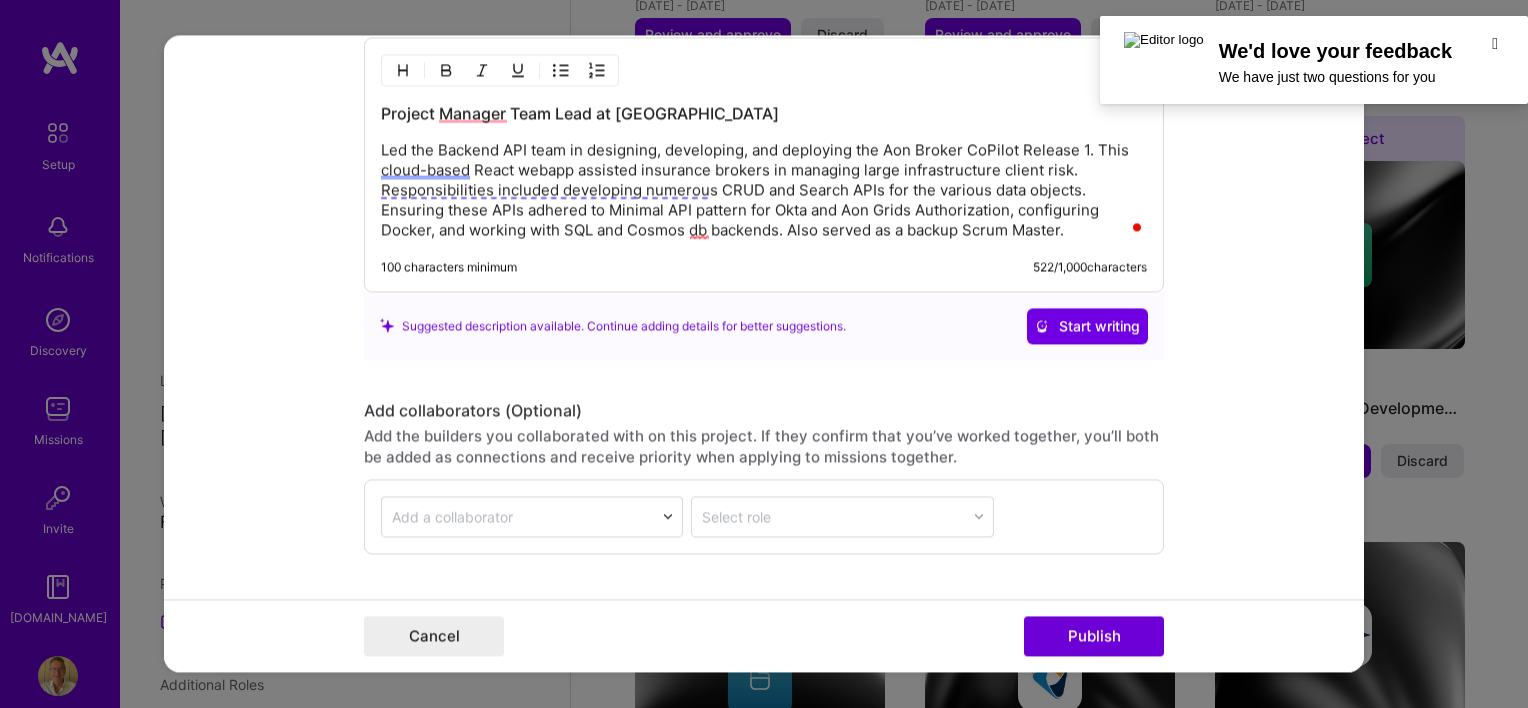 click on "Led the Backend API team in designing, developing, and deploying the Aon Broker CoPilot Release 1. This cloud-based React webapp assisted insurance brokers in managing large infrastructure client risk. Responsibilities included developing numerous CRUD and Search APIs for the various data objects. Ensuring these APIs adhered to Minimal API pattern for Okta and Aon Grids Authorization, configuring Docker, and working with SQL and Cosmos db backends. Also served as a backup Scrum Master." at bounding box center [764, 190] 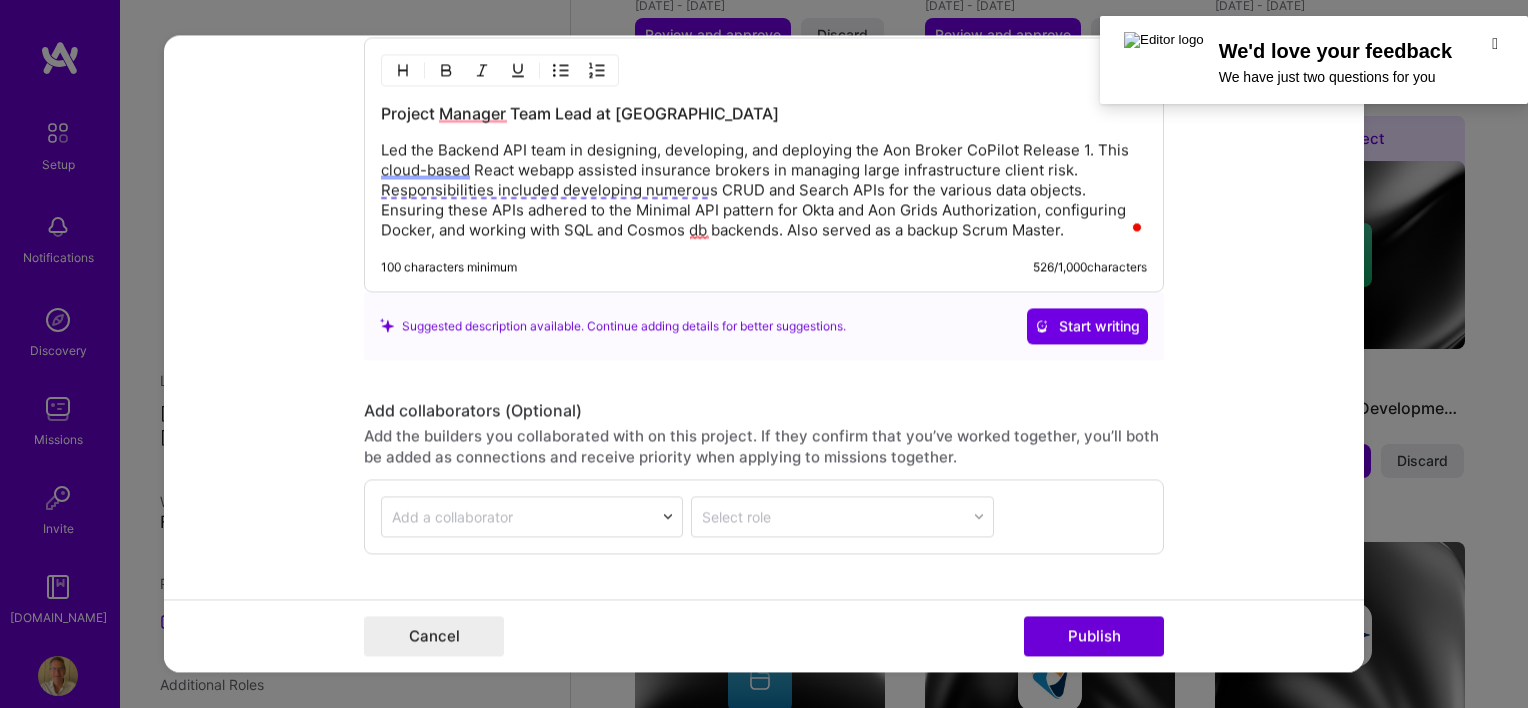 click on "Led the Backend API team in designing, developing, and deploying the Aon Broker CoPilot Release 1. This cloud-based React webapp assisted insurance brokers in managing large infrastructure client risk. Responsibilities included developing numerous CRUD and Search APIs for the various data objects. Ensuring these APIs adhered to the Minimal API pattern for Okta and Aon Grids Authorization, configuring Docker, and working with SQL and Cosmos db backends. Also served as a backup Scrum Master." at bounding box center [764, 190] 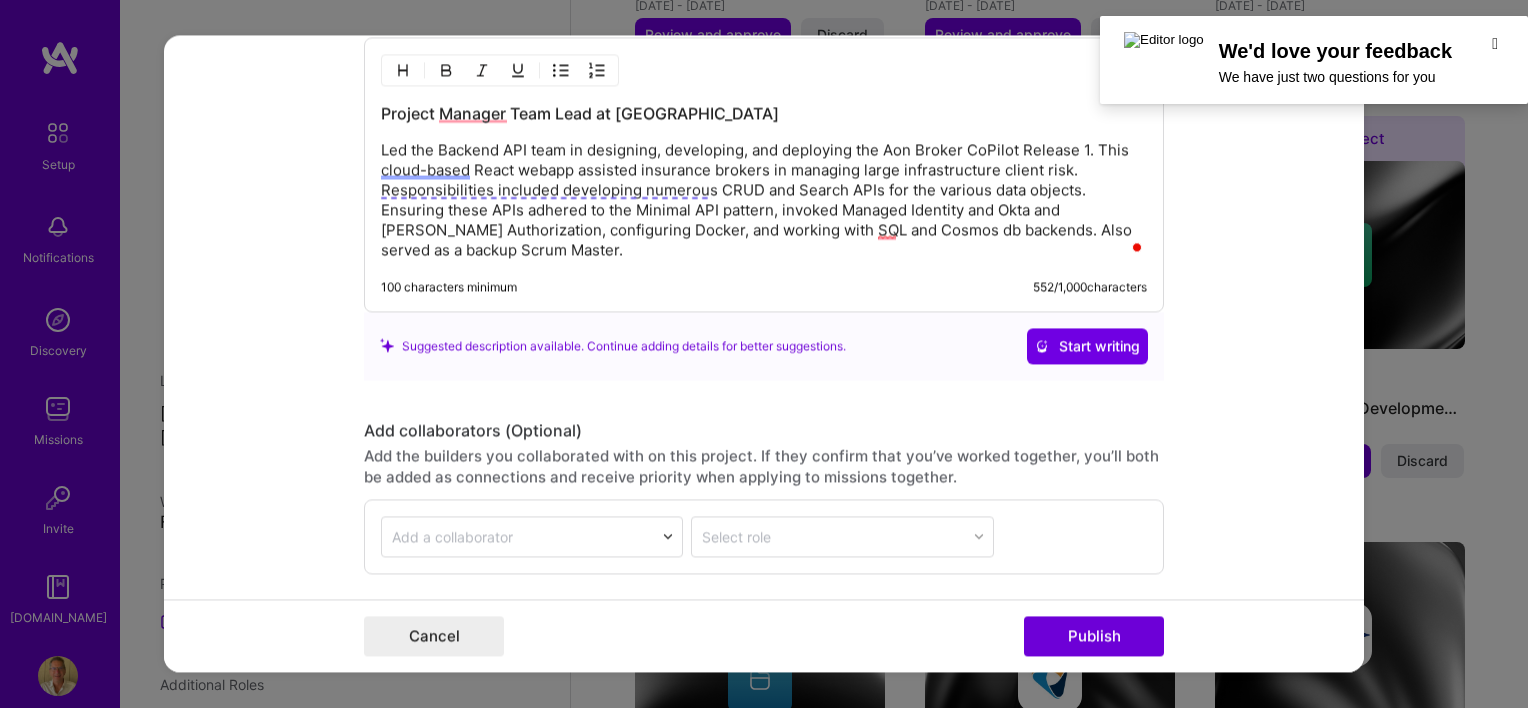 click on "Led the Backend API team in designing, developing, and deploying the Aon Broker CoPilot Release 1. This cloud-based React webapp assisted insurance brokers in managing large infrastructure client risk. Responsibilities included developing numerous CRUD and Search APIs for the various data objects. Ensuring these APIs adhered to the Minimal API pattern, invoked Managed Identity and Okta and [PERSON_NAME] Authorization, configuring Docker, and working with SQL and Cosmos db backends. Also served as a backup Scrum Master." at bounding box center [764, 200] 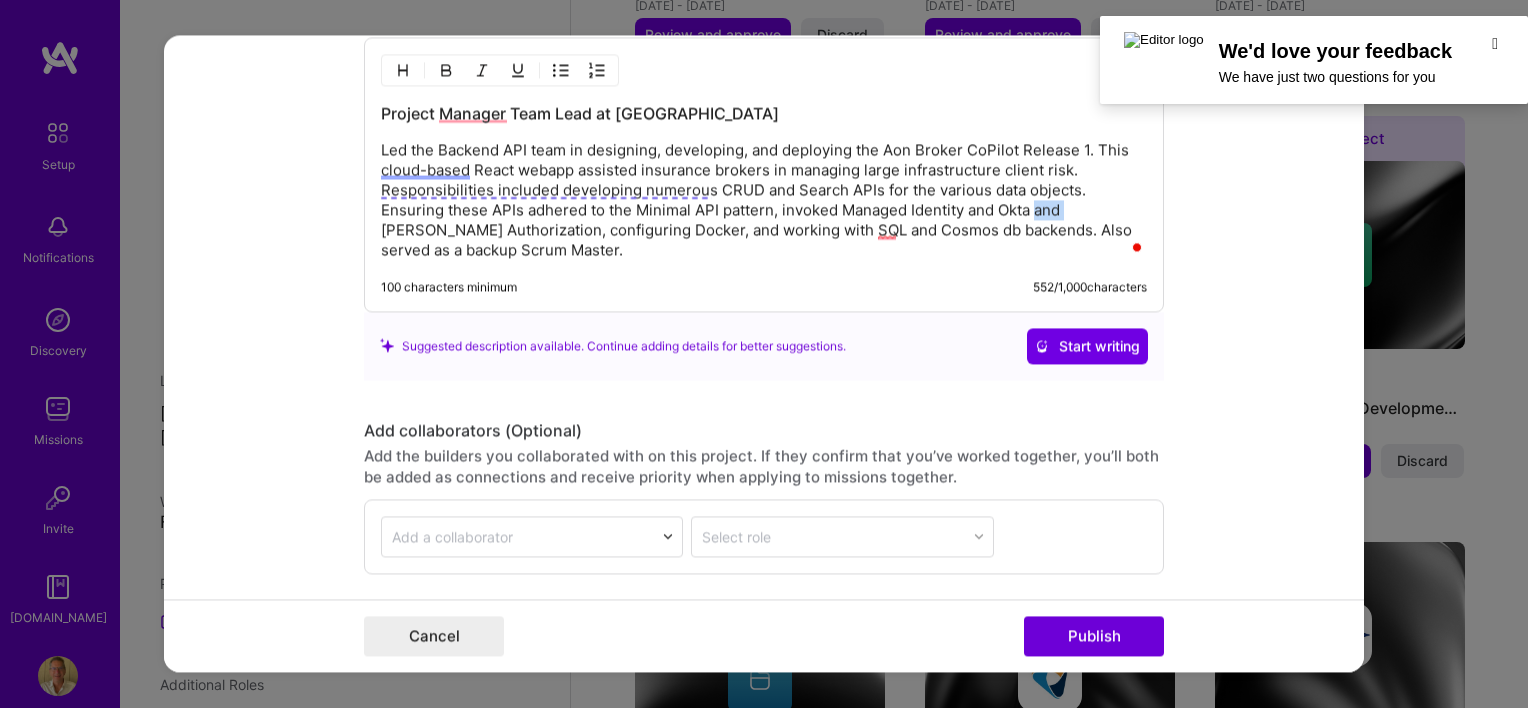 click on "Led the Backend API team in designing, developing, and deploying the Aon Broker CoPilot Release 1. This cloud-based React webapp assisted insurance brokers in managing large infrastructure client risk. Responsibilities included developing numerous CRUD and Search APIs for the various data objects. Ensuring these APIs adhered to the Minimal API pattern, invoked Managed Identity and Okta and [PERSON_NAME] Authorization, configuring Docker, and working with SQL and Cosmos db backends. Also served as a backup Scrum Master." at bounding box center [764, 200] 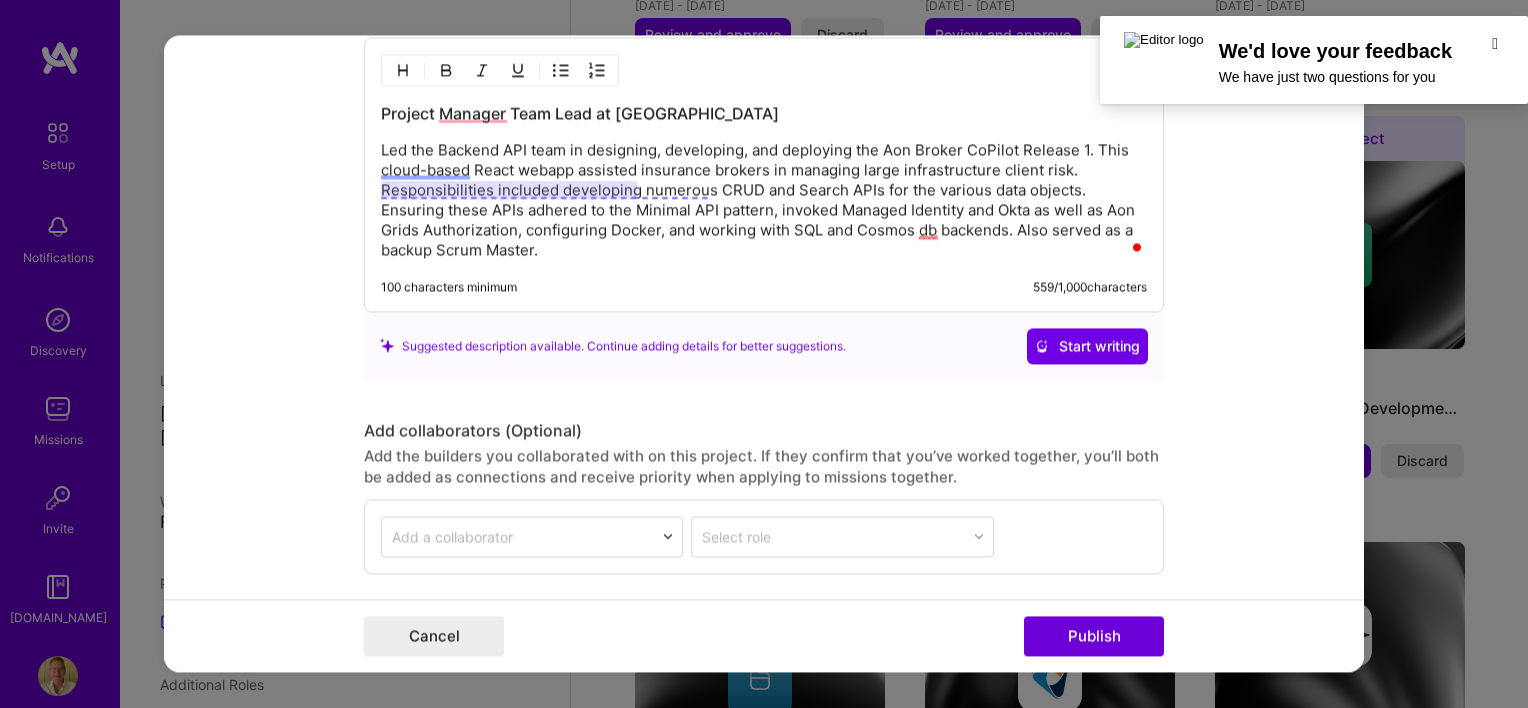 drag, startPoint x: 593, startPoint y: 184, endPoint x: 553, endPoint y: 188, distance: 40.1995 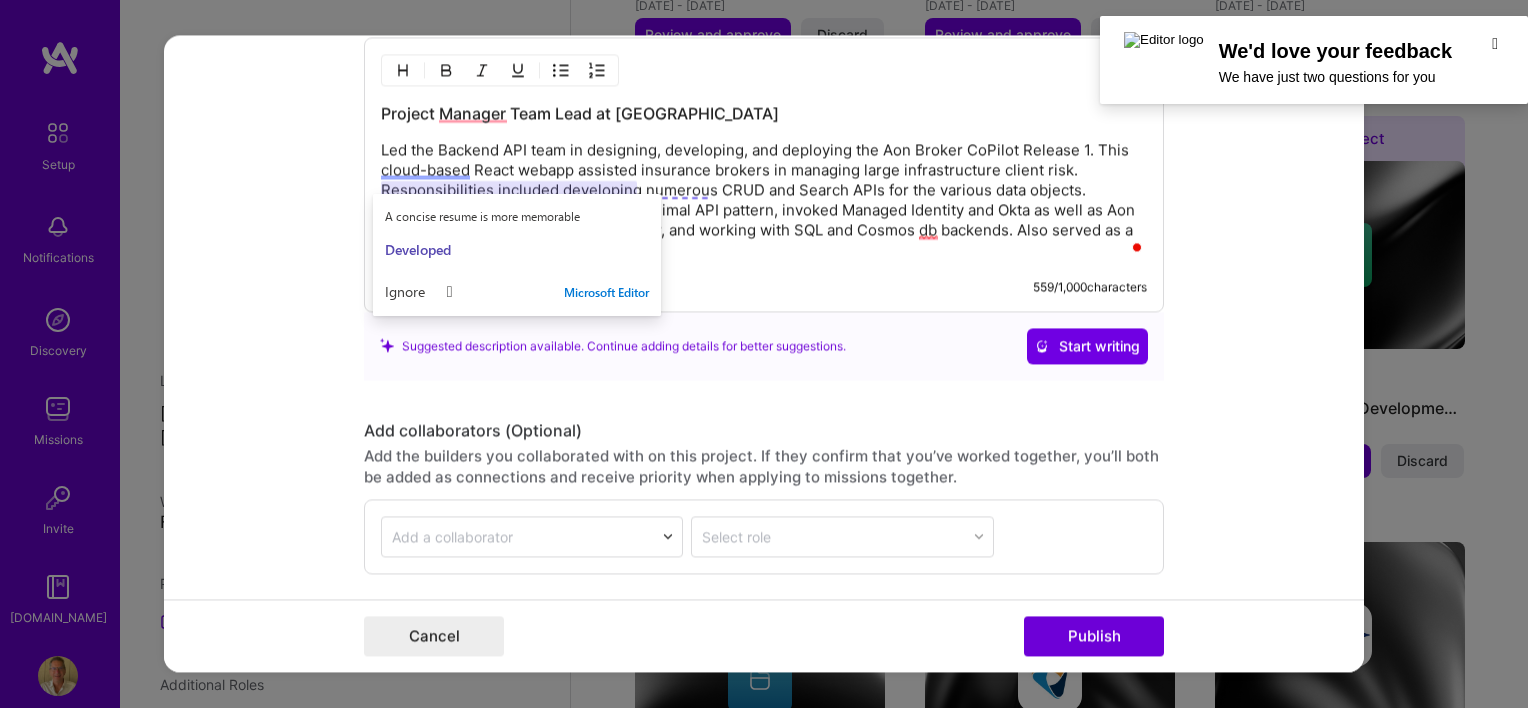 click on "Led the Backend API team in designing, developing, and deploying the Aon Broker CoPilot Release 1. This cloud-based React webapp assisted insurance brokers in managing large infrastructure client risk. Responsibilities included developing numerous CRUD and Search APIs for the various data objects. Ensuring these APIs adhered to the Minimal API pattern, invoked Managed Identity and Okta as well as Aon Grids Authorization, configuring Docker, and working with SQL and Cosmos db backends. Also served as a backup Scrum Master." at bounding box center [764, 200] 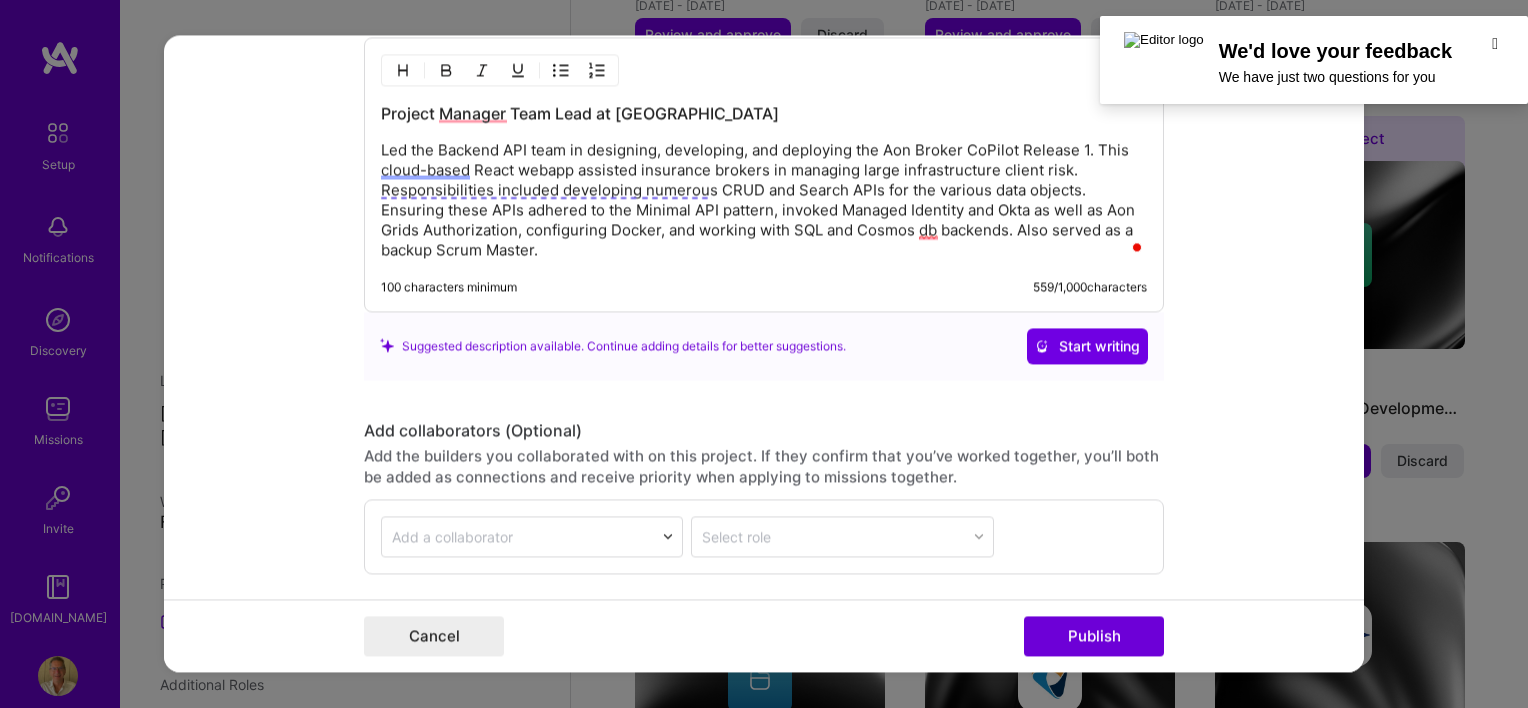 click on "Project Manager Team Lead at Aon Led the Backend API team in designing, developing, and deploying the Aon Broker CoPilot Release 1. This cloud-based React webapp assisted insurance brokers in managing large infrastructure client risk. Responsibilities included developing numerous CRUD and Search APIs for the various data objects. Ensuring these APIs adhered to the Minimal API pattern, invoked Managed Identity and Okta as well as Aon Grids Authorization, configuring Docker, and working with SQL and Cosmos db backends. Also served as a backup Scrum Master. 100 characters minimum 559 / 1,000  characters" at bounding box center (764, 174) 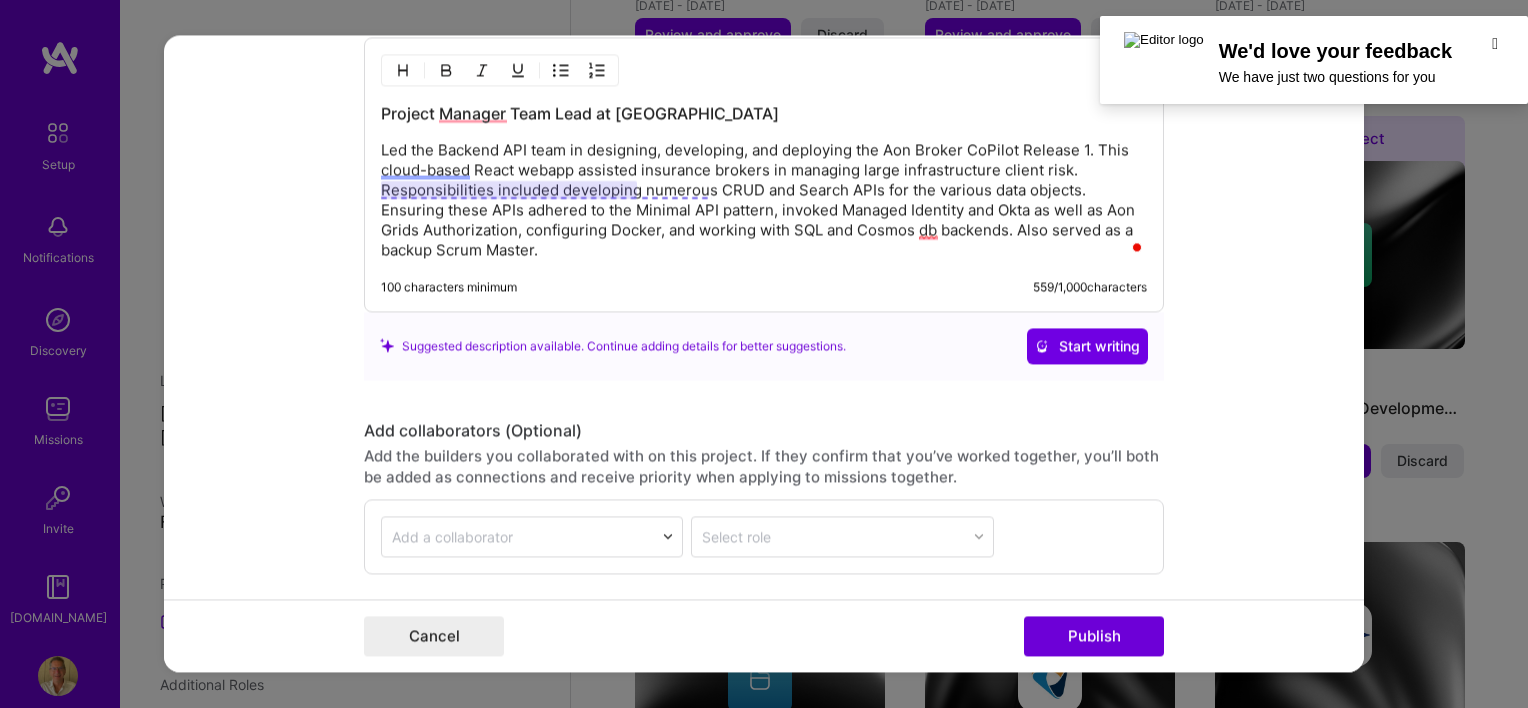 click on "Led the Backend API team in designing, developing, and deploying the Aon Broker CoPilot Release 1. This cloud-based React webapp assisted insurance brokers in managing large infrastructure client risk. Responsibilities included developing numerous CRUD and Search APIs for the various data objects. Ensuring these APIs adhered to the Minimal API pattern, invoked Managed Identity and Okta as well as Aon Grids Authorization, configuring Docker, and working with SQL and Cosmos db backends. Also served as a backup Scrum Master." at bounding box center [764, 200] 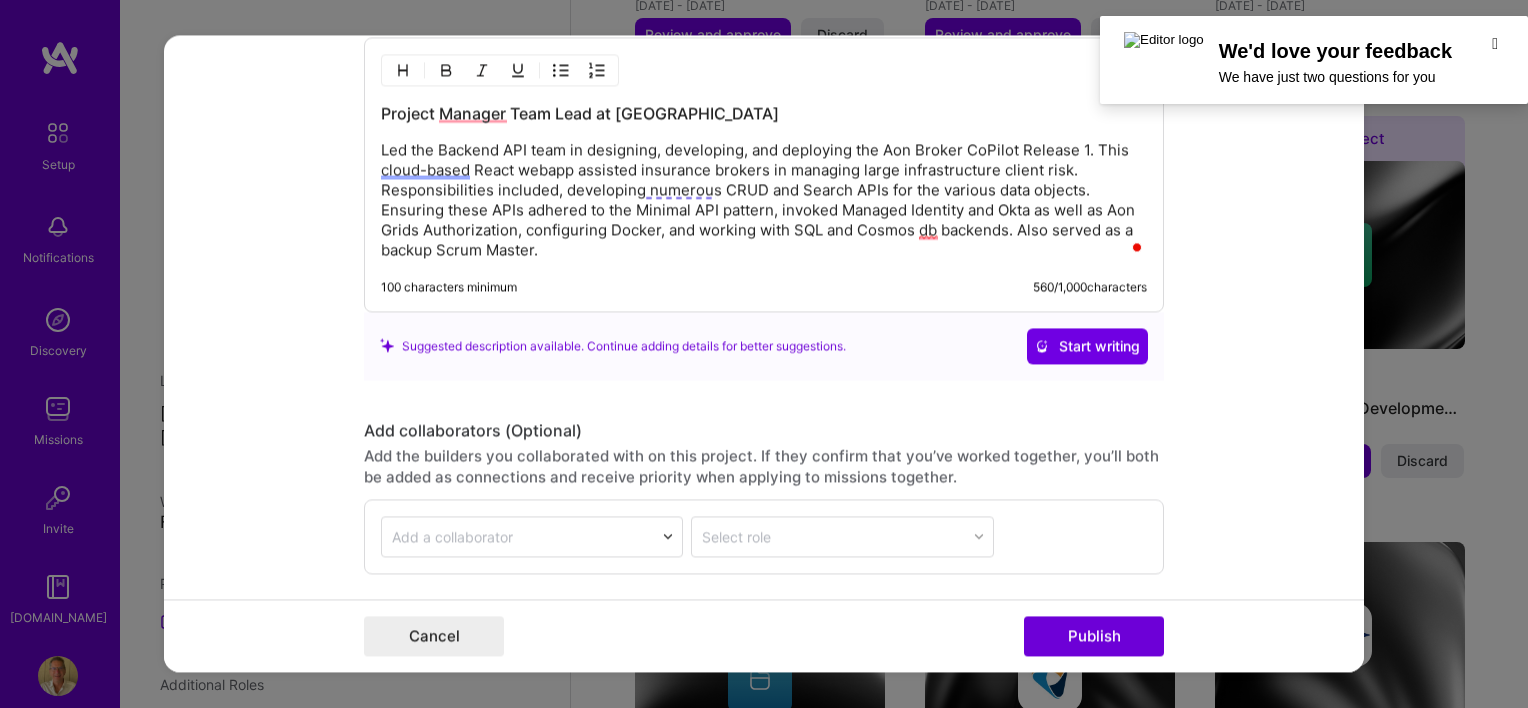 click on "Led the Backend API team in designing, developing, and deploying the Aon Broker CoPilot Release 1. This cloud-based React webapp assisted insurance brokers in managing large infrastructure client risk. Responsibilities included, developing numerous CRUD and Search APIs for the various data objects. Ensuring these APIs adhered to the Minimal API pattern, invoked Managed Identity and Okta as well as Aon Grids Authorization, configuring Docker, and working with SQL and Cosmos db backends. Also served as a backup Scrum Master." at bounding box center [764, 200] 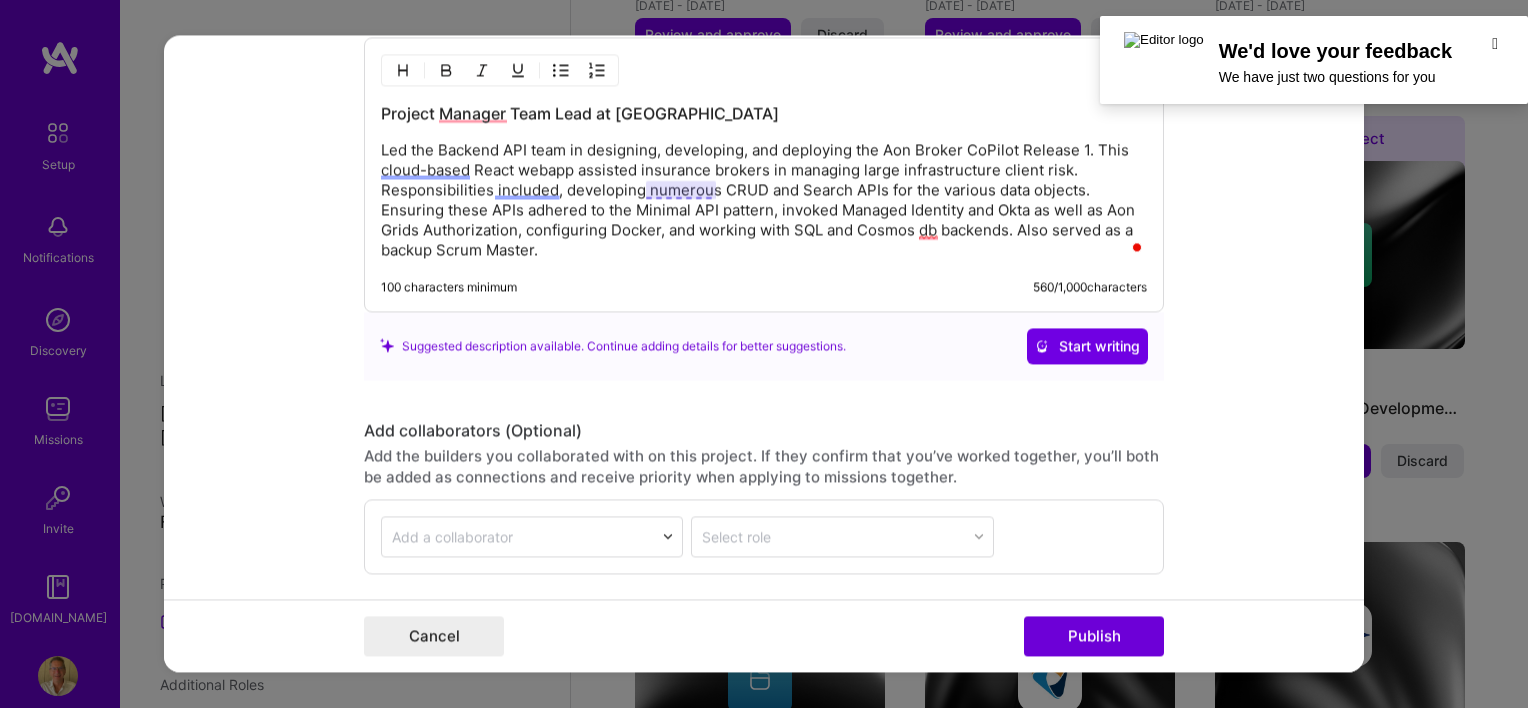 drag, startPoint x: 679, startPoint y: 184, endPoint x: 636, endPoint y: 196, distance: 44.64303 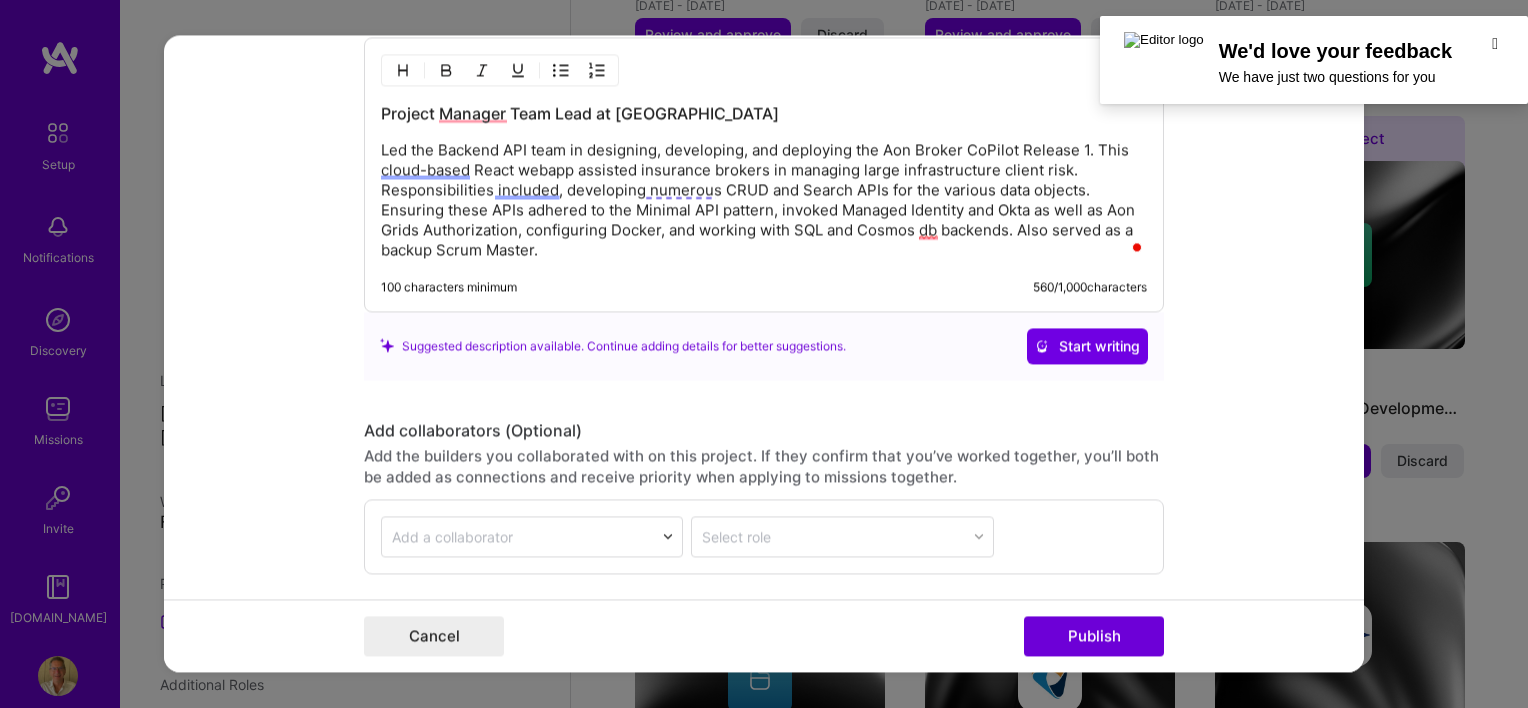 drag, startPoint x: 513, startPoint y: 184, endPoint x: 350, endPoint y: 268, distance: 183.37122 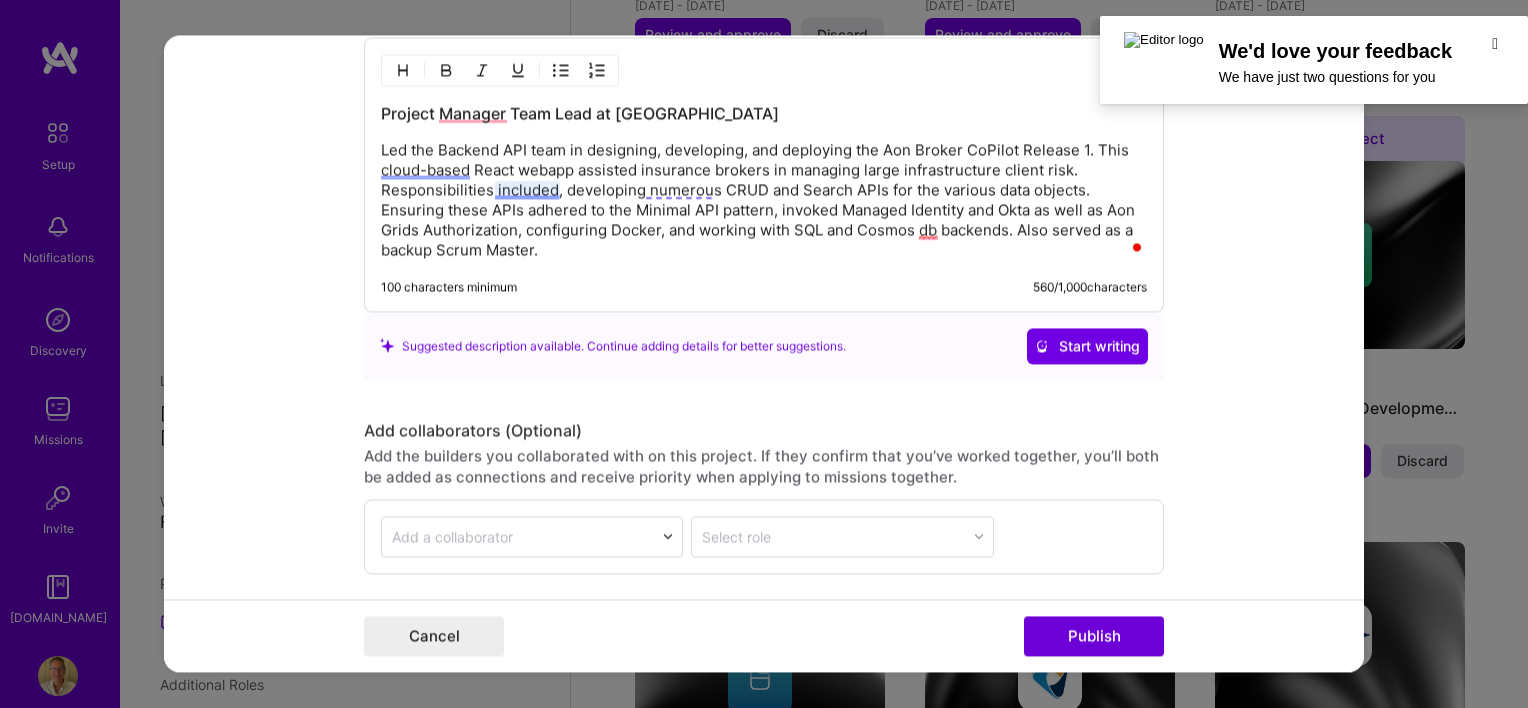 drag, startPoint x: 533, startPoint y: 182, endPoint x: 514, endPoint y: 188, distance: 19.924858 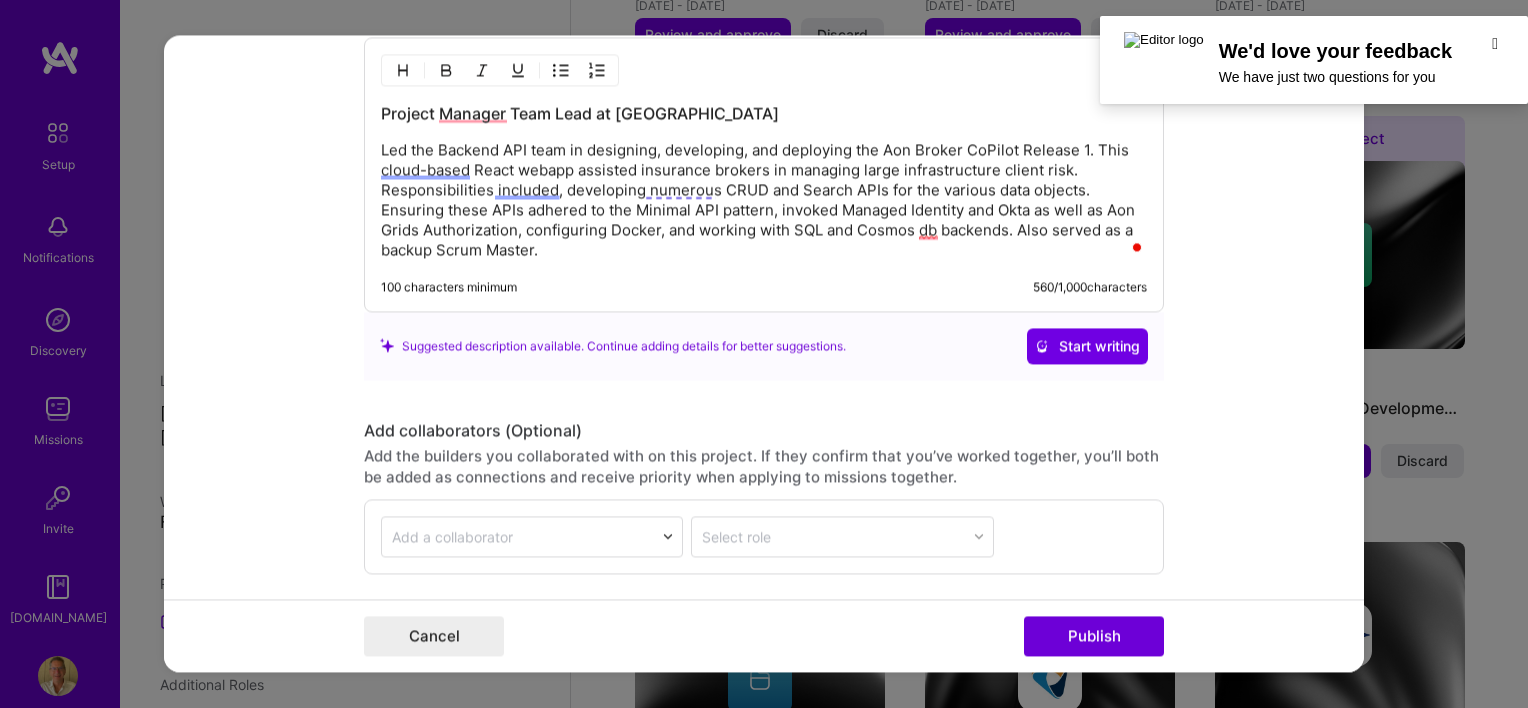click on "Led the Backend API team in designing, developing, and deploying the Aon Broker CoPilot Release 1. This cloud-based React webapp assisted insurance brokers in managing large infrastructure client risk. Responsibilities included, developing numerous CRUD and Search APIs for the various data objects. Ensuring these APIs adhered to the Minimal API pattern, invoked Managed Identity and Okta as well as Aon Grids Authorization, configuring Docker, and working with SQL and Cosmos db backends. Also served as a backup Scrum Master." at bounding box center [764, 200] 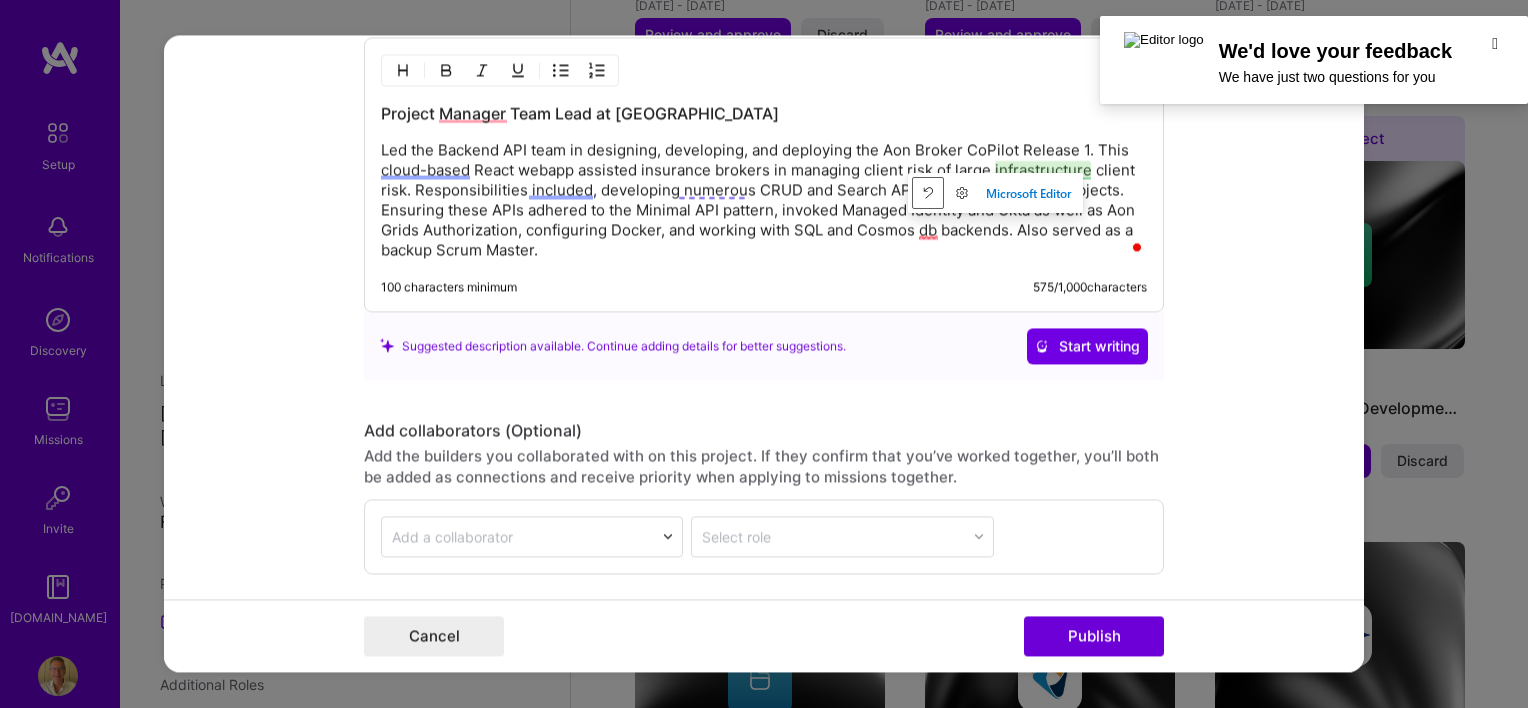 type 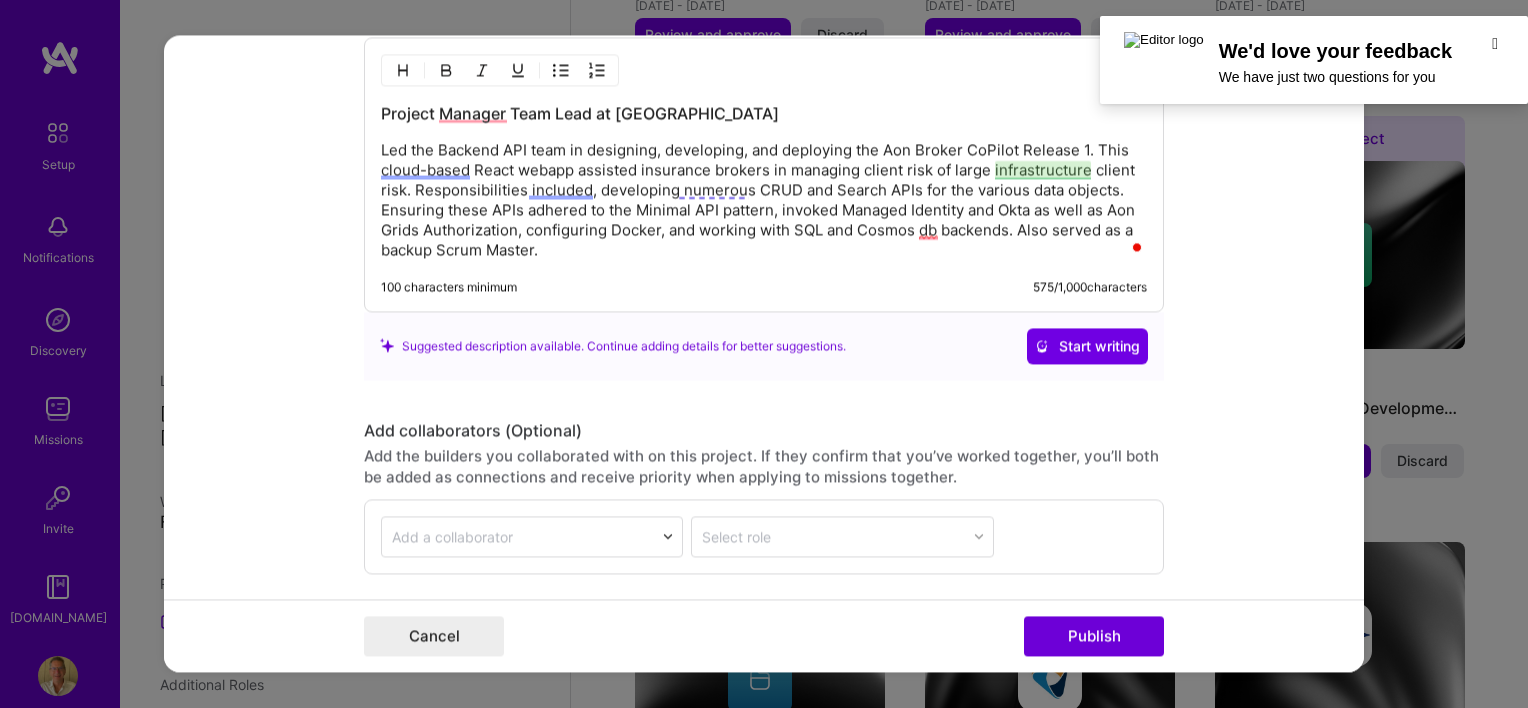 click on "Led the Backend API team in designing, developing, and deploying the Aon Broker CoPilot Release 1. This cloud-based React webapp assisted insurance brokers in managing client risk of large infrastructure client risk. Responsibilities included, developing numerous CRUD and Search APIs for the various data objects. Ensuring these APIs adhered to the Minimal API pattern, invoked Managed Identity and Okta as well as Aon Grids Authorization, configuring Docker, and working with SQL and Cosmos db backends. Also served as a backup Scrum Master." at bounding box center (764, 200) 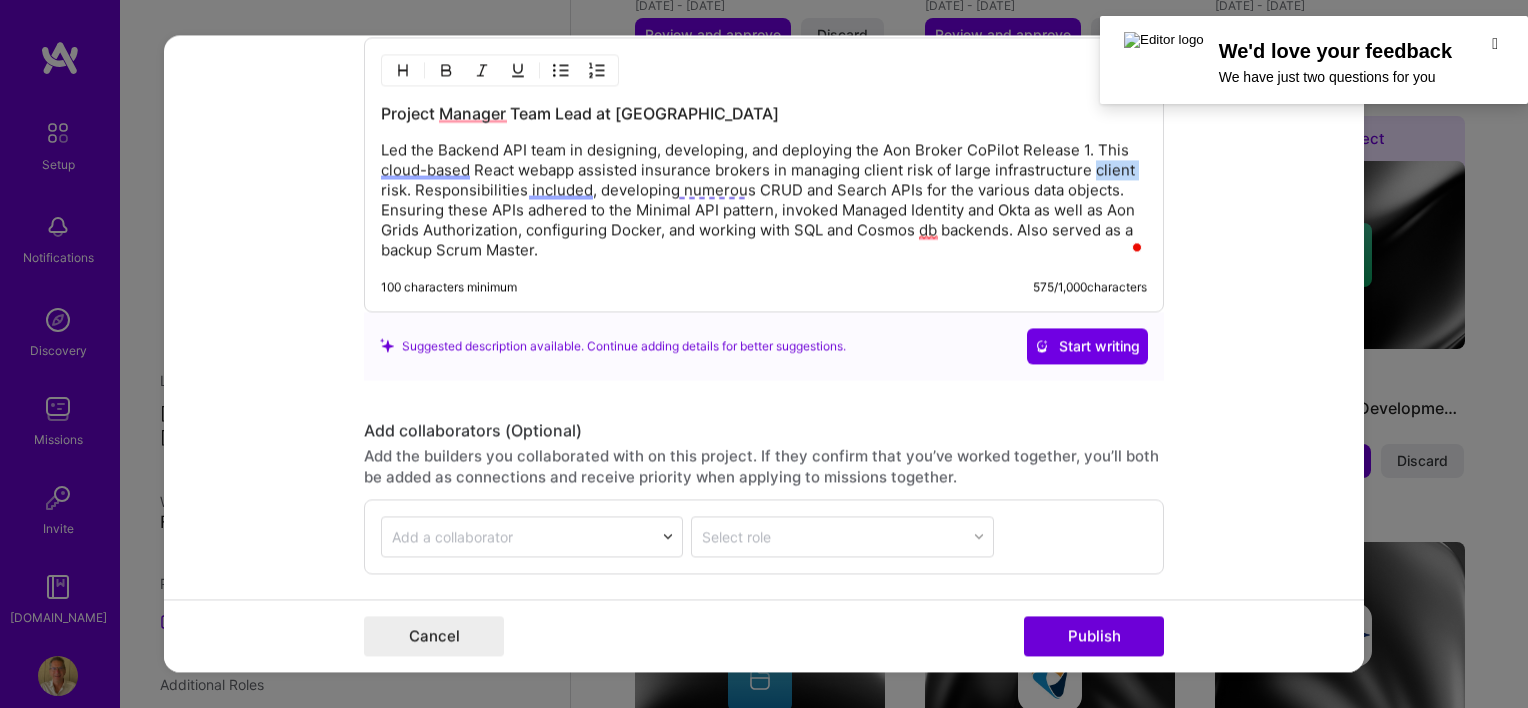 click on "Led the Backend API team in designing, developing, and deploying the Aon Broker CoPilot Release 1. This cloud-based React webapp assisted insurance brokers in managing client risk of large infrastructure client risk. Responsibilities included, developing numerous CRUD and Search APIs for the various data objects. Ensuring these APIs adhered to the Minimal API pattern, invoked Managed Identity and Okta as well as Aon Grids Authorization, configuring Docker, and working with SQL and Cosmos db backends. Also served as a backup Scrum Master." at bounding box center (764, 200) 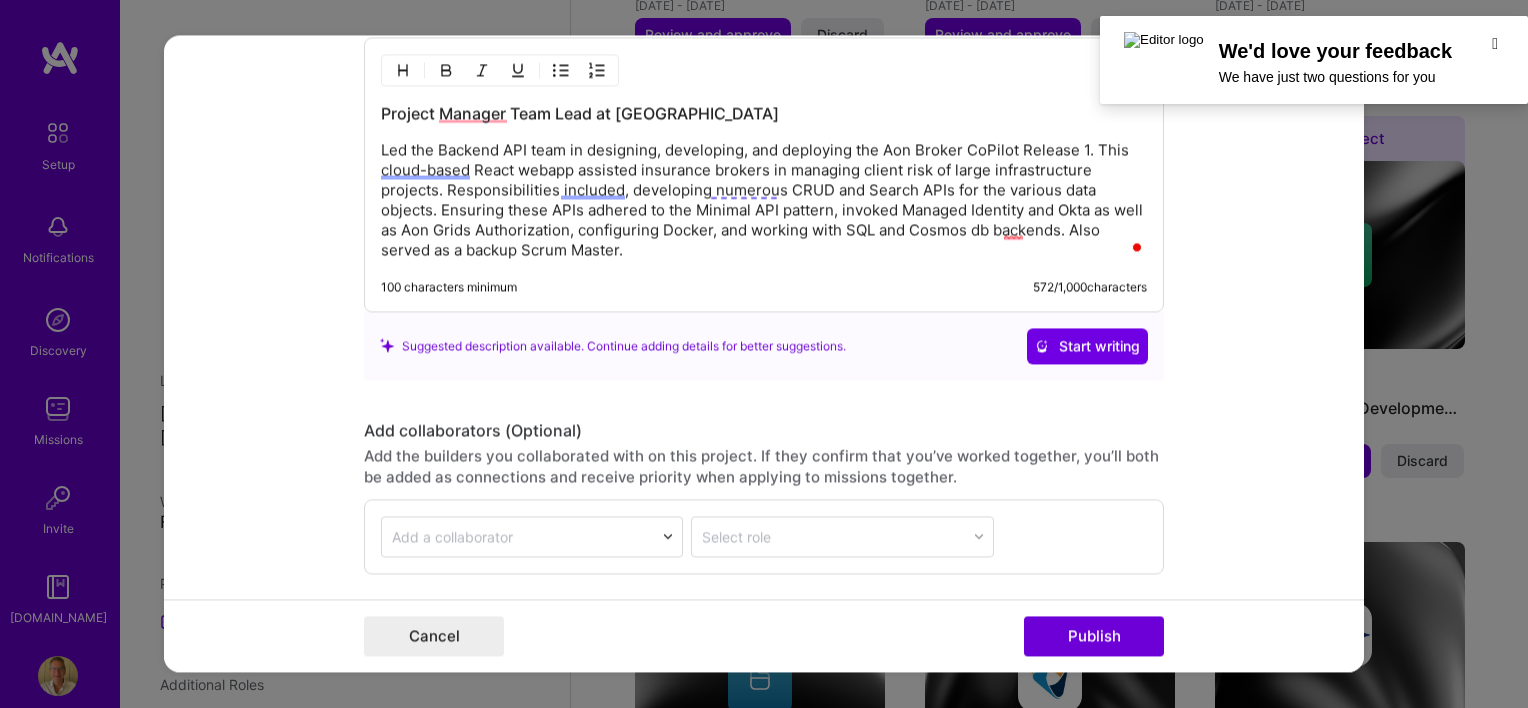 click on "Led the Backend API team in designing, developing, and deploying the Aon Broker CoPilot Release 1. This cloud-based React webapp assisted insurance brokers in managing client risk of large infrastructure projects. Responsibilities included, developing numerous CRUD and Search APIs for the various data objects. Ensuring these APIs adhered to the Minimal API pattern, invoked Managed Identity and Okta as well as Aon Grids Authorization, configuring Docker, and working with SQL and Cosmos db backends. Also served as a backup Scrum Master." at bounding box center (764, 200) 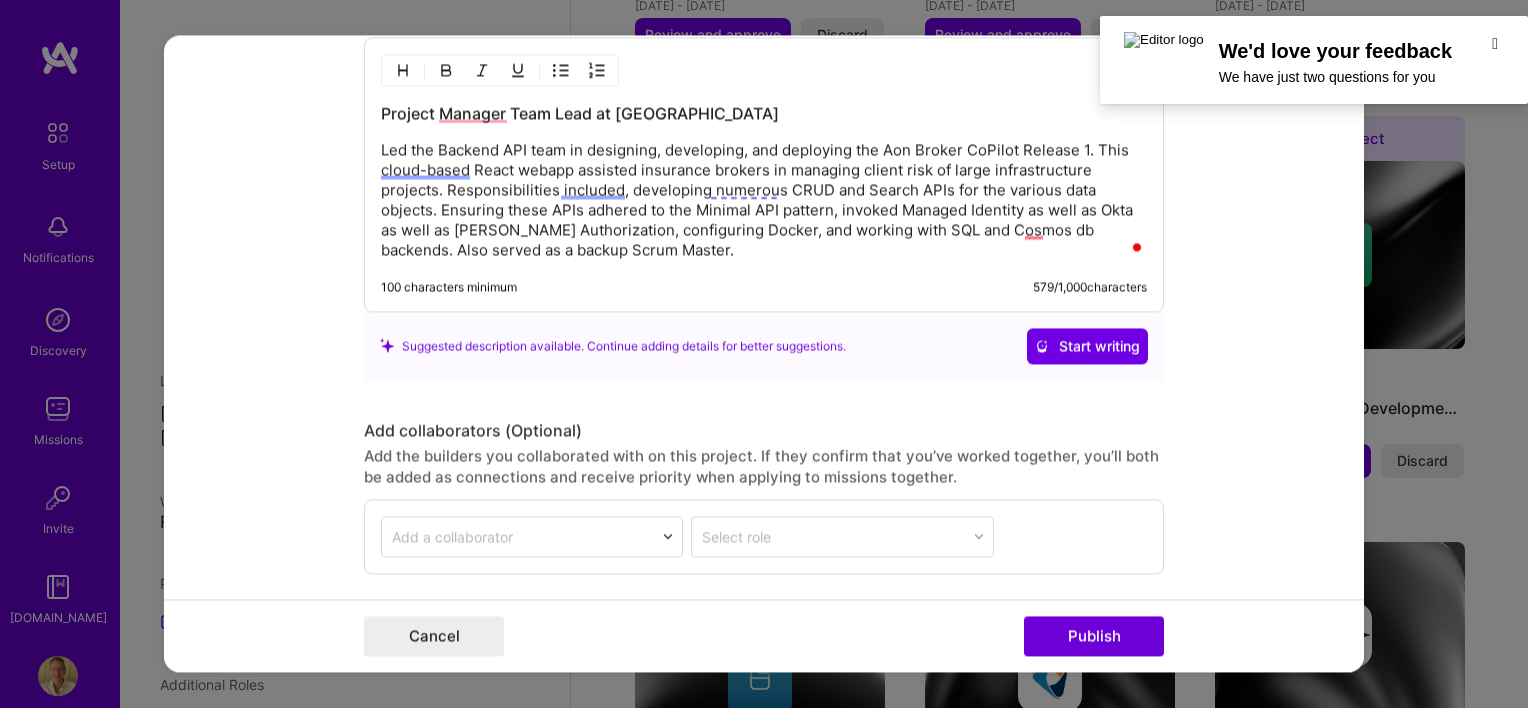 click on "Led the Backend API team in designing, developing, and deploying the Aon Broker CoPilot Release 1. This cloud-based React webapp assisted insurance brokers in managing client risk of large infrastructure projects. Responsibilities included, developing numerous CRUD and Search APIs for the various data objects. Ensuring these APIs adhered to the Minimal API pattern, invoked Managed Identity as well as Okta as well as [PERSON_NAME] Authorization, configuring Docker, and working with SQL and Cosmos db backends. Also served as a backup Scrum Master." at bounding box center [764, 200] 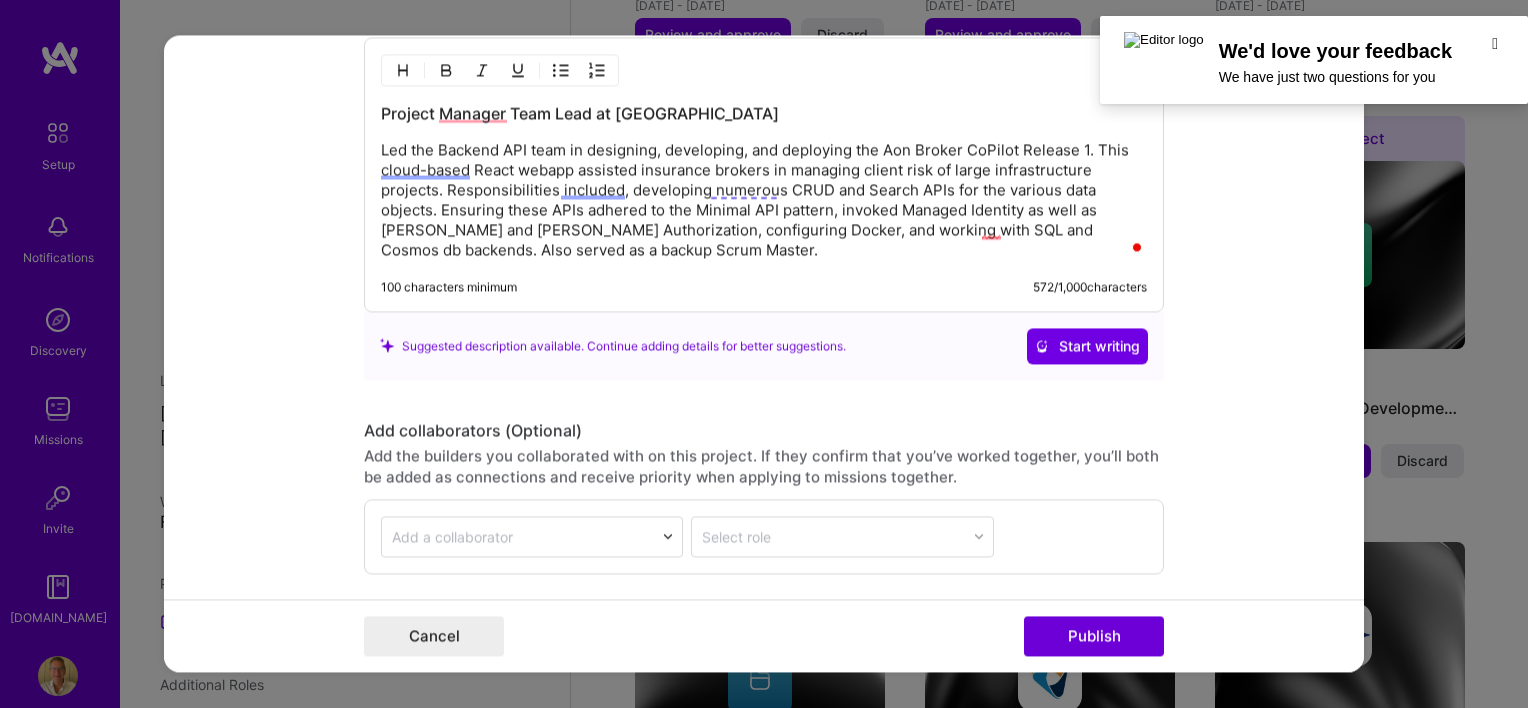click on "Led the Backend API team in designing, developing, and deploying the Aon Broker CoPilot Release 1. This cloud-based React webapp assisted insurance brokers in managing client risk of large infrastructure projects. Responsibilities included, developing numerous CRUD and Search APIs for the various data objects. Ensuring these APIs adhered to the Minimal API pattern, invoked Managed Identity as well as [PERSON_NAME] and [PERSON_NAME] Authorization, configuring Docker, and working with SQL and Cosmos db backends. Also served as a backup Scrum Master." at bounding box center (764, 200) 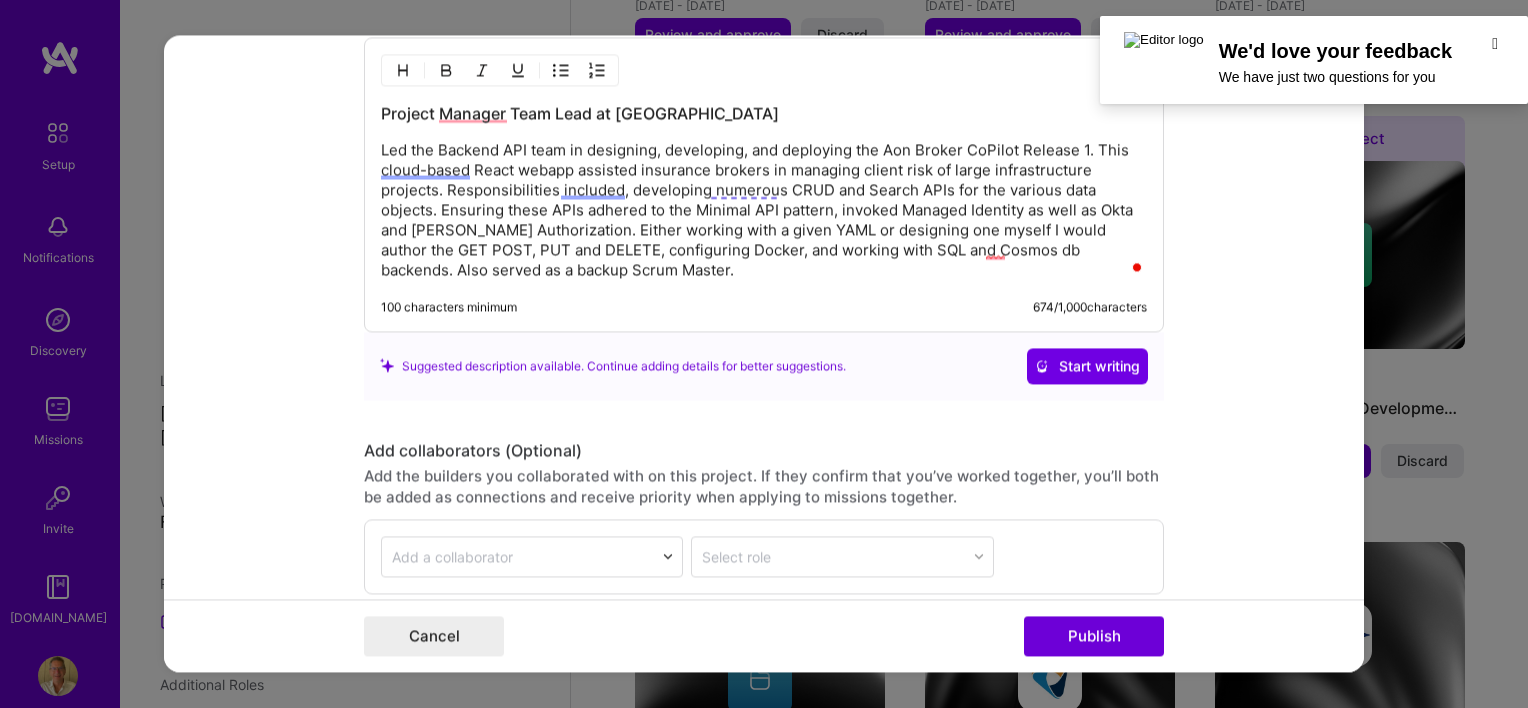 click on "Led the Backend API team in designing, developing, and deploying the Aon Broker CoPilot Release 1. This cloud-based React webapp assisted insurance brokers in managing client risk of large infrastructure projects. Responsibilities included, developing numerous CRUD and Search APIs for the various data objects. Ensuring these APIs adhered to the Minimal API pattern, invoked Managed Identity as well as Okta and [PERSON_NAME] Authorization. Either working with a given YAML or designing one myself I would author the GET POST, PUT and DELETE, configuring Docker, and working with SQL and Cosmos db backends. Also served as a backup Scrum Master." at bounding box center (764, 210) 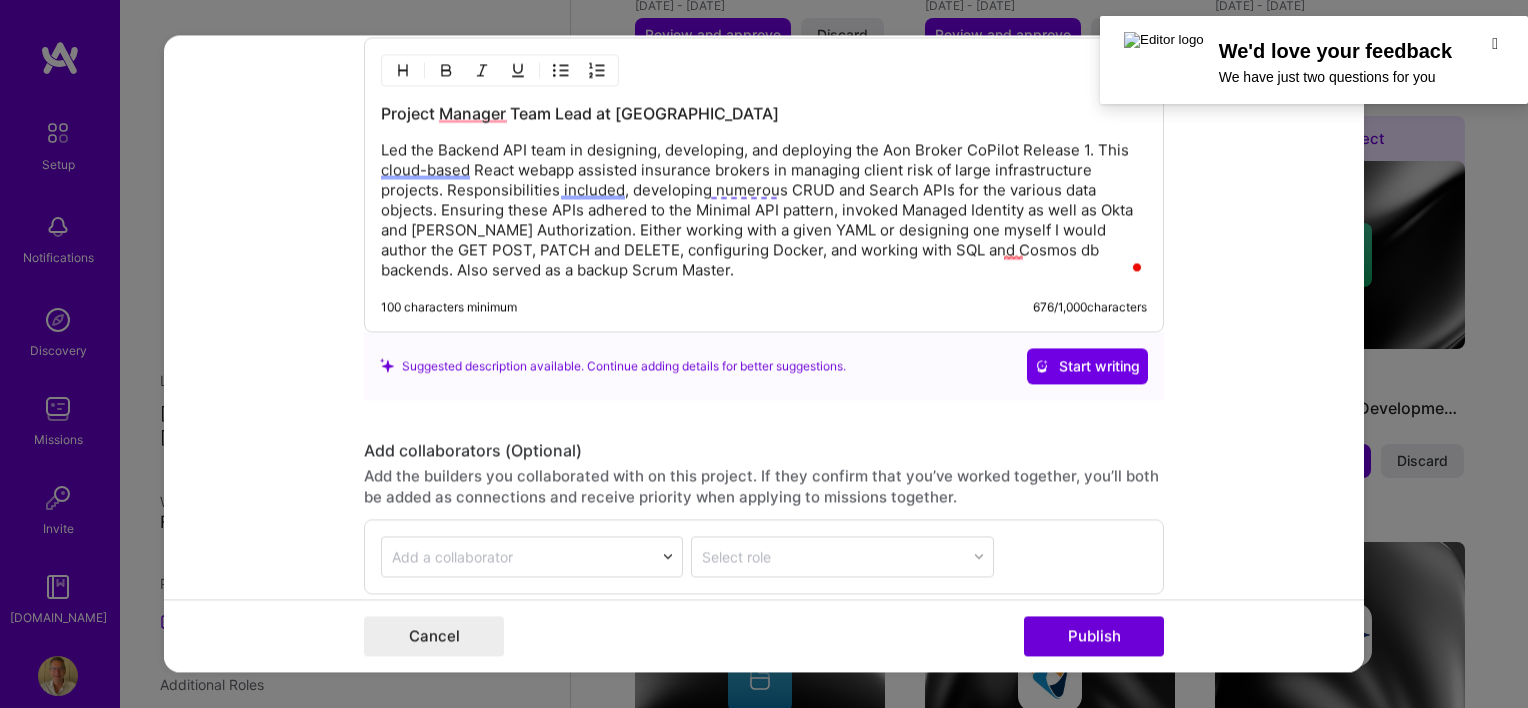 click on "Led the Backend API team in designing, developing, and deploying the Aon Broker CoPilot Release 1. This cloud-based React webapp assisted insurance brokers in managing client risk of large infrastructure projects. Responsibilities included, developing numerous CRUD and Search APIs for the various data objects. Ensuring these APIs adhered to the Minimal API pattern, invoked Managed Identity as well as Okta and [PERSON_NAME] Authorization. Either working with a given YAML or designing one myself I would author the GET POST, PATCH and DELETE, configuring Docker, and working with SQL and Cosmos db backends. Also served as a backup Scrum Master." at bounding box center [764, 210] 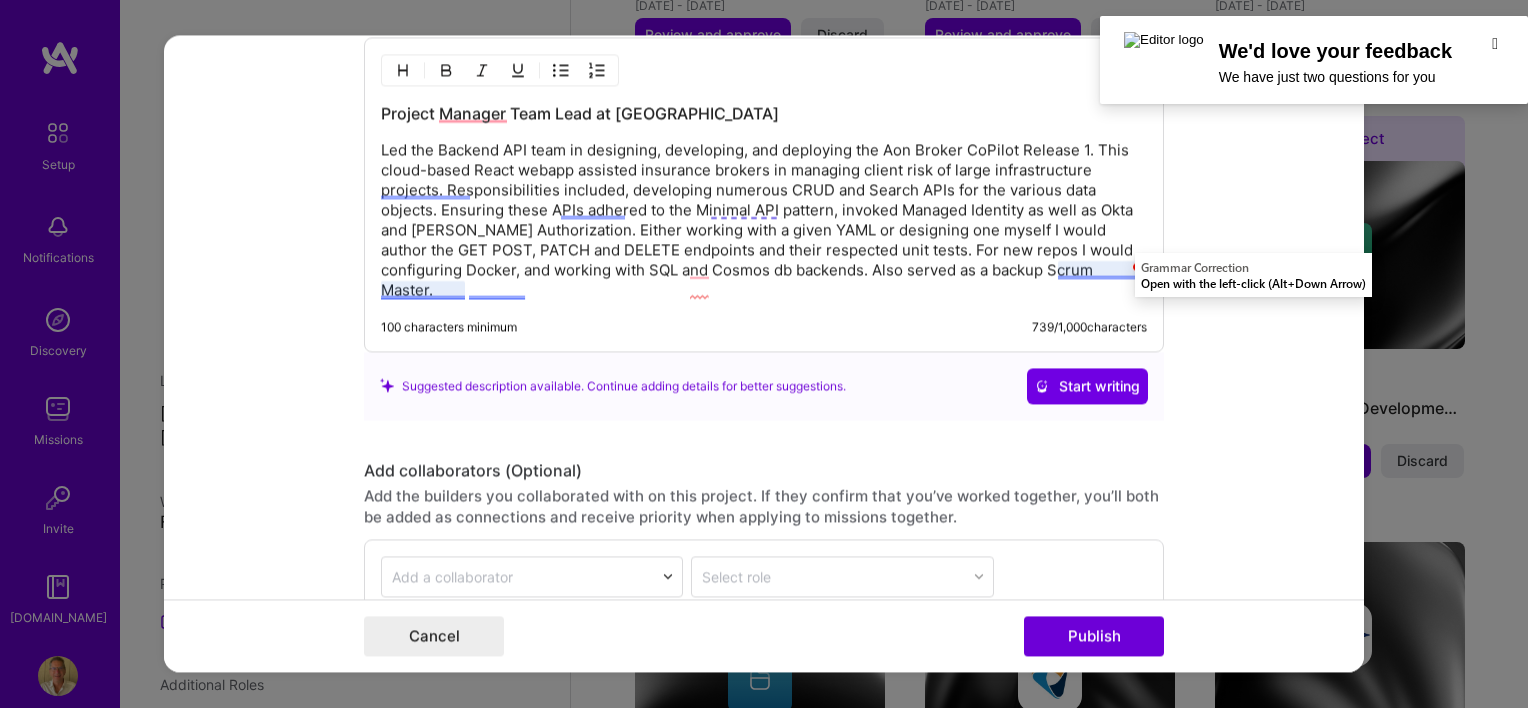 click on "Led the Backend API team in designing, developing, and deploying the Aon Broker CoPilot Release 1. This cloud-based React webapp assisted insurance brokers in managing client risk of large infrastructure projects. Responsibilities included, developing numerous CRUD and Search APIs for the various data objects. Ensuring these APIs adhered to the Minimal API pattern, invoked Managed Identity as well as Okta and [PERSON_NAME] Authorization. Either working with a given YAML or designing one myself I would author the GET POST, PATCH and DELETE endpoints and their respected unit tests. For new repos I would configuring Docker, and working with SQL and Cosmos db backends. Also served as a backup Scrum Master." at bounding box center [764, 220] 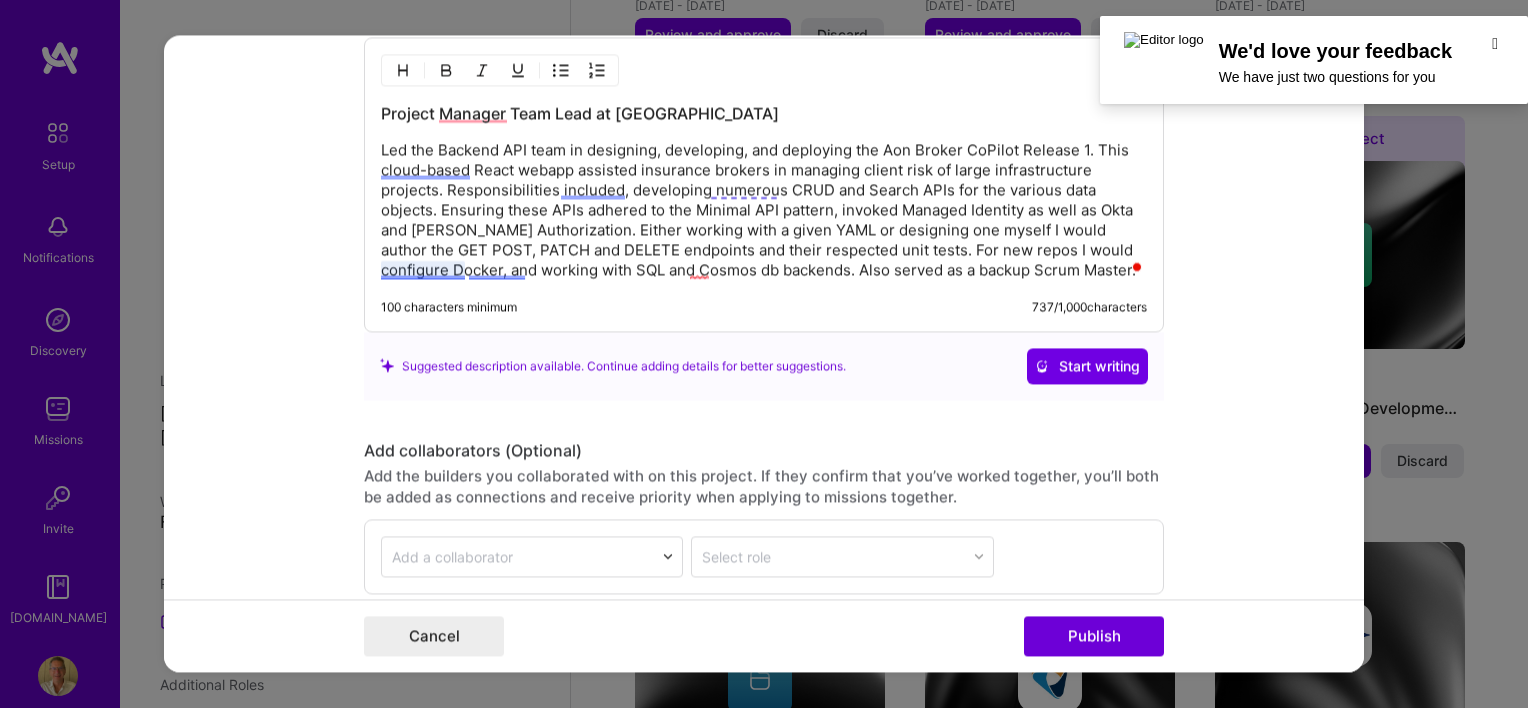 click on "Led the Backend API team in designing, developing, and deploying the Aon Broker CoPilot Release 1. This cloud-based React webapp assisted insurance brokers in managing client risk of large infrastructure projects. Responsibilities included, developing numerous CRUD and Search APIs for the various data objects. Ensuring these APIs adhered to the Minimal API pattern, invoked Managed Identity as well as Okta and [PERSON_NAME] Authorization. Either working with a given YAML or designing one myself I would author the GET POST, PATCH and DELETE endpoints and their respected unit tests. For new repos I would configure Docker, and working with SQL and Cosmos db backends. Also served as a backup Scrum Master." at bounding box center (764, 210) 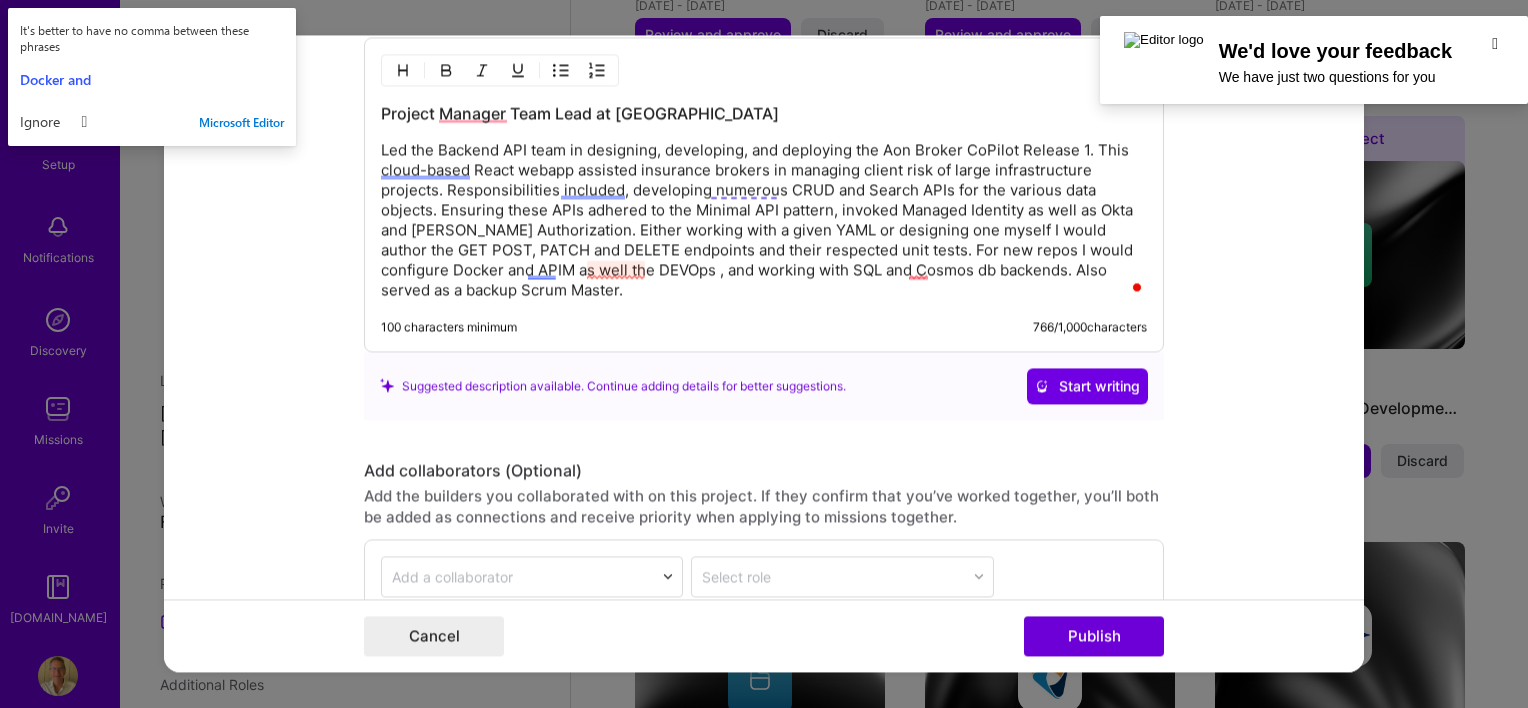 click on "Led the Backend API team in designing, developing, and deploying the Aon Broker CoPilot Release 1. This cloud-based React webapp assisted insurance brokers in managing client risk of large infrastructure projects. Responsibilities included, developing numerous CRUD and Search APIs for the various data objects. Ensuring these APIs adhered to the Minimal API pattern, invoked Managed Identity as well as Okta and [PERSON_NAME] Authorization. Either working with a given YAML or designing one myself I would author the GET POST, PATCH and DELETE endpoints and their respected unit tests. For new repos I would configure Docker and APIM as well the DEVOps , and working with SQL and Cosmos db backends. Also served as a backup Scrum Master." at bounding box center (764, 220) 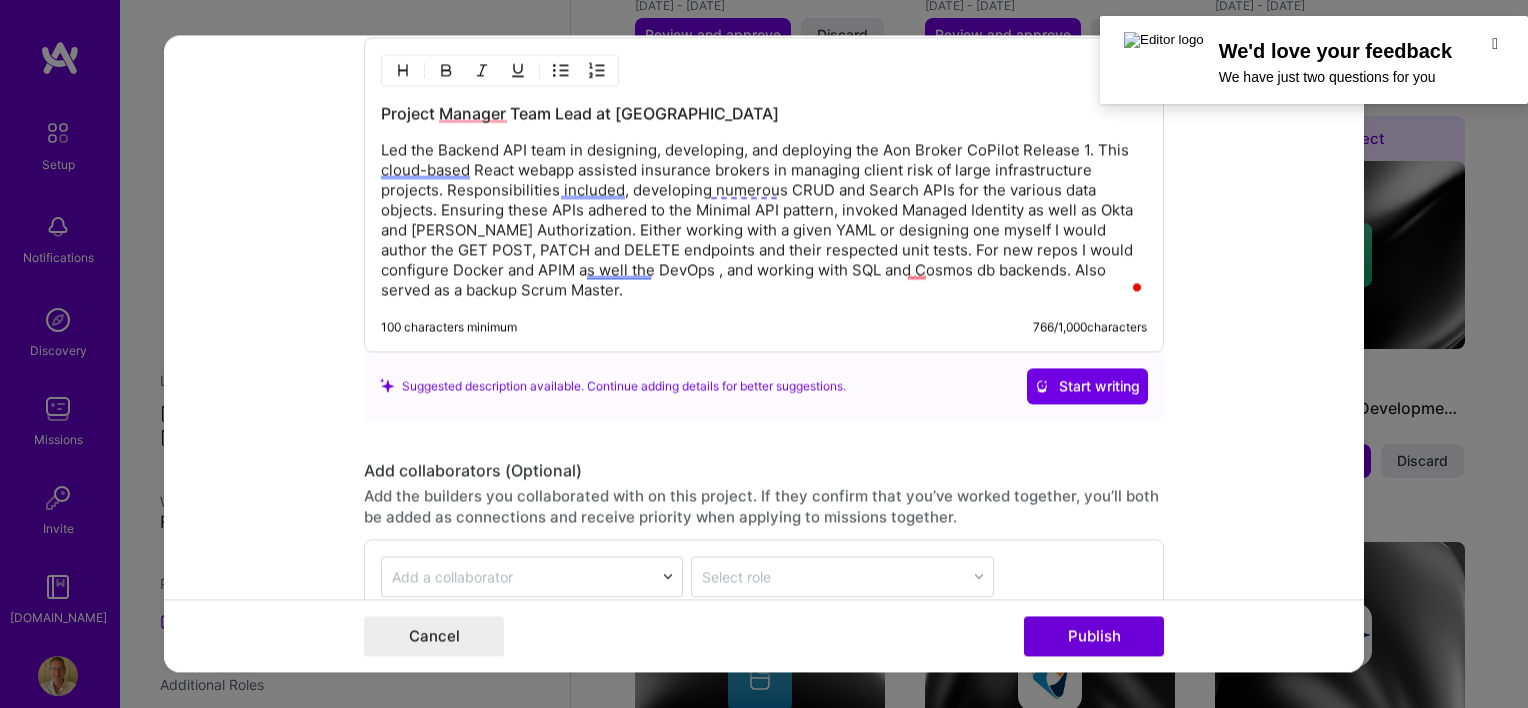 click on "Led the Backend API team in designing, developing, and deploying the Aon Broker CoPilot Release 1. This cloud-based React webapp assisted insurance brokers in managing client risk of large infrastructure projects. Responsibilities included, developing numerous CRUD and Search APIs for the various data objects. Ensuring these APIs adhered to the Minimal API pattern, invoked Managed Identity as well as Okta and [PERSON_NAME] Authorization. Either working with a given YAML or designing one myself I would author the GET POST, PATCH and DELETE endpoints and their respected unit tests. For new repos I would configure Docker and APIM as well the DevOps , and working with SQL and Cosmos db backends. Also served as a backup Scrum Master." at bounding box center (764, 220) 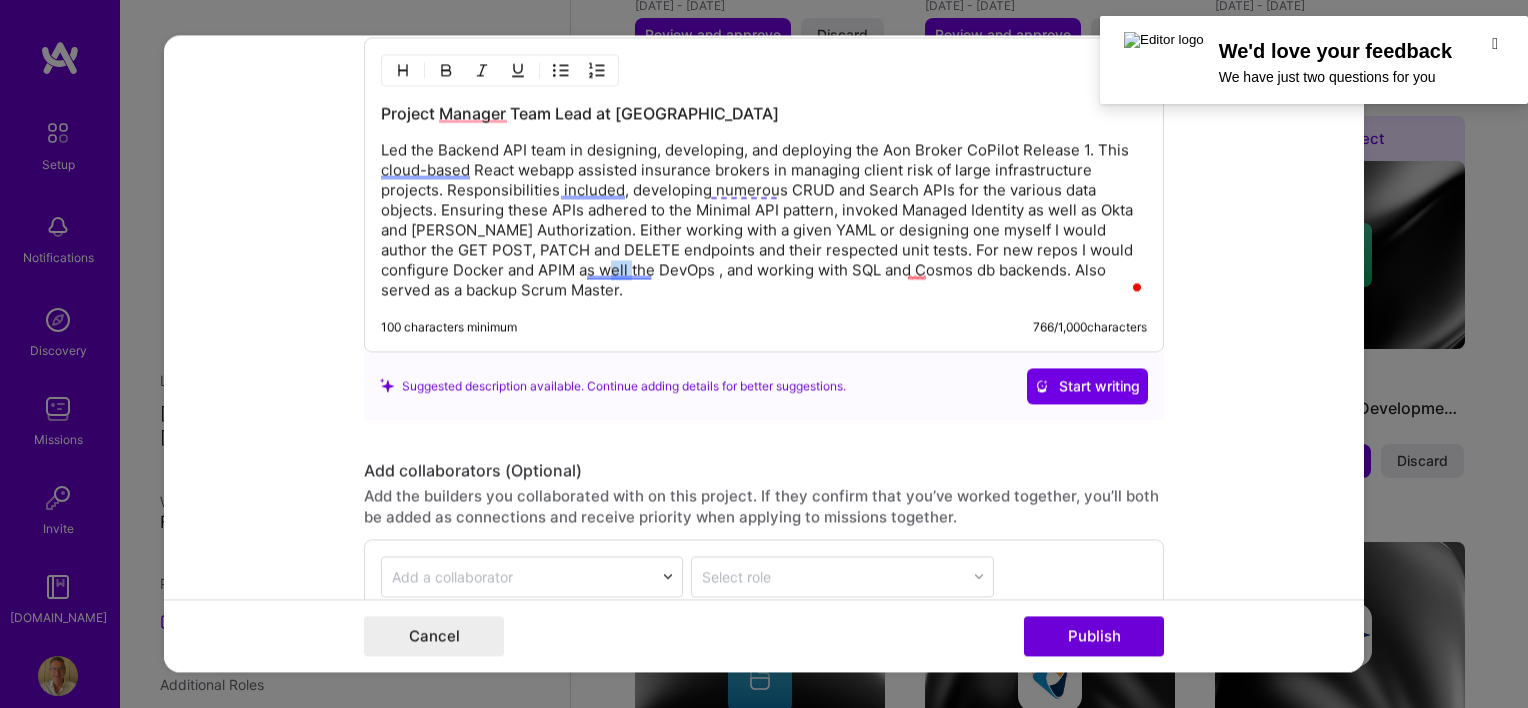 click on "Led the Backend API team in designing, developing, and deploying the Aon Broker CoPilot Release 1. This cloud-based React webapp assisted insurance brokers in managing client risk of large infrastructure projects. Responsibilities included, developing numerous CRUD and Search APIs for the various data objects. Ensuring these APIs adhered to the Minimal API pattern, invoked Managed Identity as well as Okta and [PERSON_NAME] Authorization. Either working with a given YAML or designing one myself I would author the GET POST, PATCH and DELETE endpoints and their respected unit tests. For new repos I would configure Docker and APIM as well the DevOps , and working with SQL and Cosmos db backends. Also served as a backup Scrum Master." at bounding box center (764, 220) 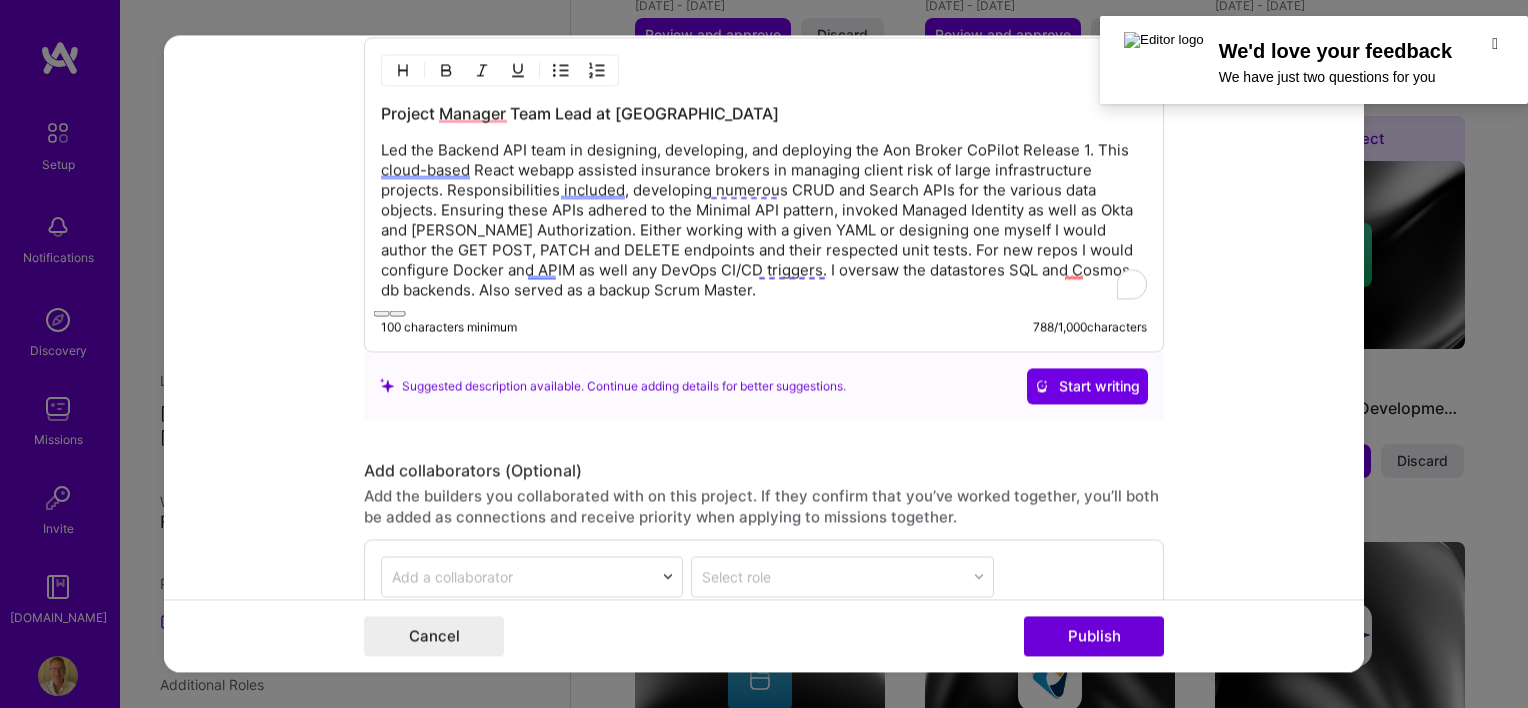 click on "Led the Backend API team in designing, developing, and deploying the Aon Broker CoPilot Release 1. This cloud-based React webapp assisted insurance brokers in managing client risk of large infrastructure projects. Responsibilities included, developing numerous CRUD and Search APIs for the various data objects. Ensuring these APIs adhered to the Minimal API pattern, invoked Managed Identity as well as Okta and [PERSON_NAME] Authorization. Either working with a given YAML or designing one myself I would author the GET POST, PATCH and DELETE endpoints and their respected unit tests. For new repos I would configure Docker and APIM as well any DevOps CI/CD triggers. I oversaw the datastores SQL and Cosmos db backends. Also served as a backup Scrum Master." at bounding box center (764, 220) 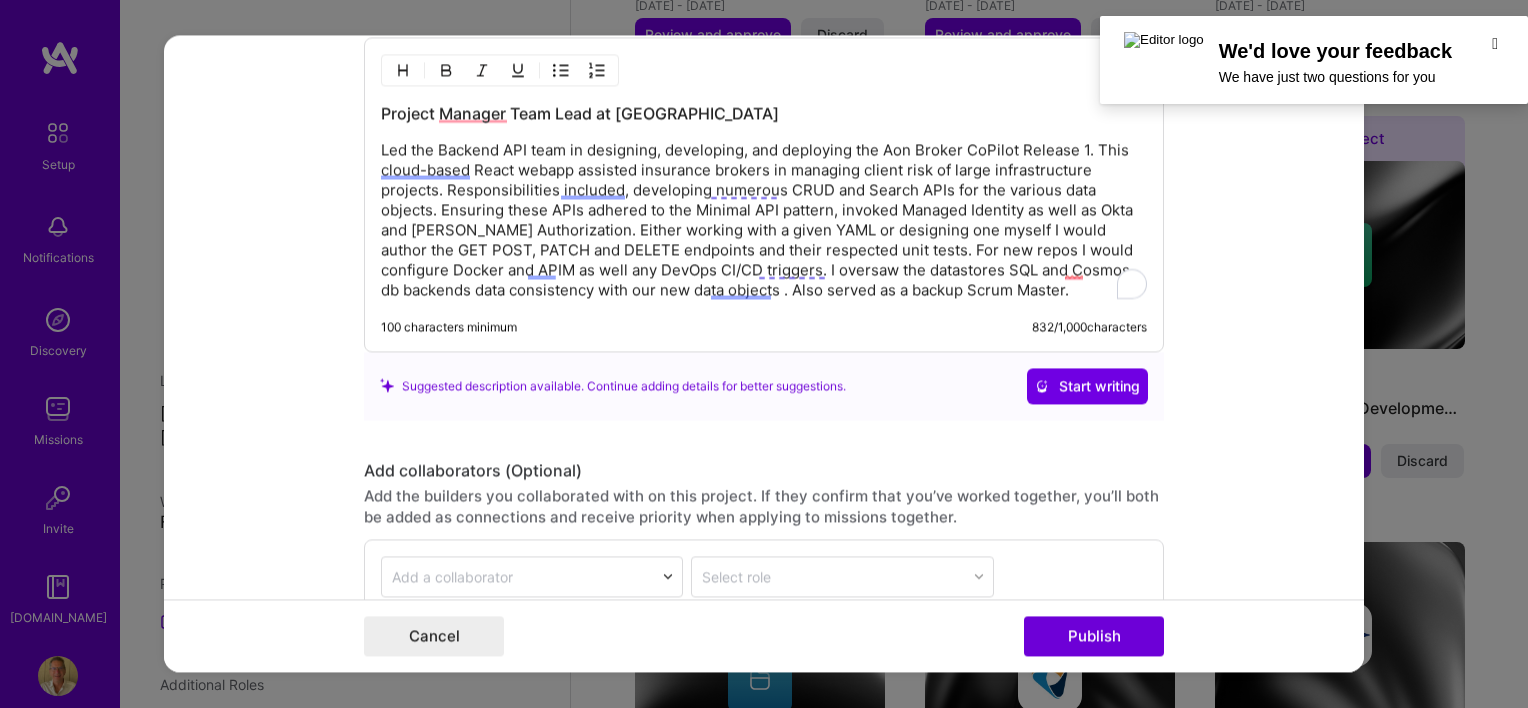 click on "Led the Backend API team in designing, developing, and deploying the Aon Broker CoPilot Release 1. This cloud-based React webapp assisted insurance brokers in managing client risk of large infrastructure projects. Responsibilities included, developing numerous CRUD and Search APIs for the various data objects. Ensuring these APIs adhered to the Minimal API pattern, invoked Managed Identity as well as Okta and [PERSON_NAME] Authorization. Either working with a given YAML or designing one myself I would author the GET POST, PATCH and DELETE endpoints and their respected unit tests. For new repos I would configure Docker and APIM as well any DevOps CI/CD triggers. I oversaw the datastores SQL and Cosmos db backends data consistency with our new data objects . Also served as a backup Scrum Master." at bounding box center (764, 220) 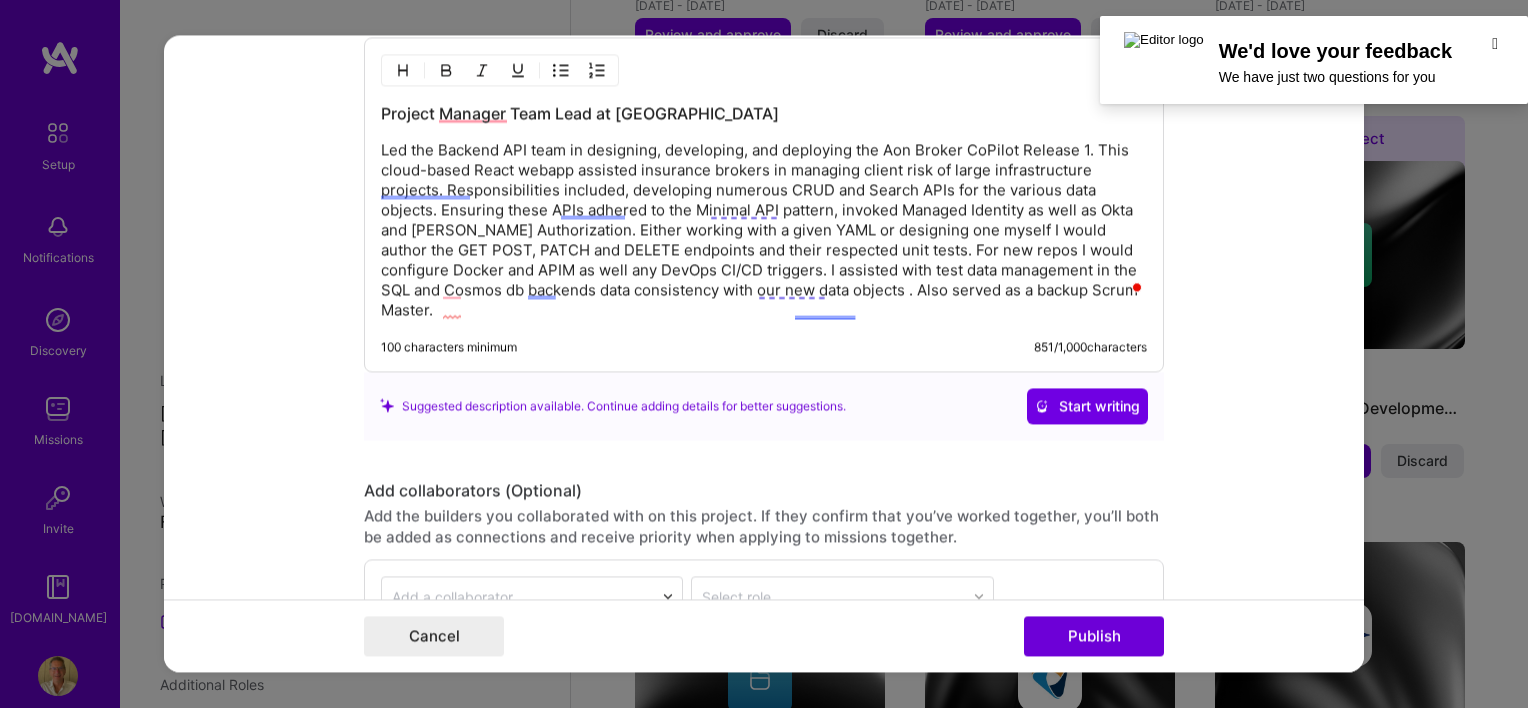 click on "Led the Backend API team in designing, developing, and deploying the Aon Broker CoPilot Release 1. This cloud-based React webapp assisted insurance brokers in managing client risk of large infrastructure projects. Responsibilities included, developing numerous CRUD and Search APIs for the various data objects. Ensuring these APIs adhered to the Minimal API pattern, invoked Managed Identity as well as Okta and [PERSON_NAME] Authorization. Either working with a given YAML or designing one myself I would author the GET POST, PATCH and DELETE endpoints and their respected unit tests. For new repos I would configure Docker and APIM as well any DevOps CI/CD triggers. I assisted with test data management in the SQL and Cosmos db backends data consistency with our new data objects . Also served as a backup Scrum Master." at bounding box center (764, 230) 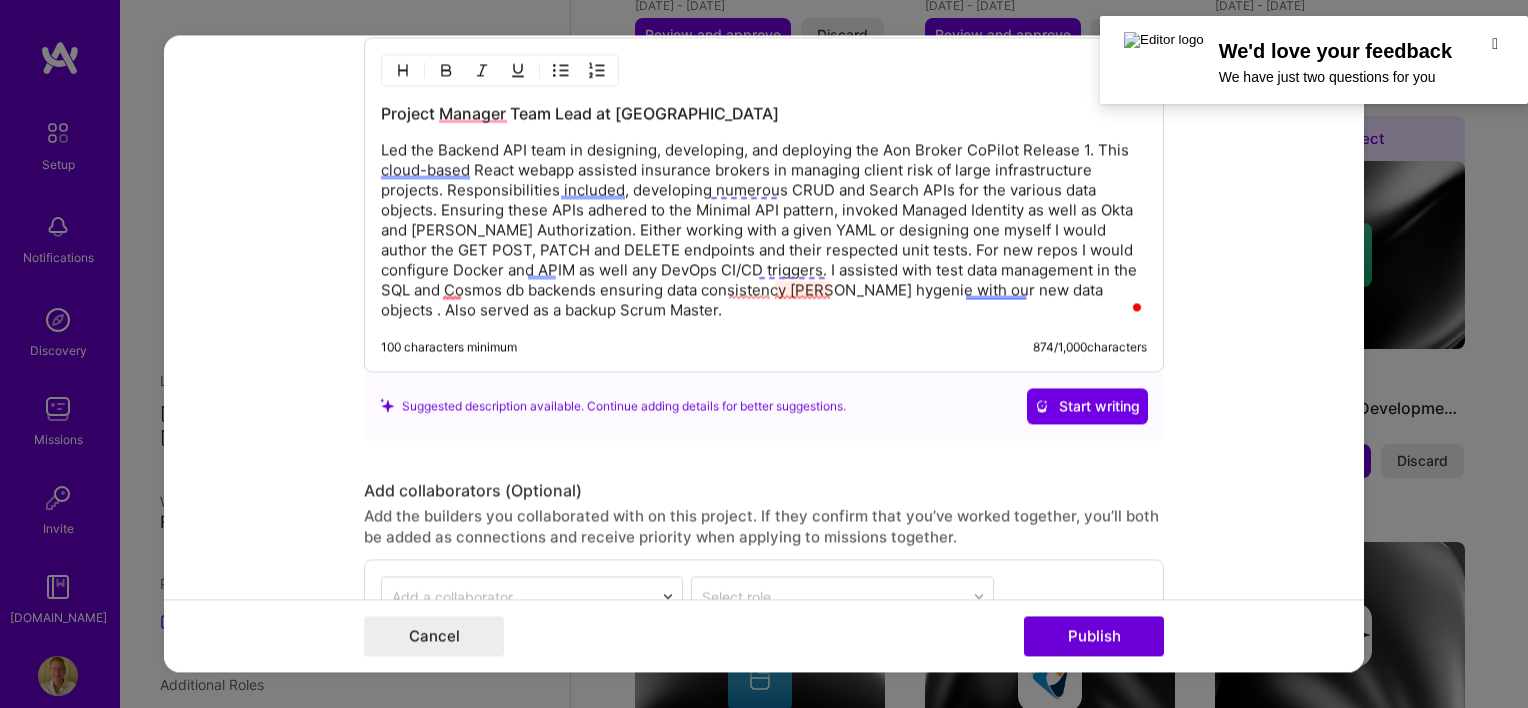 click on "Led the Backend API team in designing, developing, and deploying the Aon Broker CoPilot Release 1. This cloud-based React webapp assisted insurance brokers in managing client risk of large infrastructure projects. Responsibilities included, developing numerous CRUD and Search APIs for the various data objects. Ensuring these APIs adhered to the Minimal API pattern, invoked Managed Identity as well as Okta and [PERSON_NAME] Authorization. Either working with a given YAML or designing one myself I would author the GET POST, PATCH and DELETE endpoints and their respected unit tests. For new repos I would configure Docker and APIM as well any DevOps CI/CD triggers. I assisted with test data management in the SQL and Cosmos db backends ensuring data consistency [PERSON_NAME] hygenie with our new data objects . Also served as a backup Scrum Master." at bounding box center [764, 230] 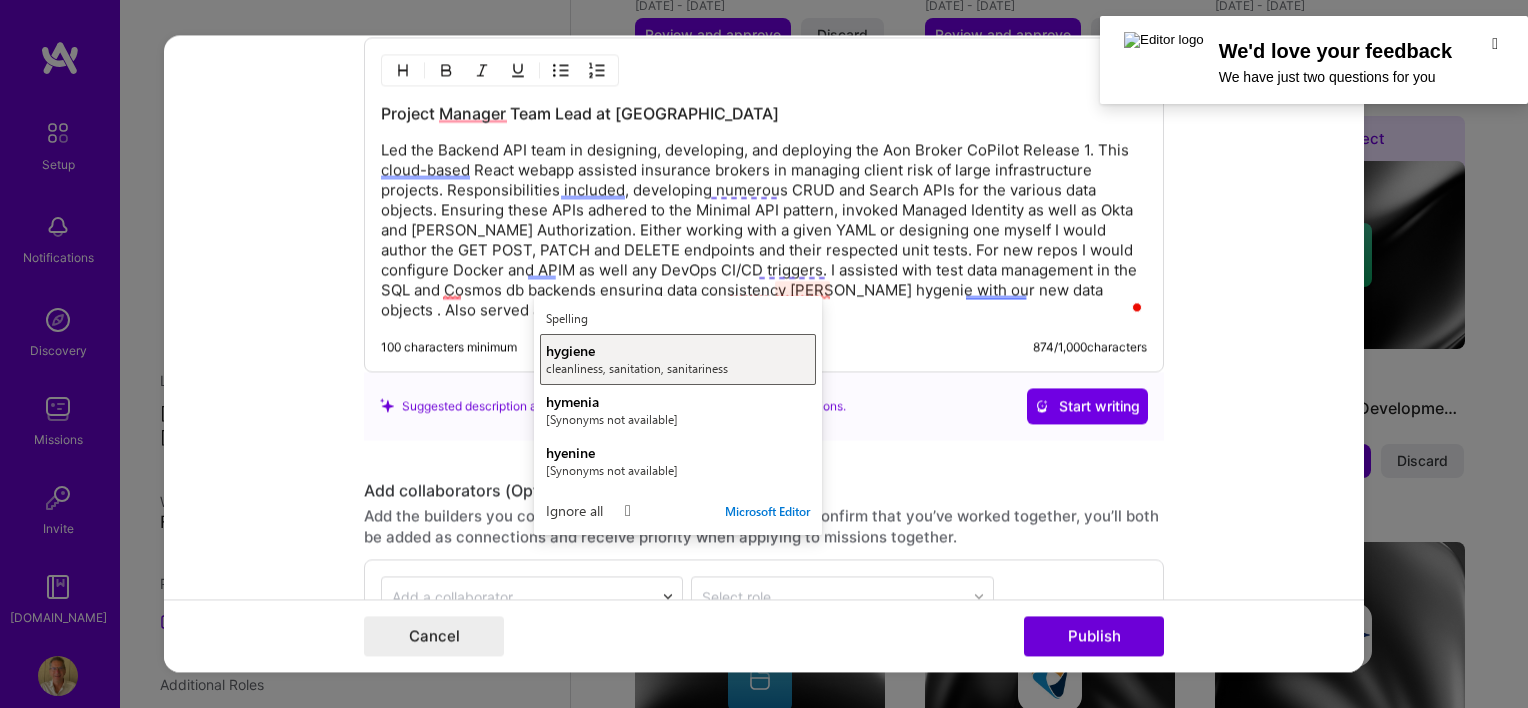 click on "hygiene" at bounding box center (678, 350) 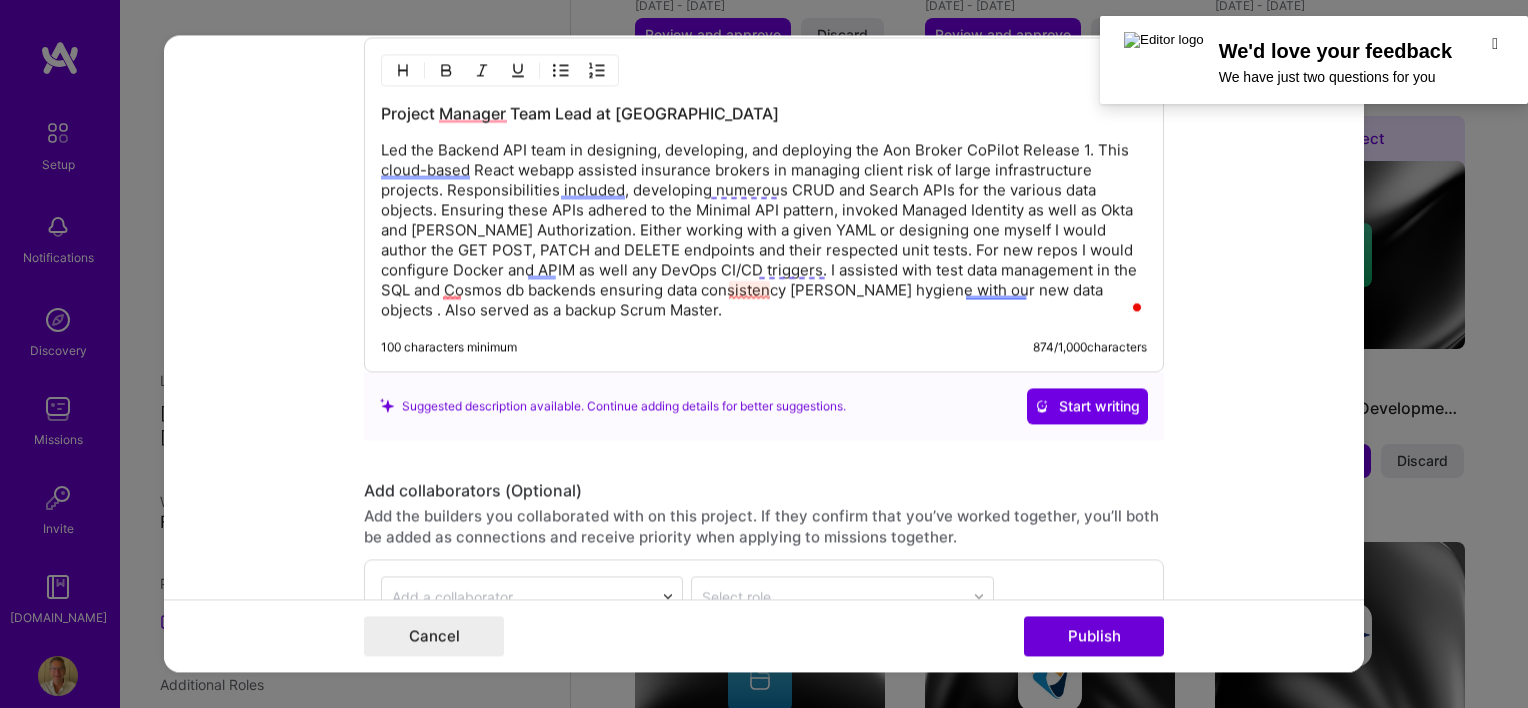 click on "Led the Backend API team in designing, developing, and deploying the Aon Broker CoPilot Release 1. This cloud-based React webapp assisted insurance brokers in managing client risk of large infrastructure projects. Responsibilities included, developing numerous CRUD and Search APIs for the various data objects. Ensuring these APIs adhered to the Minimal API pattern, invoked Managed Identity as well as Okta and [PERSON_NAME] Authorization. Either working with a given YAML or designing one myself I would author the GET POST, PATCH and DELETE endpoints and their respected unit tests. For new repos I would configure Docker and APIM as well any DevOps CI/CD triggers. I assisted with test data management in the SQL and Cosmos db backends ensuring data consistency [PERSON_NAME] hygiene with our new data objects . Also served as a backup Scrum Master." at bounding box center (764, 230) 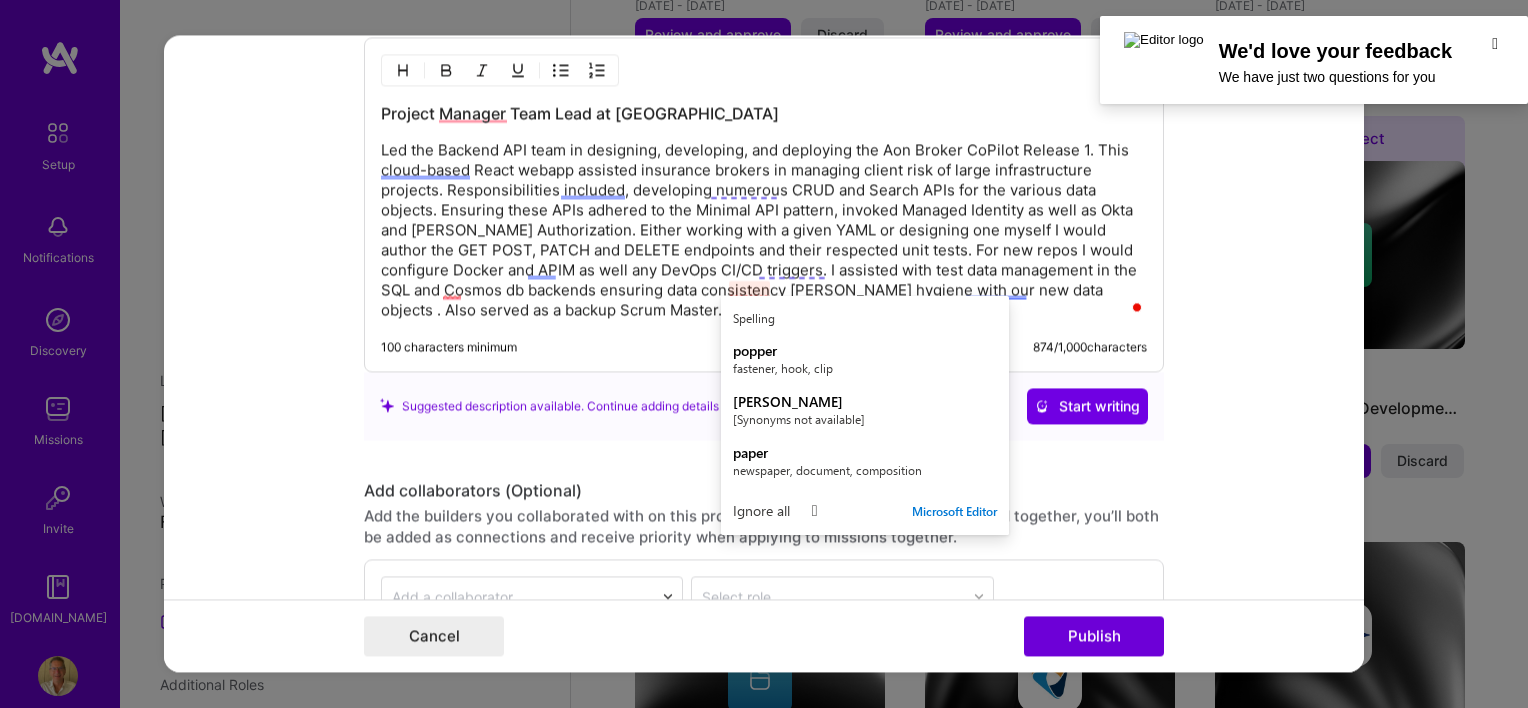 click on "Led the Backend API team in designing, developing, and deploying the Aon Broker CoPilot Release 1. This cloud-based React webapp assisted insurance brokers in managing client risk of large infrastructure projects. Responsibilities included, developing numerous CRUD and Search APIs for the various data objects. Ensuring these APIs adhered to the Minimal API pattern, invoked Managed Identity as well as Okta and [PERSON_NAME] Authorization. Either working with a given YAML or designing one myself I would author the GET POST, PATCH and DELETE endpoints and their respected unit tests. For new repos I would configure Docker and APIM as well any DevOps CI/CD triggers. I assisted with test data management in the SQL and Cosmos db backends ensuring data consistency [PERSON_NAME] hygiene with our new data objects . Also served as a backup Scrum Master." at bounding box center (764, 230) 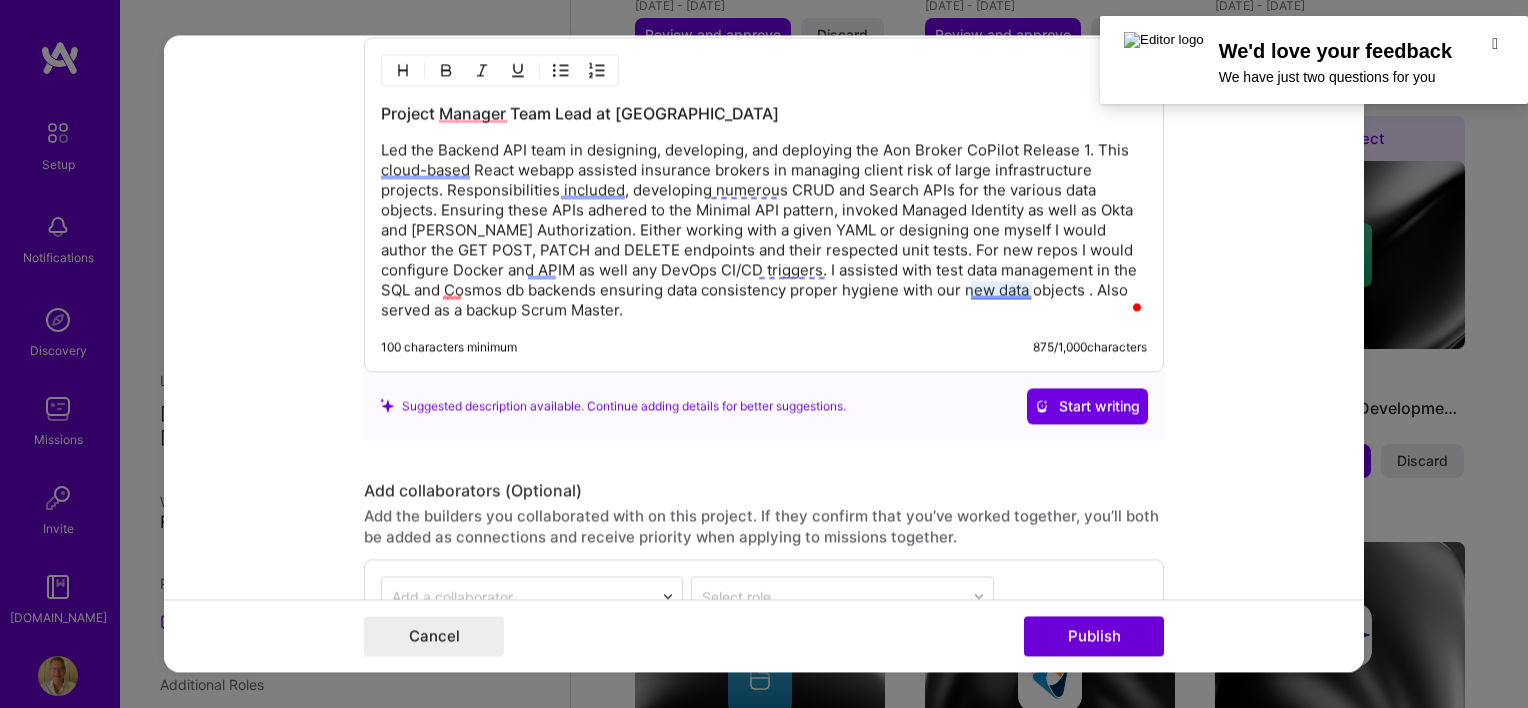 click on "Led the Backend API team in designing, developing, and deploying the Aon Broker CoPilot Release 1. This cloud-based React webapp assisted insurance brokers in managing client risk of large infrastructure projects. Responsibilities included, developing numerous CRUD and Search APIs for the various data objects. Ensuring these APIs adhered to the Minimal API pattern, invoked Managed Identity as well as Okta and [PERSON_NAME] Authorization. Either working with a given YAML or designing one myself I would author the GET POST, PATCH and DELETE endpoints and their respected unit tests. For new repos I would configure Docker and APIM as well any DevOps CI/CD triggers. I assisted with test data management in the SQL and Cosmos db backends ensuring data consistency proper hygiene with our new data objects . Also served as a backup Scrum Master." at bounding box center [764, 230] 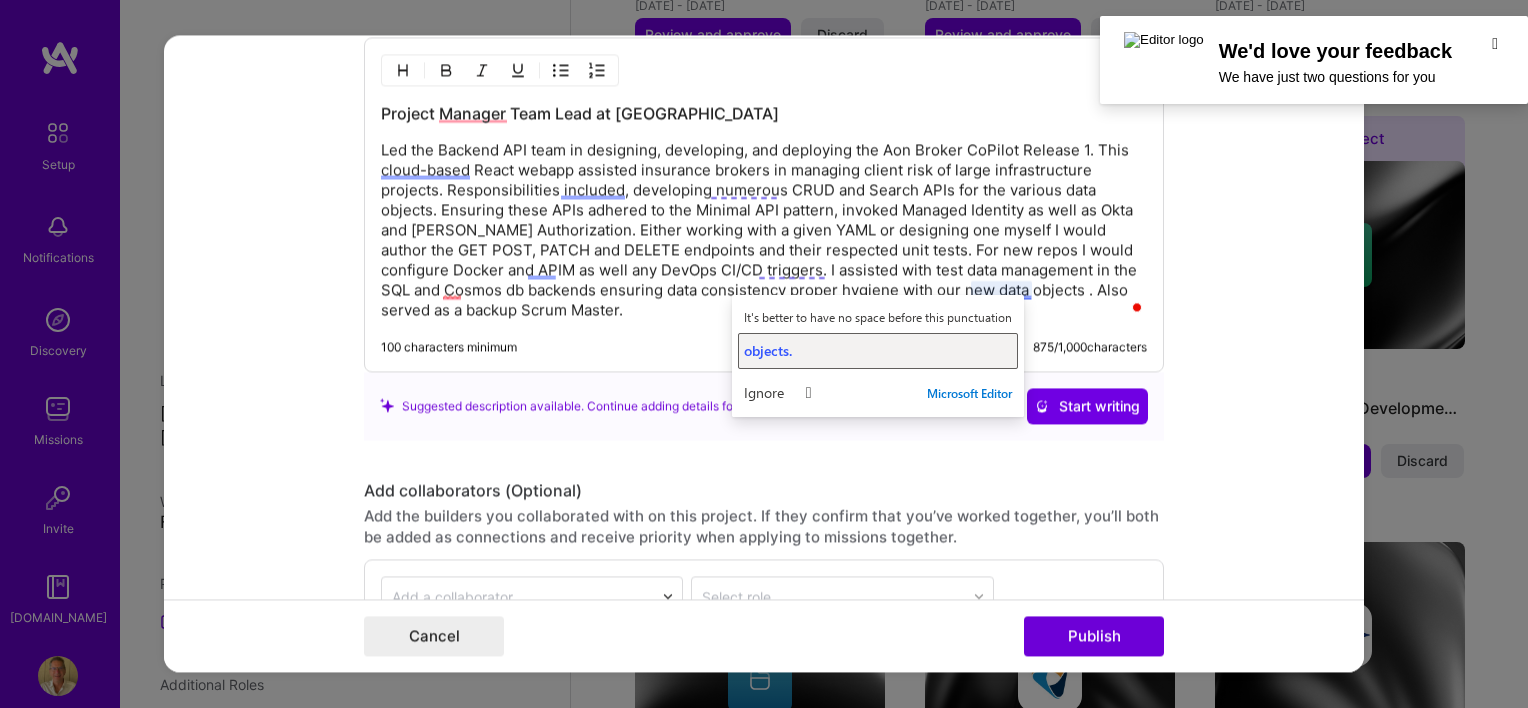 click on "objects." at bounding box center (878, 350) 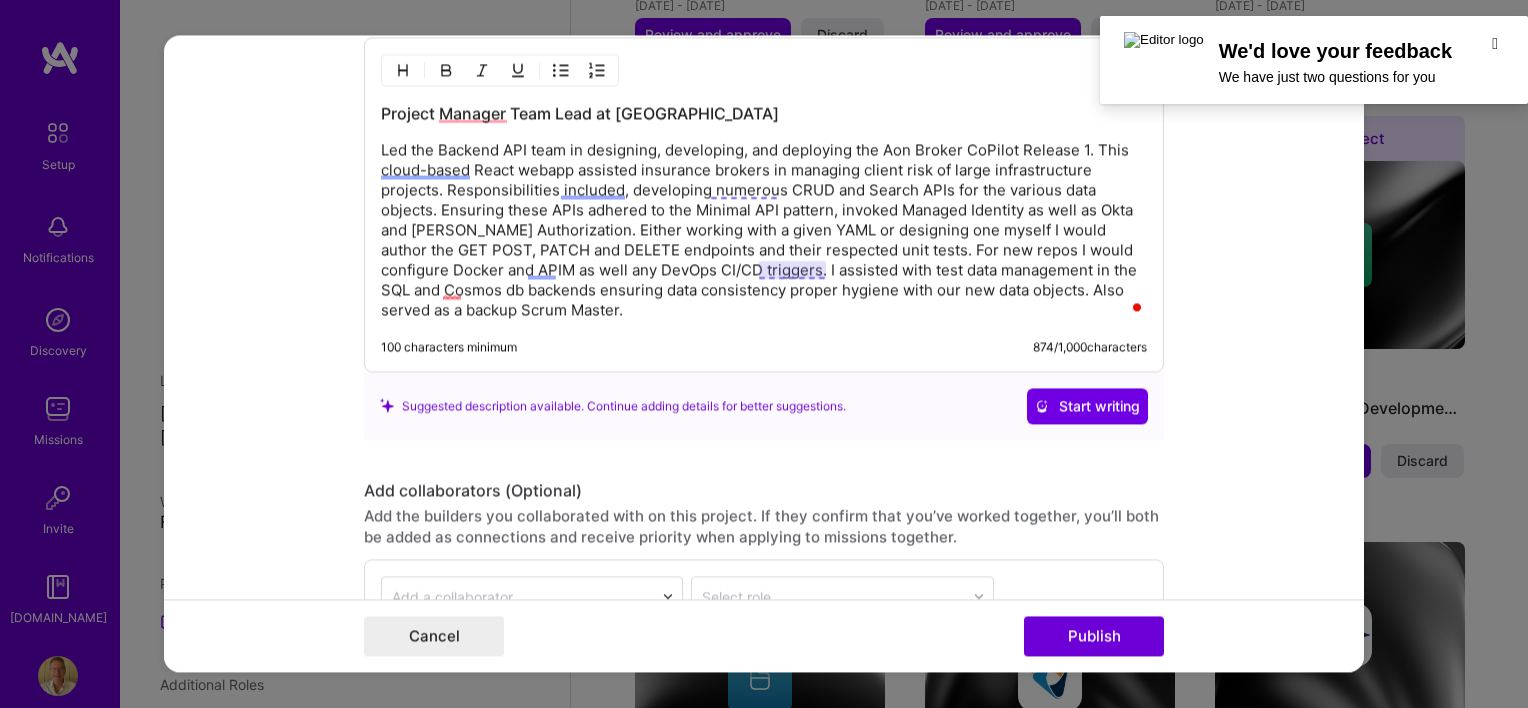 click on "Led the Backend API team in designing, developing, and deploying the Aon Broker CoPilot Release 1. This cloud-based React webapp assisted insurance brokers in managing client risk of large infrastructure projects. Responsibilities included, developing numerous CRUD and Search APIs for the various data objects. Ensuring these APIs adhered to the Minimal API pattern, invoked Managed Identity as well as Okta and [PERSON_NAME] Authorization. Either working with a given YAML or designing one myself I would author the GET POST, PATCH and DELETE endpoints and their respected unit tests. For new repos I would configure Docker and APIM as well any DevOps CI/CD triggers. I assisted with test data management in the SQL and Cosmos db backends ensuring data consistency proper hygiene with our new data objects. Also served as a backup Scrum Master." at bounding box center (764, 230) 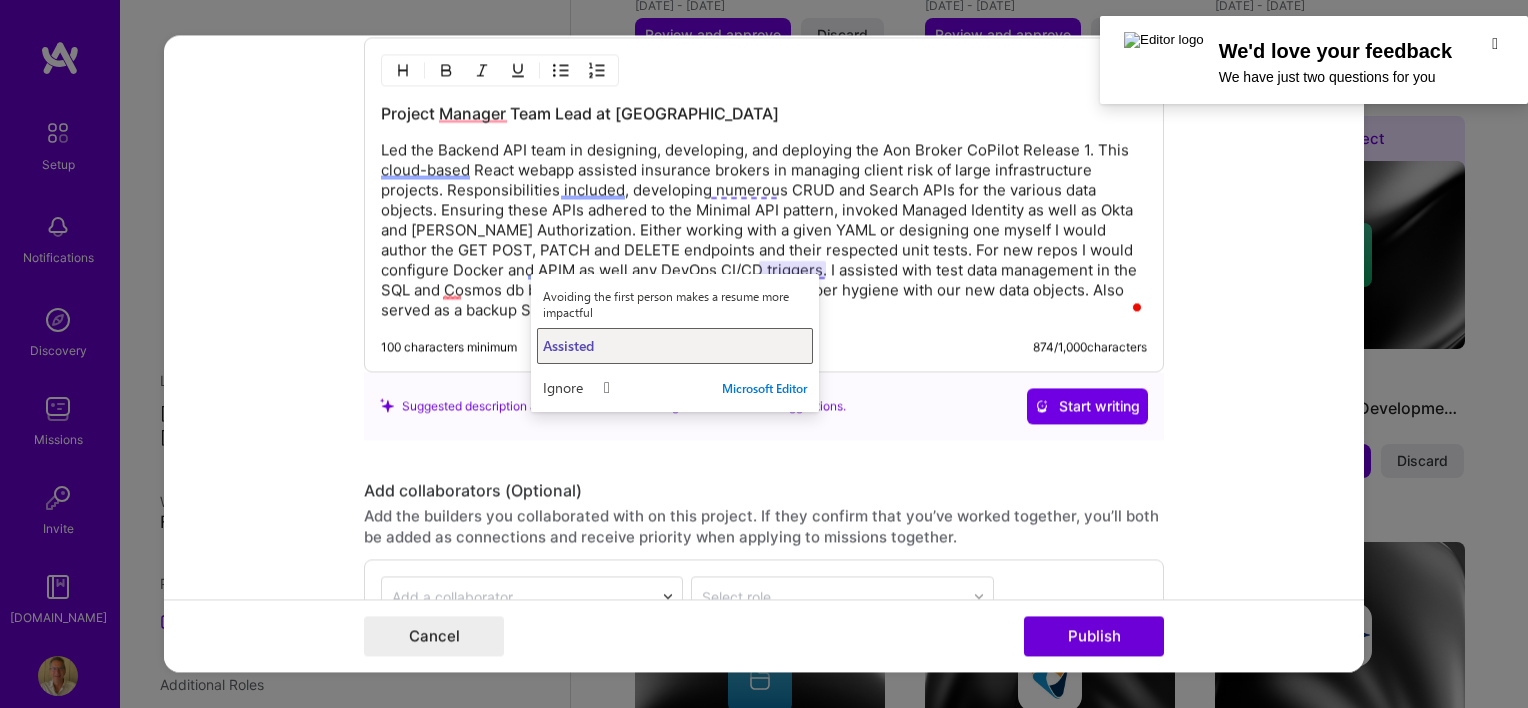 click on "Assisted" at bounding box center [568, 345] 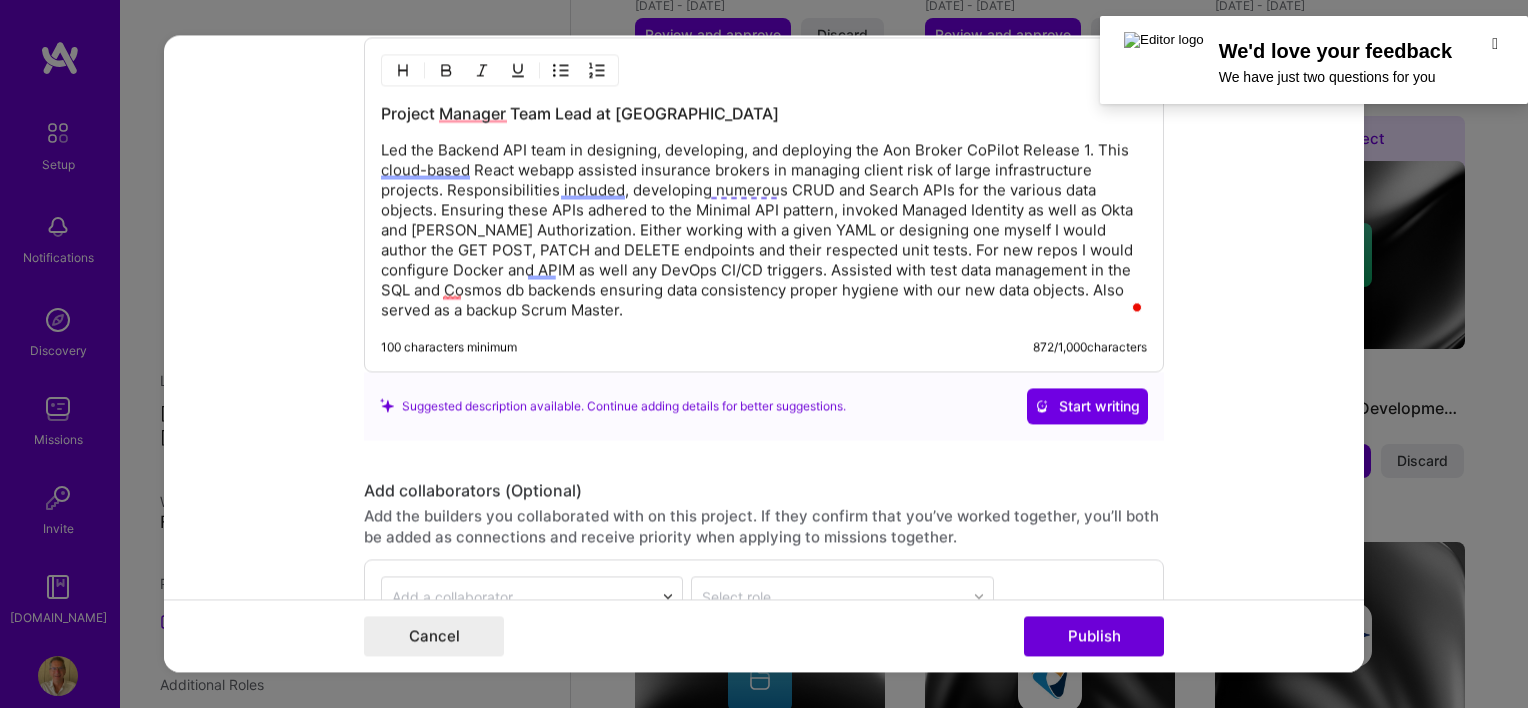 click on "Led the Backend API team in designing, developing, and deploying the Aon Broker CoPilot Release 1. This cloud-based React webapp assisted insurance brokers in managing client risk of large infrastructure projects. Responsibilities included, developing numerous CRUD and Search APIs for the various data objects. Ensuring these APIs adhered to the Minimal API pattern, invoked Managed Identity as well as Okta and [PERSON_NAME] Authorization. Either working with a given YAML or designing one myself I would author the GET POST, PATCH and DELETE endpoints and their respected unit tests. For new repos I would configure Docker and APIM as well any DevOps CI/CD triggers. Assisted with test data management in the SQL and Cosmos db backends ensuring data consistency proper hygiene with our new data objects. Also served as a backup Scrum Master." at bounding box center (764, 230) 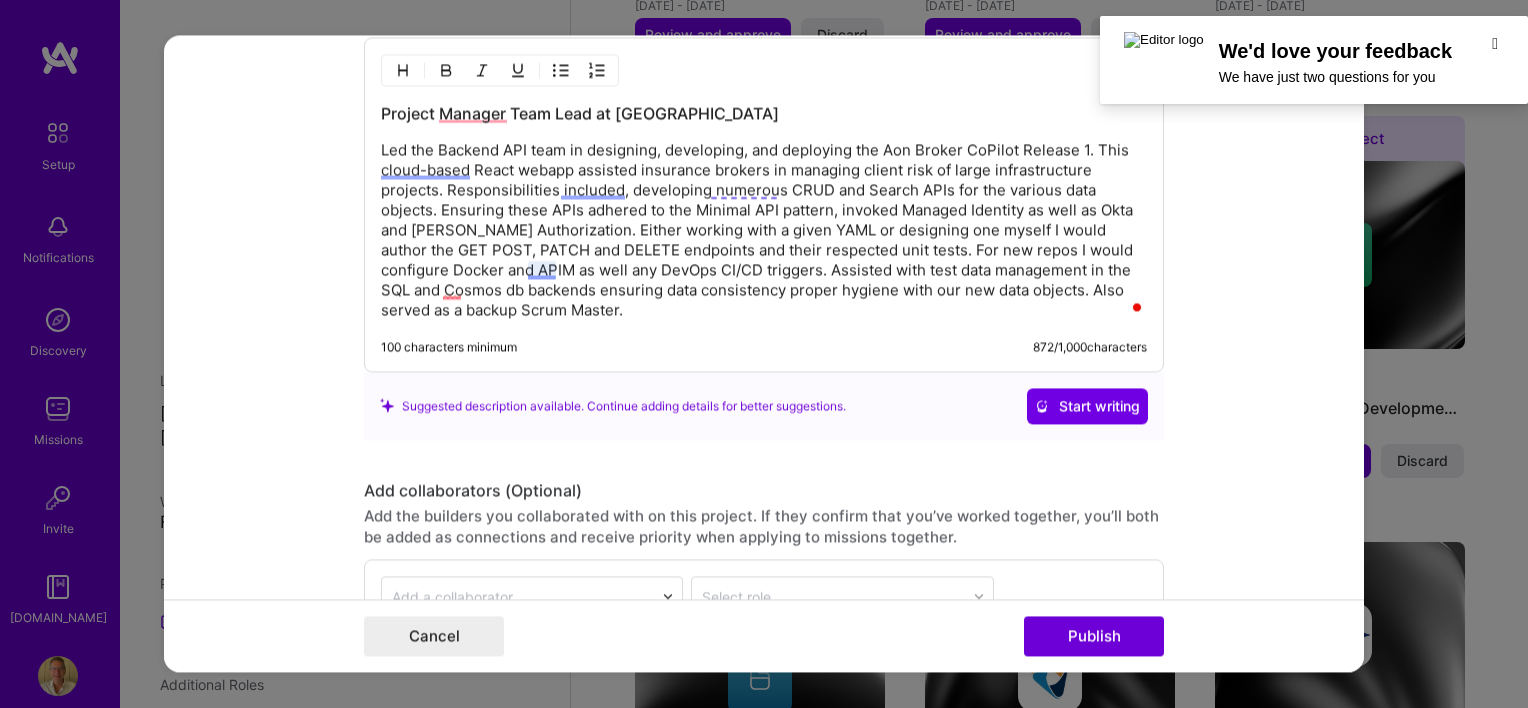 click on "Led the Backend API team in designing, developing, and deploying the Aon Broker CoPilot Release 1. This cloud-based React webapp assisted insurance brokers in managing client risk of large infrastructure projects. Responsibilities included, developing numerous CRUD and Search APIs for the various data objects. Ensuring these APIs adhered to the Minimal API pattern, invoked Managed Identity as well as Okta and [PERSON_NAME] Authorization. Either working with a given YAML or designing one myself I would author the GET POST, PATCH and DELETE endpoints and their respected unit tests. For new repos I would configure Docker and APIM as well any DevOps CI/CD triggers. Assisted with test data management in the SQL and Cosmos db backends ensuring data consistency proper hygiene with our new data objects. Also served as a backup Scrum Master." at bounding box center [764, 230] 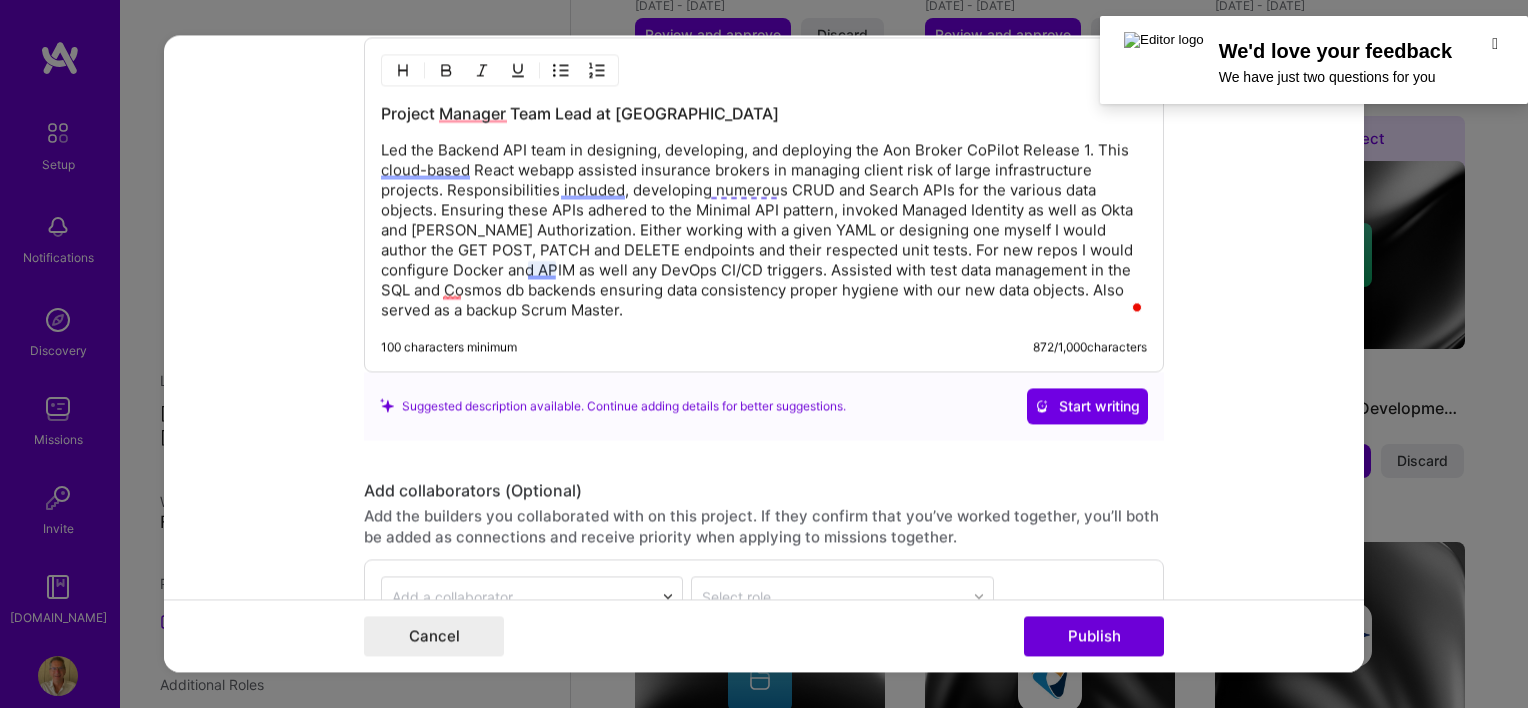click on "Project Manager Team Lead at Aon Led the Backend API team in designing, developing, and deploying the Aon Broker CoPilot Release 1. This cloud-based React webapp assisted insurance brokers in managing client risk of large infrastructure projects. Responsibilities included, developing numerous CRUD and Search APIs for the various data objects. Ensuring these APIs adhered to the Minimal API pattern, invoked Managed Identity as well as Okta and [PERSON_NAME] Authorization. Either working with a given YAML or designing one myself I would author the GET POST, PATCH and DELETE endpoints and their respected unit tests. For new repos I would configure Docker and APIM as well any DevOps CI/CD triggers. Assisted with test data management in the SQL and Cosmos db backends ensuring data consistency proper hygiene with our new data objects. Also served as a backup Scrum Master. 100 characters minimum 872 / 1,000  characters" at bounding box center [764, 204] 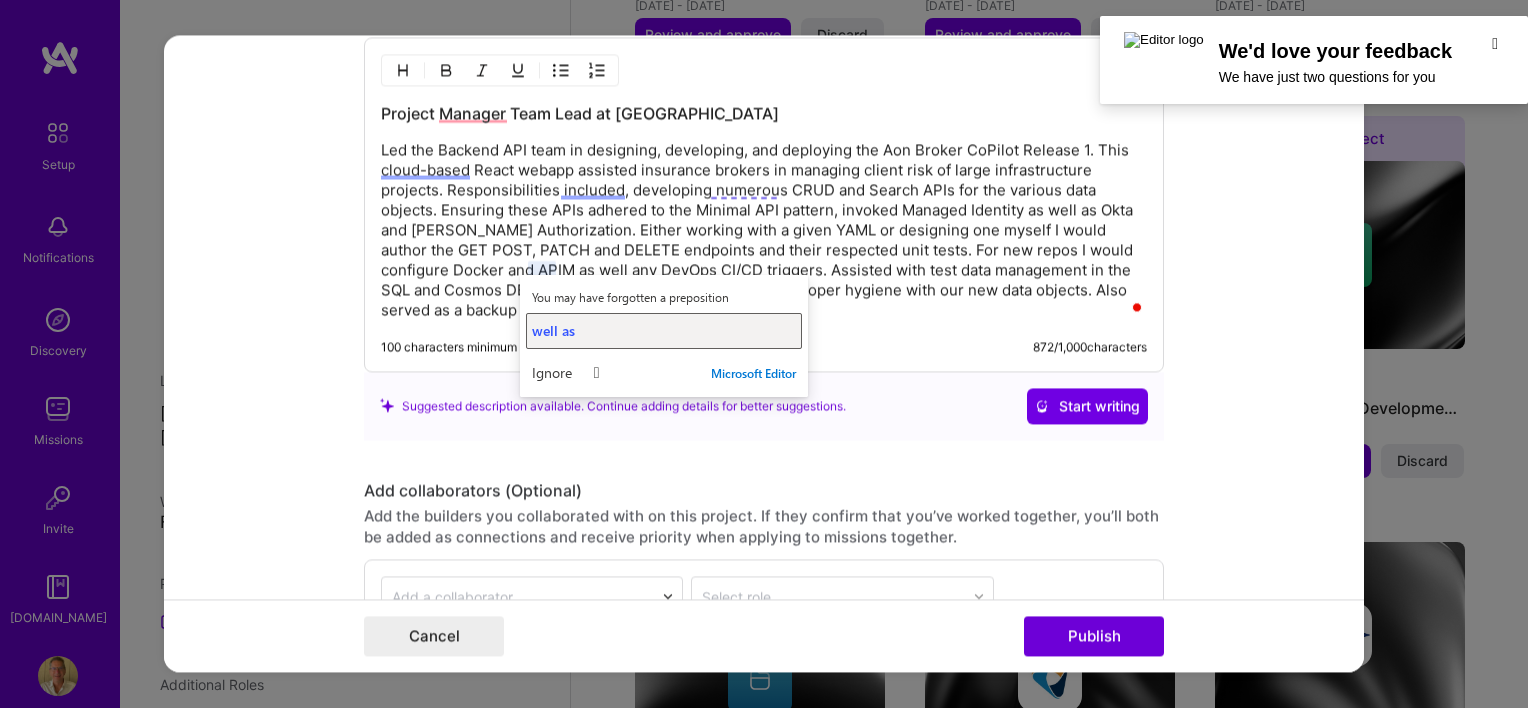 click on "well as" at bounding box center [553, 330] 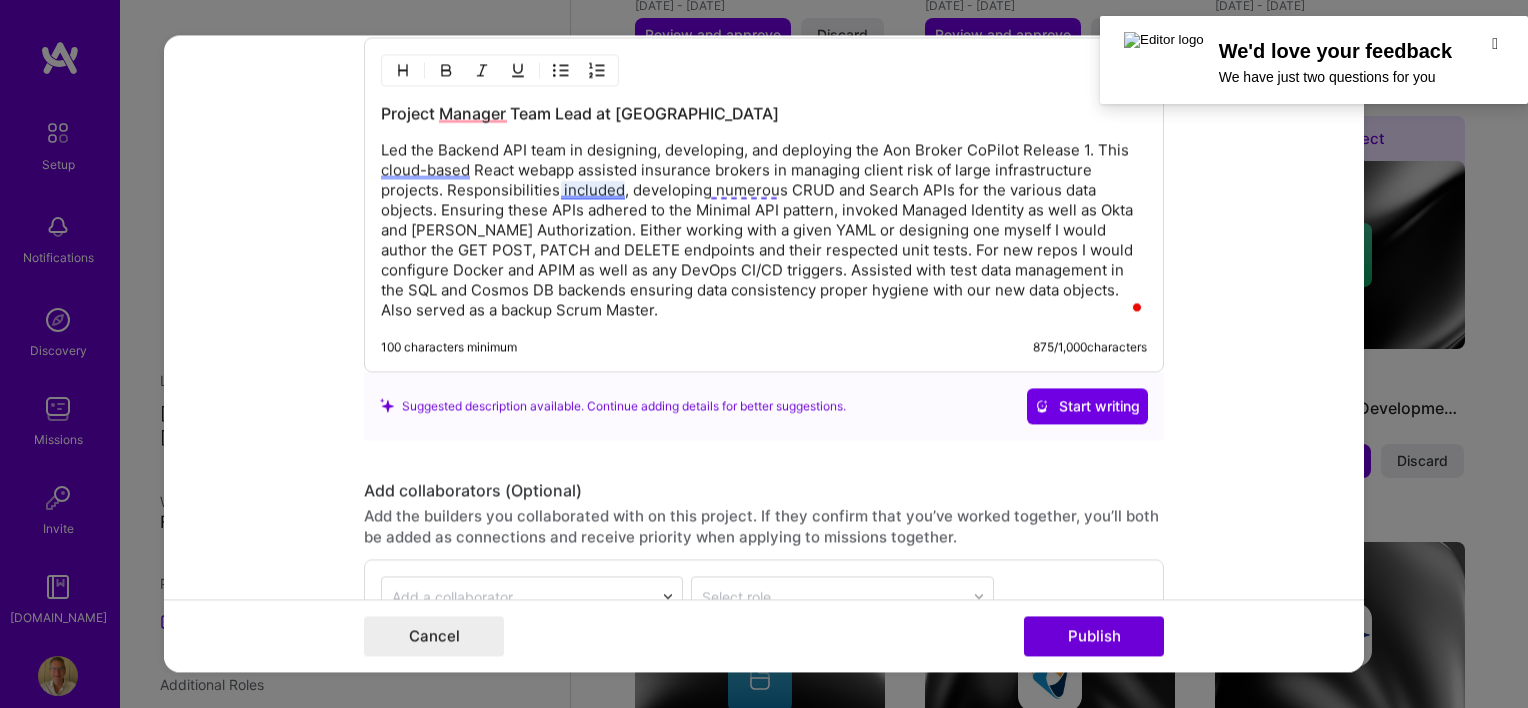 click on "Led the Backend API team in designing, developing, and deploying the Aon Broker CoPilot Release 1. This cloud-based React webapp assisted insurance brokers in managing client risk of large infrastructure projects. Responsibilities included, developing numerous CRUD and Search APIs for the various data objects. Ensuring these APIs adhered to the Minimal API pattern, invoked Managed Identity as well as Okta and [PERSON_NAME] Authorization. Either working with a given YAML or designing one myself I would author the GET POST, PATCH and DELETE endpoints and their respected unit tests. For new repos I would configure Docker and APIM as well as any DevOps CI/CD triggers. Assisted with test data management in the SQL and Cosmos DB backends ensuring data consistency proper hygiene with our new data objects. Also served as a backup Scrum Master." at bounding box center [764, 230] 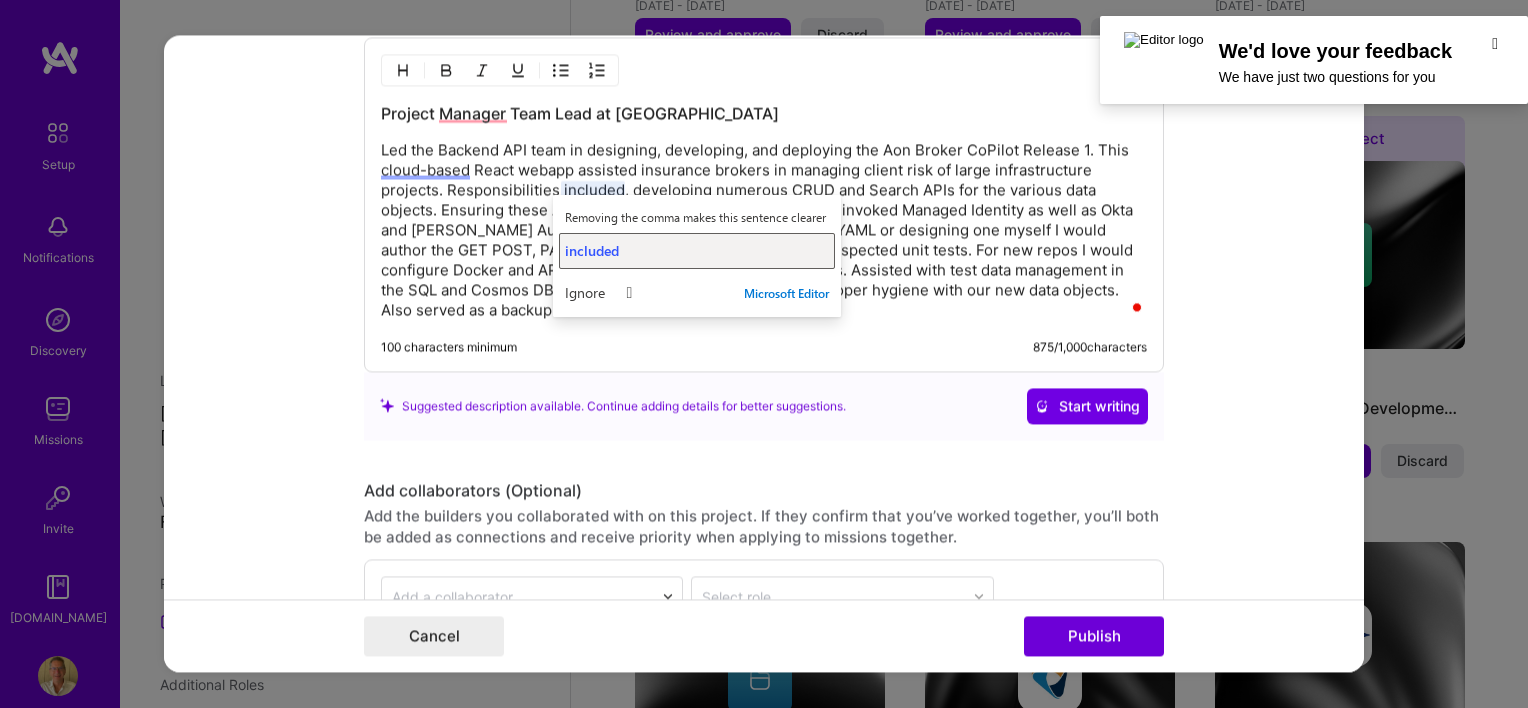 click on "included" at bounding box center (592, 250) 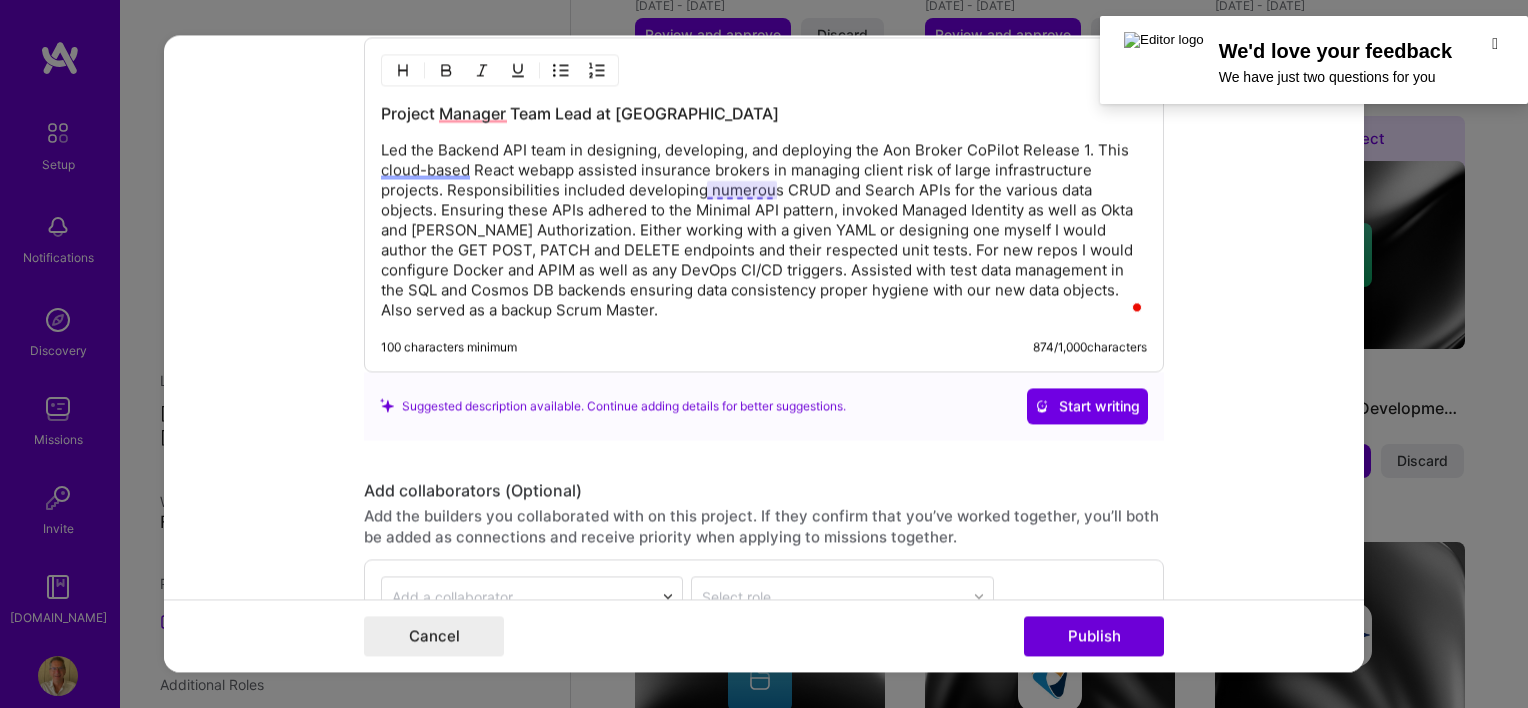 click on "Led the Backend API team in designing, developing, and deploying the Aon Broker CoPilot Release 1. This cloud-based React webapp assisted insurance brokers in managing client risk of large infrastructure projects. Responsibilities included developing numerous CRUD and Search APIs for the various data objects. Ensuring these APIs adhered to the Minimal API pattern, invoked Managed Identity as well as Okta and [PERSON_NAME] Authorization. Either working with a given YAML or designing one myself I would author the GET POST, PATCH and DELETE endpoints and their respected unit tests. For new repos I would configure Docker and APIM as well as any DevOps CI/CD triggers. Assisted with test data management in the SQL and Cosmos DB backends ensuring data consistency proper hygiene with our new data objects. Also served as a backup Scrum Master." at bounding box center (764, 230) 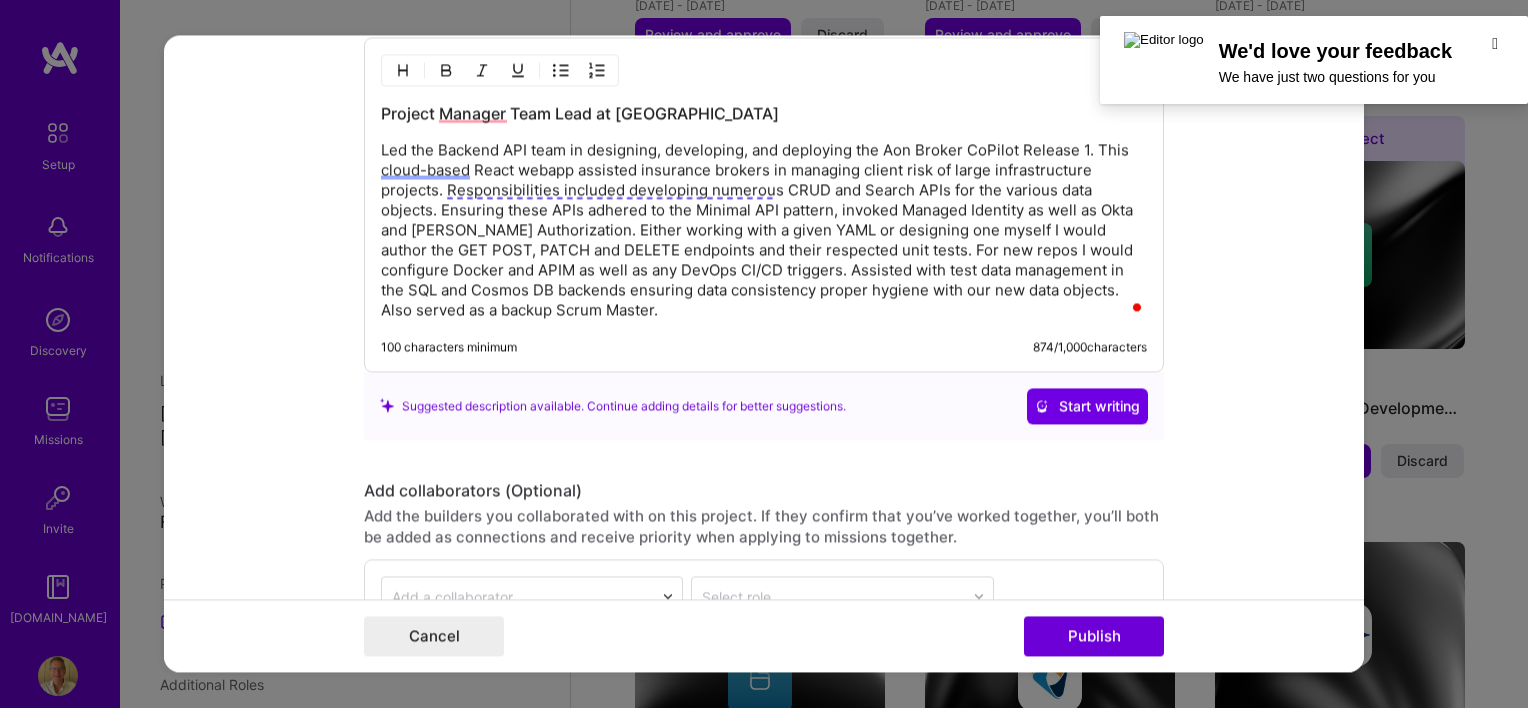 click on "100 characters minimum 874 / 1,000  characters" at bounding box center [764, 347] 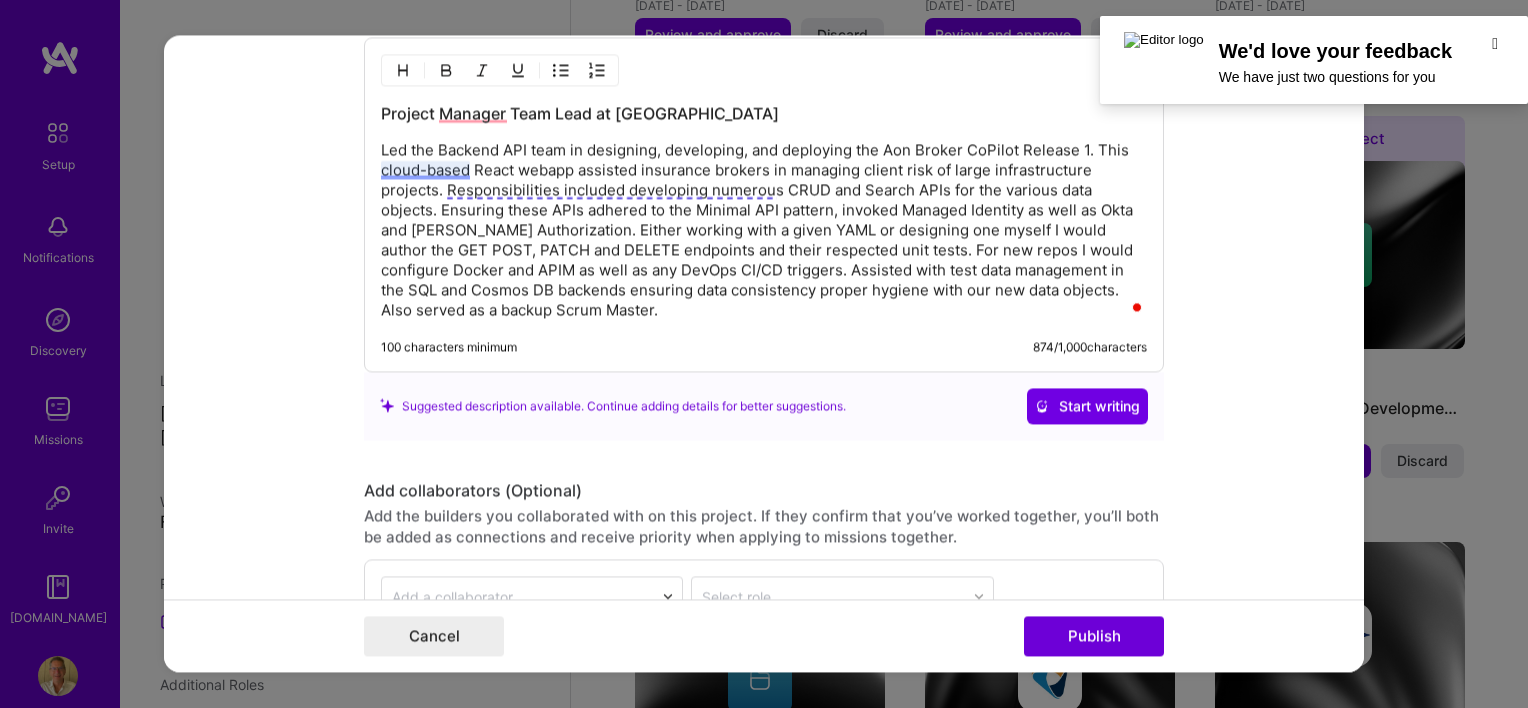 click on "Led the Backend API team in designing, developing, and deploying the Aon Broker CoPilot Release 1. This cloud-based React webapp assisted insurance brokers in managing client risk of large infrastructure projects. Responsibilities included developing numerous CRUD and Search APIs for the various data objects. Ensuring these APIs adhered to the Minimal API pattern, invoked Managed Identity as well as Okta and [PERSON_NAME] Authorization. Either working with a given YAML or designing one myself I would author the GET POST, PATCH and DELETE endpoints and their respected unit tests. For new repos I would configure Docker and APIM as well as any DevOps CI/CD triggers. Assisted with test data management in the SQL and Cosmos DB backends ensuring data consistency proper hygiene with our new data objects. Also served as a backup Scrum Master." at bounding box center (764, 230) 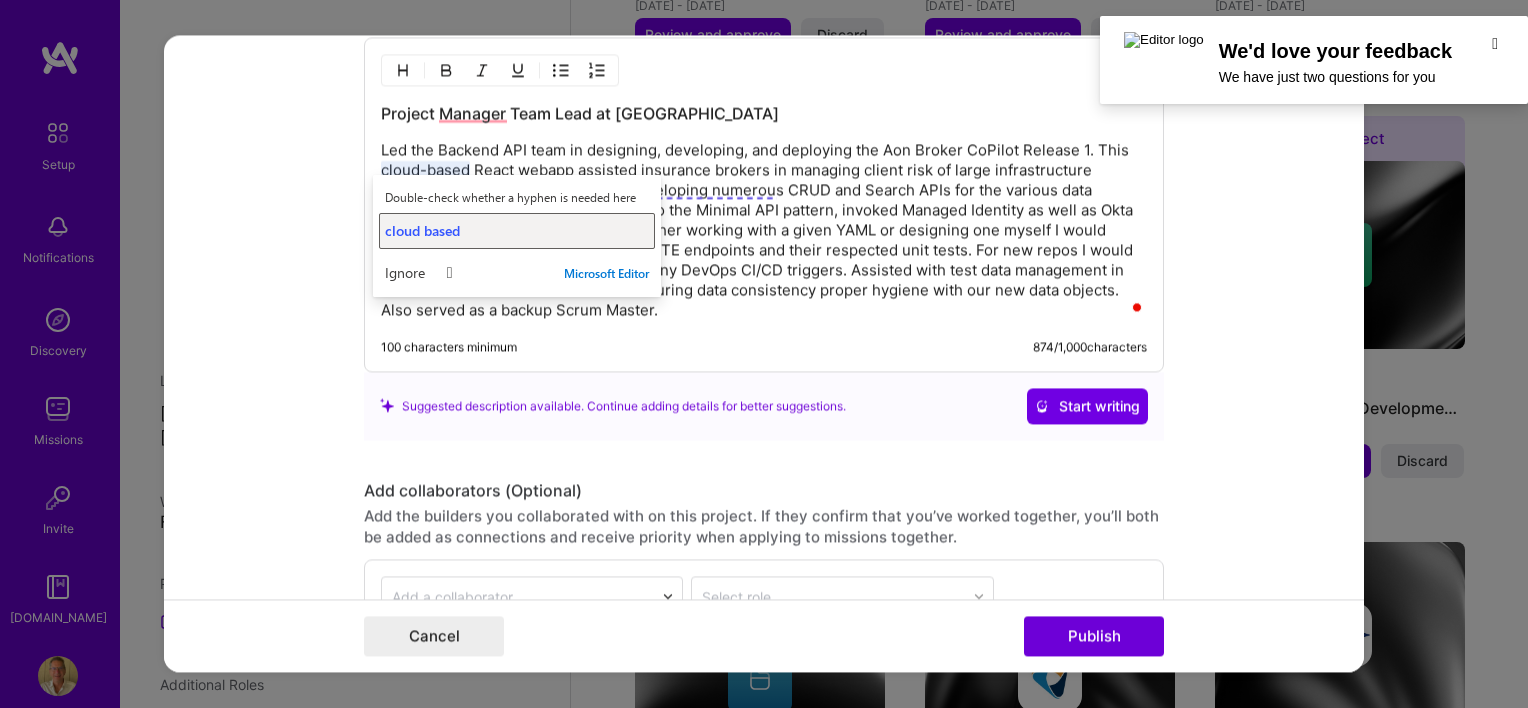 click on "cloud based" at bounding box center (422, 230) 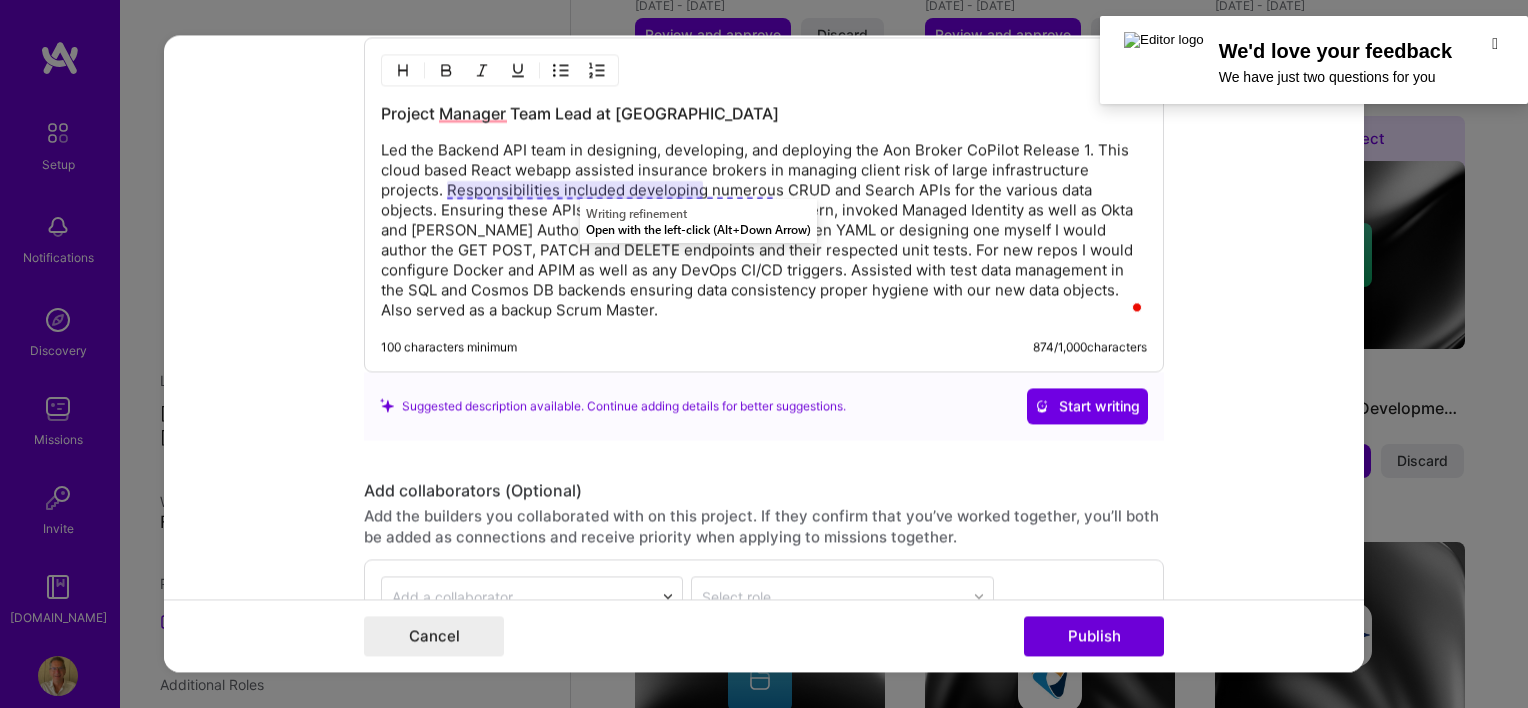 click on "Led the Backend API team in designing, developing, and deploying the Aon Broker CoPilot Release 1. This cloud based React webapp assisted insurance brokers in managing client risk of large infrastructure projects. Responsibilities included developing numerous CRUD and Search APIs for the various data objects. Ensuring these APIs adhered to the Minimal API pattern, invoked Managed Identity as well as Okta and [PERSON_NAME] Authorization. Either working with a given YAML or designing one myself I would author the GET POST, PATCH and DELETE endpoints and their respected unit tests. For new repos I would configure Docker and APIM as well as any DevOps CI/CD triggers. Assisted with test data management in the SQL and Cosmos DB backends ensuring data consistency proper hygiene with our new data objects. Also served as a backup Scrum Master." at bounding box center [764, 230] 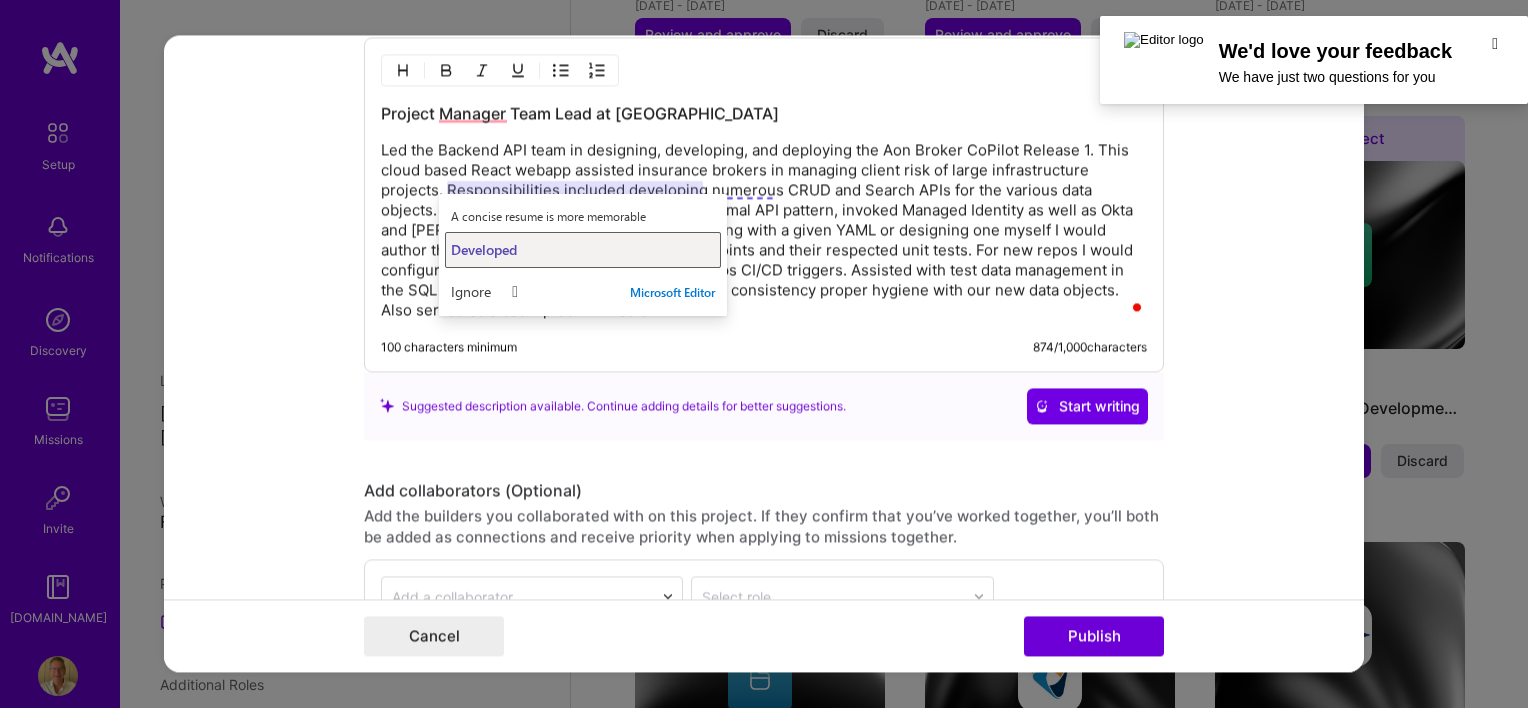 click on "Developed" at bounding box center (484, 249) 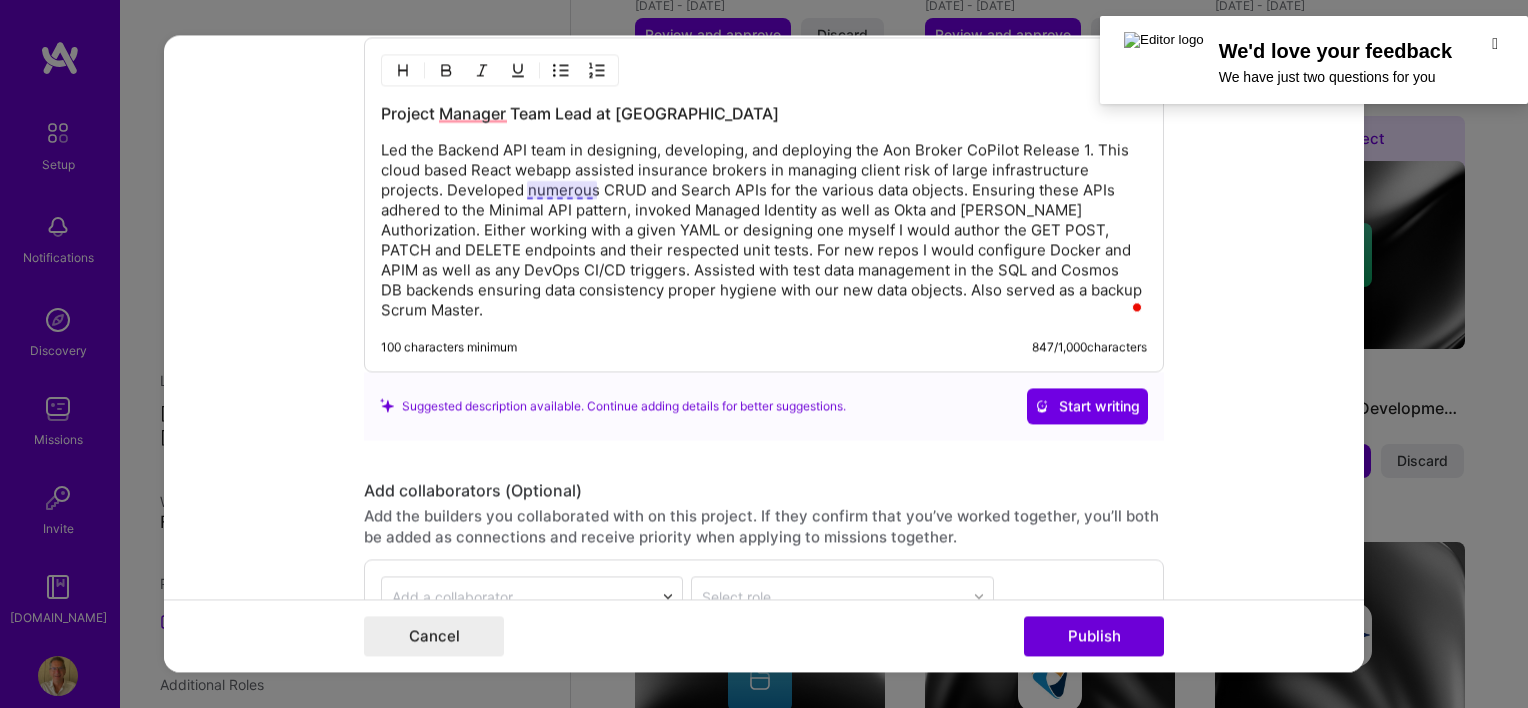 click on "Led the Backend API team in designing, developing, and deploying the Aon Broker CoPilot Release 1. This cloud based React webapp assisted insurance brokers in managing client risk of large infrastructure projects. Developed numerous CRUD and Search APIs for the various data objects. Ensuring these APIs adhered to the Minimal API pattern, invoked Managed Identity as well as Okta and [PERSON_NAME] Authorization. Either working with a given YAML or designing one myself I would author the GET POST, PATCH and DELETE endpoints and their respected unit tests. For new repos I would configure Docker and APIM as well as any DevOps CI/CD triggers. Assisted with test data management in the SQL and Cosmos DB backends ensuring data consistency proper hygiene with our new data objects. Also served as a backup Scrum Master." at bounding box center [764, 230] 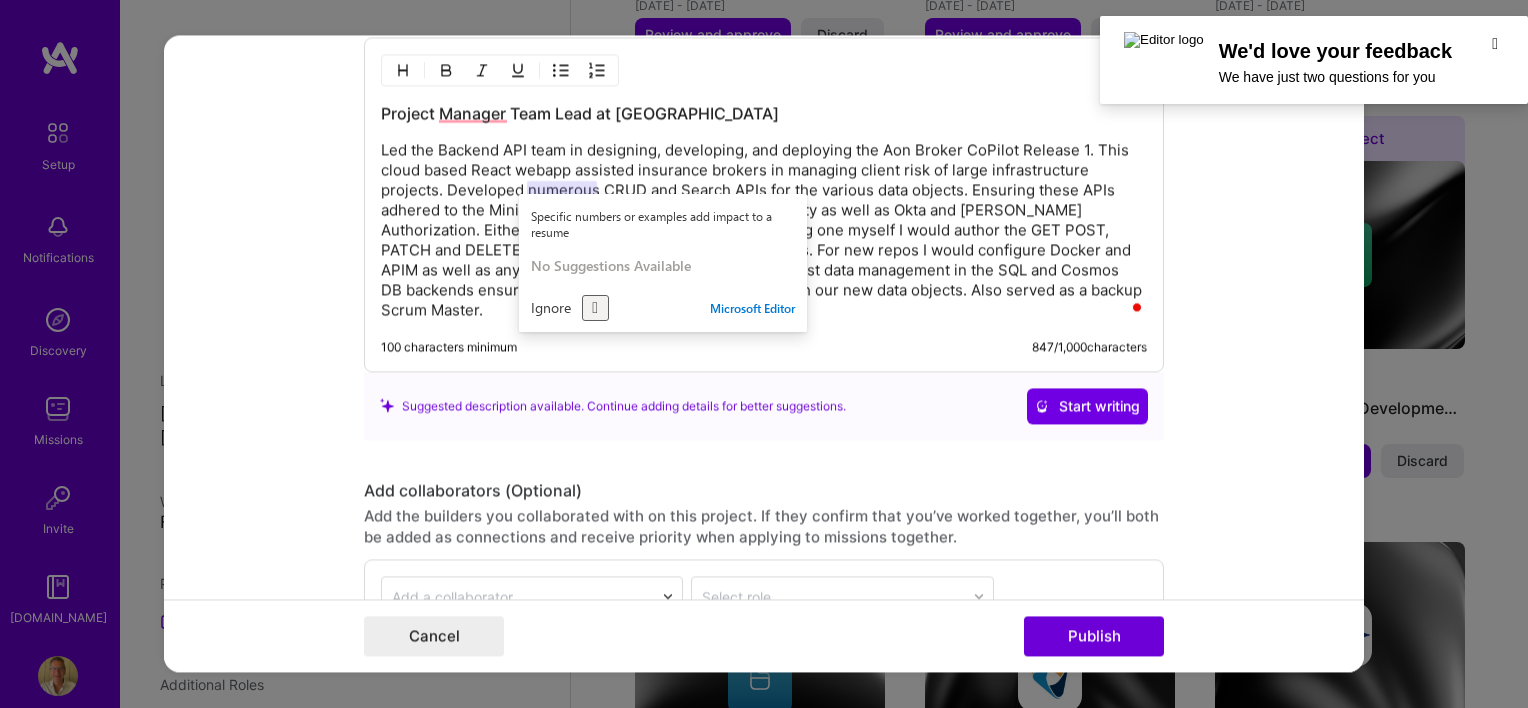 click on "" at bounding box center [595, 308] 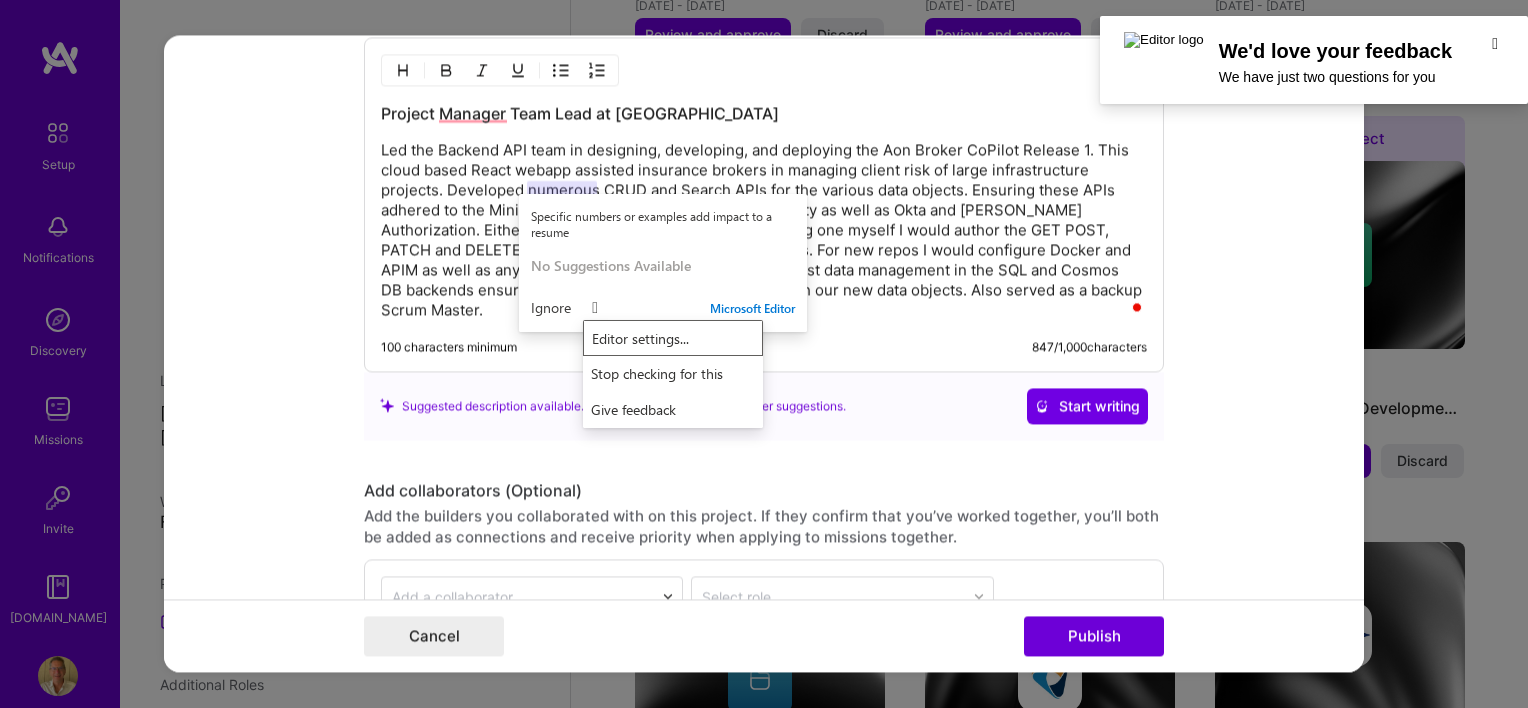 click on "Project Manager Team Lead at Aon Led the Backend API team in designing, developing, and deploying the Aon Broker CoPilot Release 1. This cloud based React webapp assisted insurance brokers in managing client risk of large infrastructure projects. Developed numerous CRUD and Search APIs for the various data objects. Ensuring these APIs adhered to the Minimal API pattern, invoked Managed Identity as well as Okta and [PERSON_NAME] Authorization. Either working with a given YAML or designing one myself I would author the GET POST, PATCH and DELETE endpoints and their respected unit tests. For new repos I would configure Docker and APIM as well as any DevOps CI/CD triggers. Assisted with test data management in the SQL and Cosmos DB backends ensuring data consistency proper hygiene with our new data objects. Also served as a backup Scrum Master. 100 characters minimum 847 / 1,000  characters" at bounding box center [764, 204] 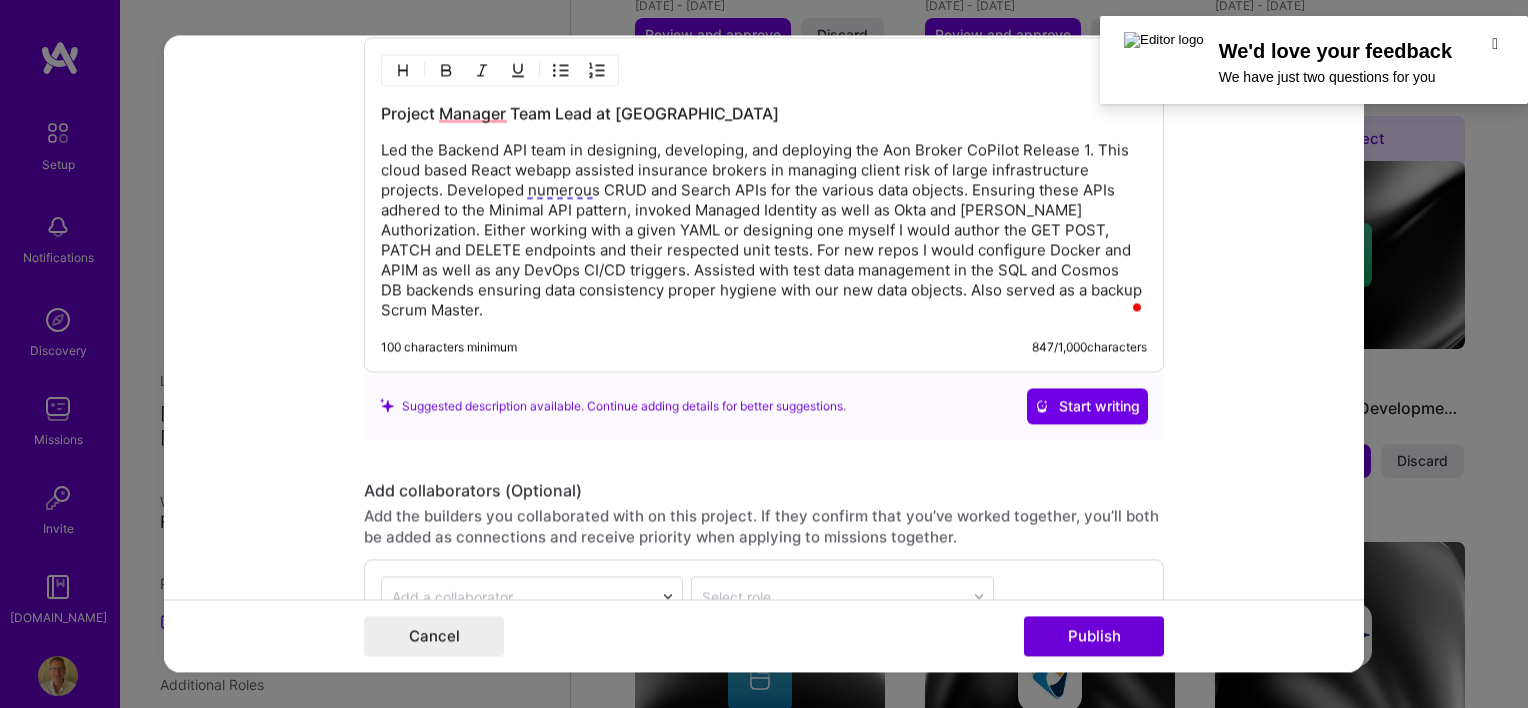 click on "Led the Backend API team in designing, developing, and deploying the Aon Broker CoPilot Release 1. This cloud based React webapp assisted insurance brokers in managing client risk of large infrastructure projects. Developed numerous CRUD and Search APIs for the various data objects. Ensuring these APIs adhered to the Minimal API pattern, invoked Managed Identity as well as Okta and [PERSON_NAME] Authorization. Either working with a given YAML or designing one myself I would author the GET POST, PATCH and DELETE endpoints and their respected unit tests. For new repos I would configure Docker and APIM as well as any DevOps CI/CD triggers. Assisted with test data management in the SQL and Cosmos DB backends ensuring data consistency proper hygiene with our new data objects. Also served as a backup Scrum Master." at bounding box center (764, 230) 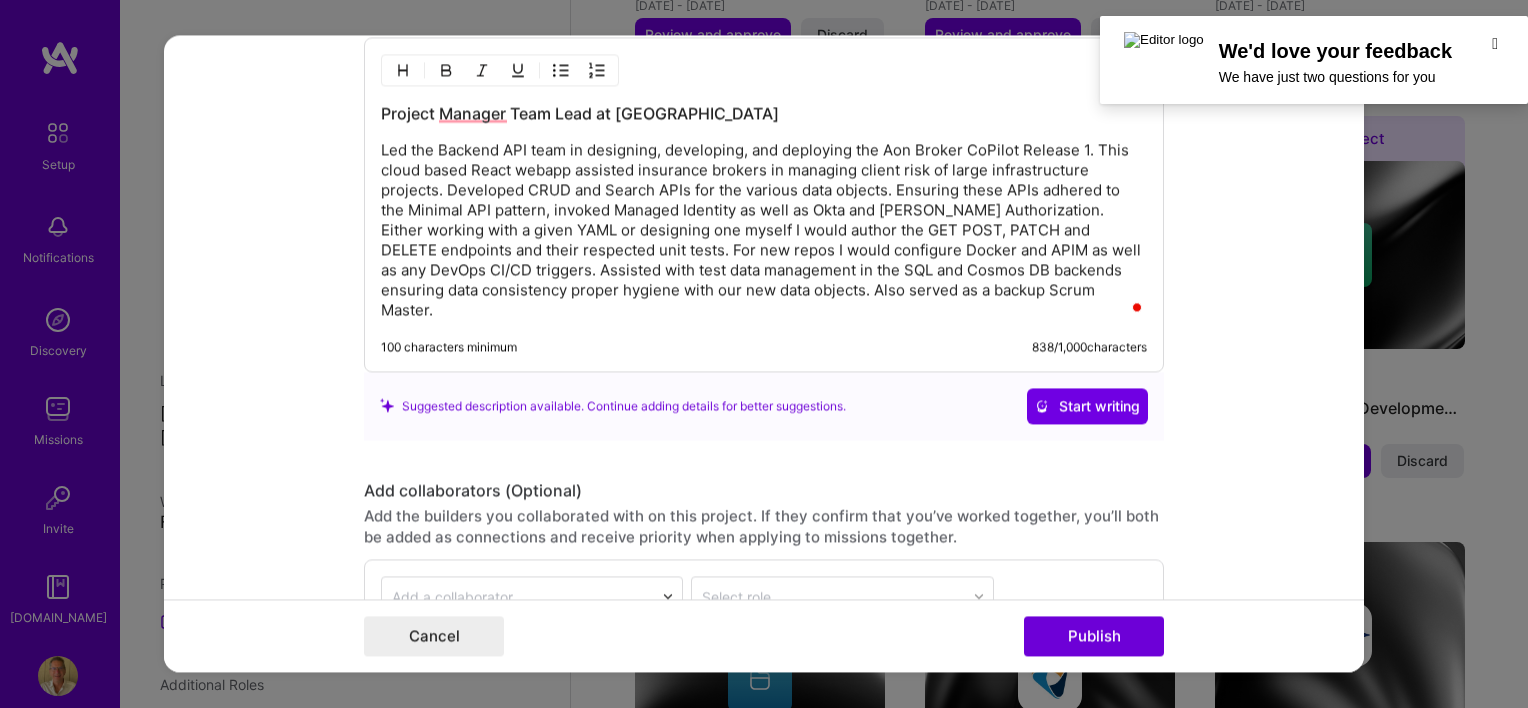click on "Led the Backend API team in designing, developing, and deploying the Aon Broker CoPilot Release 1. This cloud based React webapp assisted insurance brokers in managing client risk of large infrastructure projects. Developed CRUD and Search APIs for the various data objects. Ensuring these APIs adhered to the Minimal API pattern, invoked Managed Identity as well as Okta and [PERSON_NAME] Authorization. Either working with a given YAML or designing one myself I would author the GET POST, PATCH and DELETE endpoints and their respected unit tests. For new repos I would configure Docker and APIM as well as any DevOps CI/CD triggers. Assisted with test data management in the SQL and Cosmos DB backends ensuring data consistency proper hygiene with our new data objects. Also served as a backup Scrum Master." at bounding box center (764, 230) 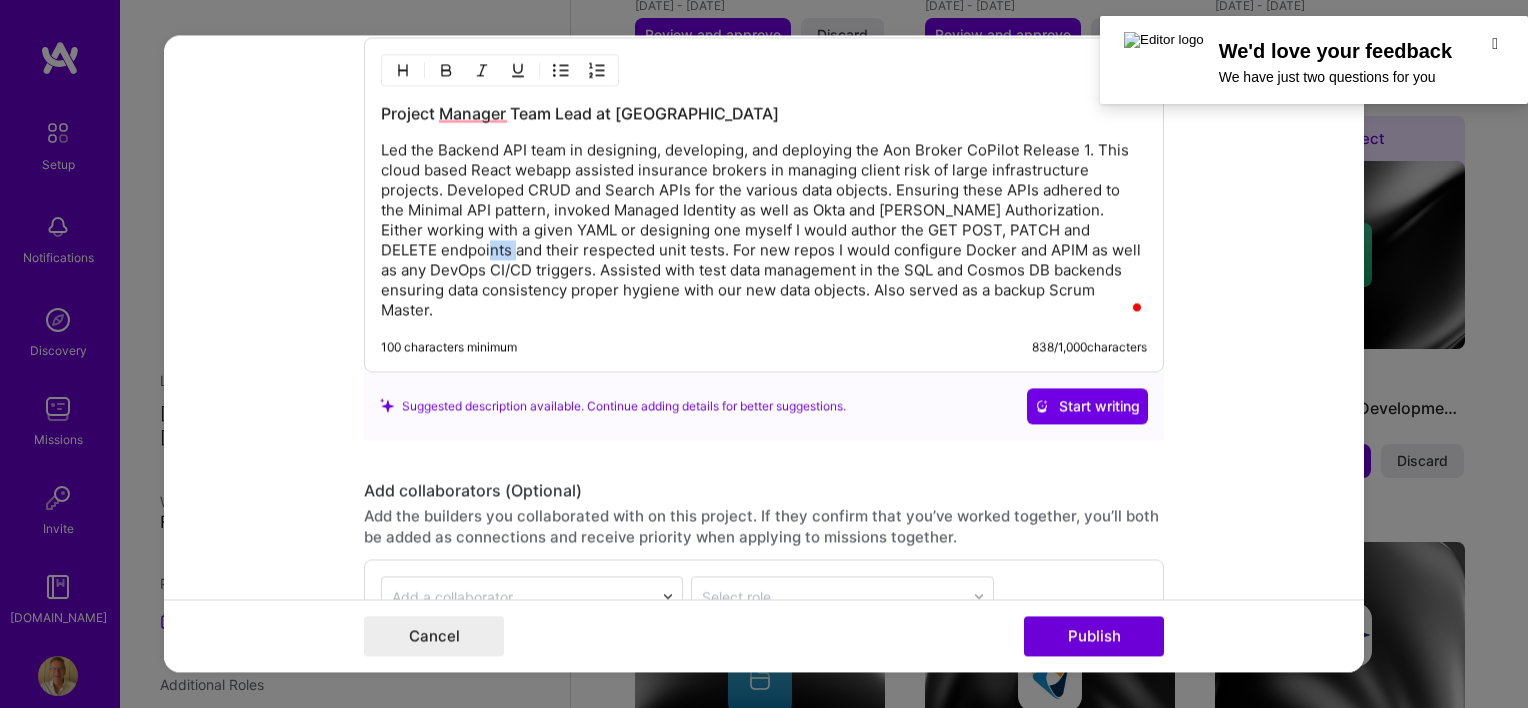 click on "Led the Backend API team in designing, developing, and deploying the Aon Broker CoPilot Release 1. This cloud based React webapp assisted insurance brokers in managing client risk of large infrastructure projects. Developed CRUD and Search APIs for the various data objects. Ensuring these APIs adhered to the Minimal API pattern, invoked Managed Identity as well as Okta and [PERSON_NAME] Authorization. Either working with a given YAML or designing one myself I would author the GET POST, PATCH and DELETE endpoints and their respected unit tests. For new repos I would configure Docker and APIM as well as any DevOps CI/CD triggers. Assisted with test data management in the SQL and Cosmos DB backends ensuring data consistency proper hygiene with our new data objects. Also served as a backup Scrum Master." at bounding box center (764, 230) 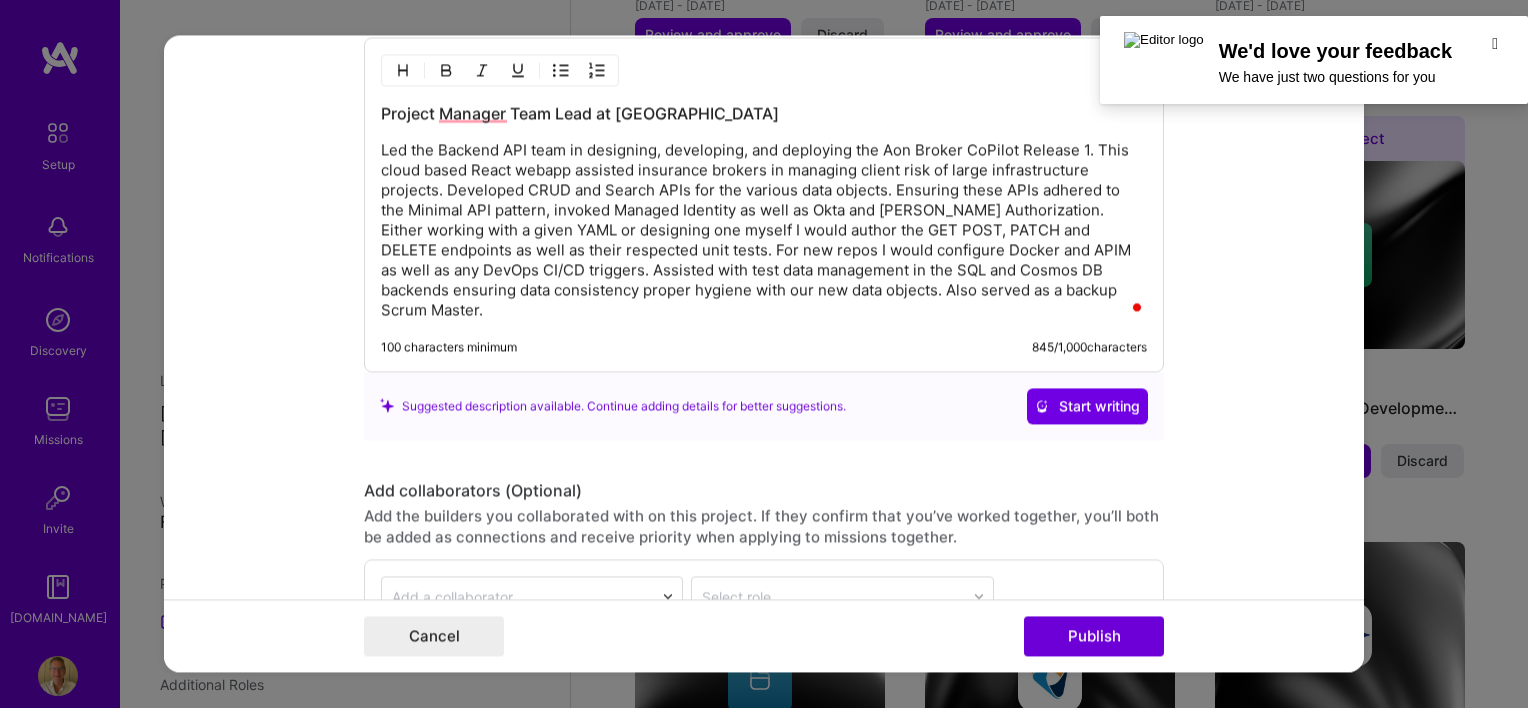 click on "Led the Backend API team in designing, developing, and deploying the Aon Broker CoPilot Release 1. This cloud based React webapp assisted insurance brokers in managing client risk of large infrastructure projects. Developed CRUD and Search APIs for the various data objects. Ensuring these APIs adhered to the Minimal API pattern, invoked Managed Identity as well as Okta and [PERSON_NAME] Authorization. Either working with a given YAML or designing one myself I would author the GET POST, PATCH and DELETE endpoints as well as their respected unit tests. For new repos I would configure Docker and APIM as well as any DevOps CI/CD triggers. Assisted with test data management in the SQL and Cosmos DB backends ensuring data consistency proper hygiene with our new data objects. Also served as a backup Scrum Master." at bounding box center [764, 230] 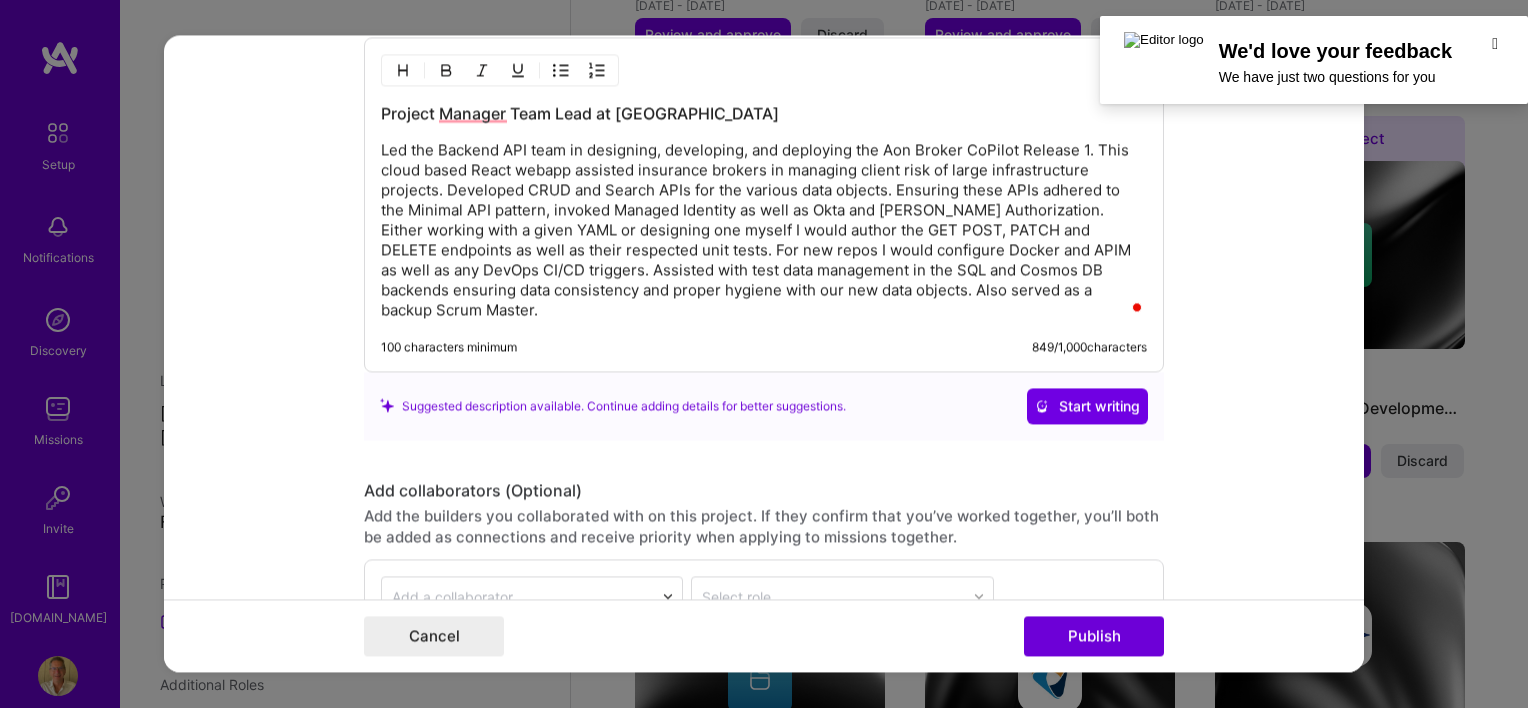 click on "Led the Backend API team in designing, developing, and deploying the Aon Broker CoPilot Release 1. This cloud based React webapp assisted insurance brokers in managing client risk of large infrastructure projects. Developed CRUD and Search APIs for the various data objects. Ensuring these APIs adhered to the Minimal API pattern, invoked Managed Identity as well as Okta and [PERSON_NAME] Authorization. Either working with a given YAML or designing one myself I would author the GET POST, PATCH and DELETE endpoints as well as their respected unit tests. For new repos I would configure Docker and APIM as well as any DevOps CI/CD triggers. Assisted with test data management in the SQL and Cosmos DB backends ensuring data consistency and proper hygiene with our new data objects. Also served as a backup Scrum Master." at bounding box center [764, 230] 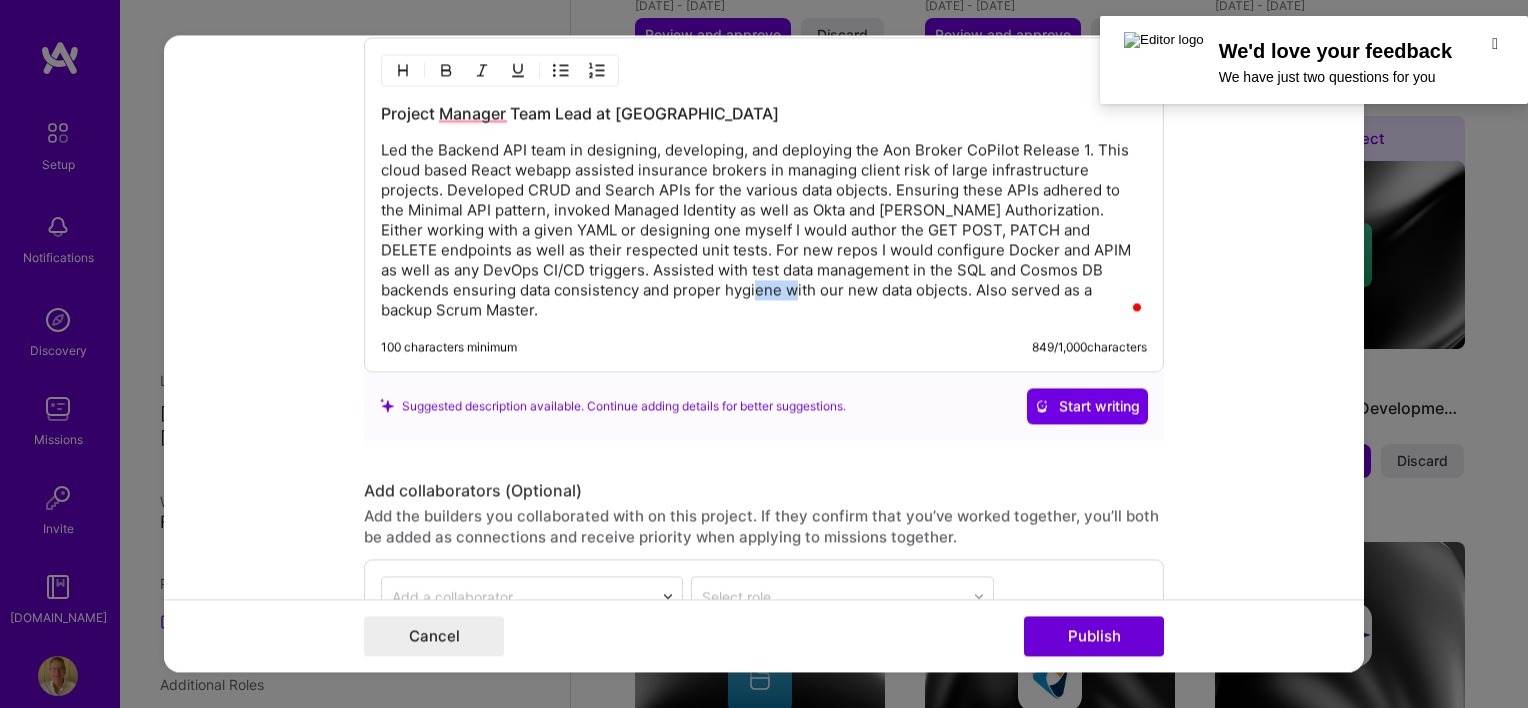 click on "Led the Backend API team in designing, developing, and deploying the Aon Broker CoPilot Release 1. This cloud based React webapp assisted insurance brokers in managing client risk of large infrastructure projects. Developed CRUD and Search APIs for the various data objects. Ensuring these APIs adhered to the Minimal API pattern, invoked Managed Identity as well as Okta and [PERSON_NAME] Authorization. Either working with a given YAML or designing one myself I would author the GET POST, PATCH and DELETE endpoints as well as their respected unit tests. For new repos I would configure Docker and APIM as well as any DevOps CI/CD triggers. Assisted with test data management in the SQL and Cosmos DB backends ensuring data consistency and proper hygiene with our new data objects. Also served as a backup Scrum Master." at bounding box center (764, 230) 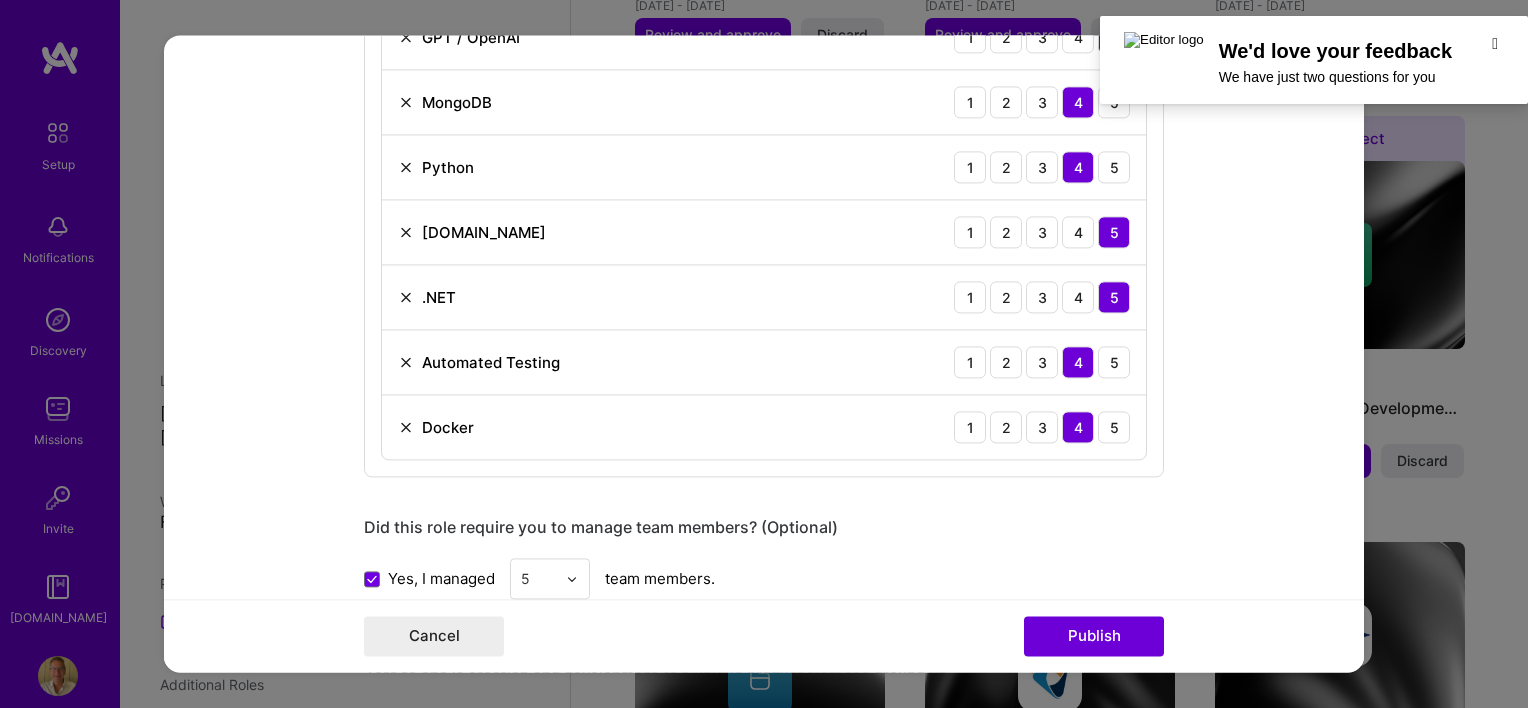 scroll, scrollTop: 1500, scrollLeft: 0, axis: vertical 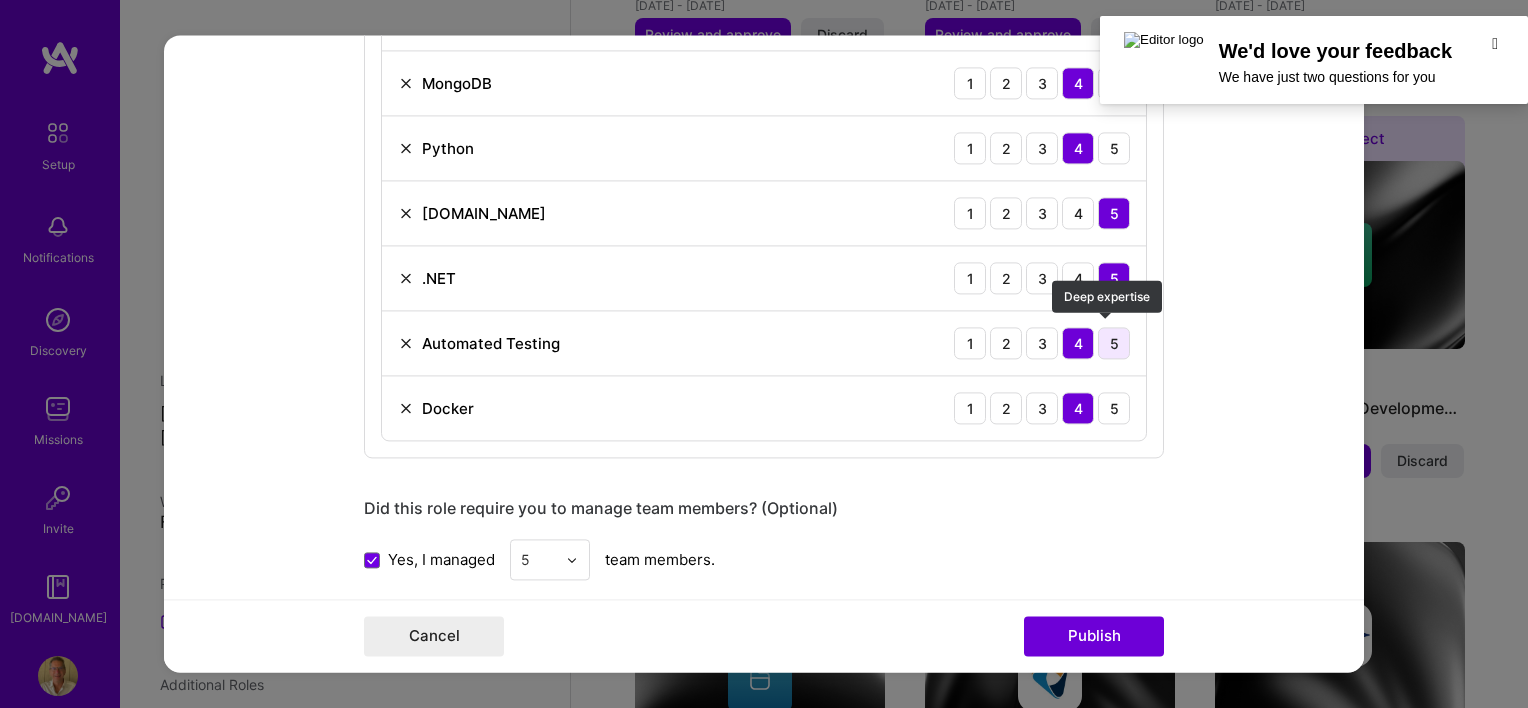 click on "5" at bounding box center (1114, 343) 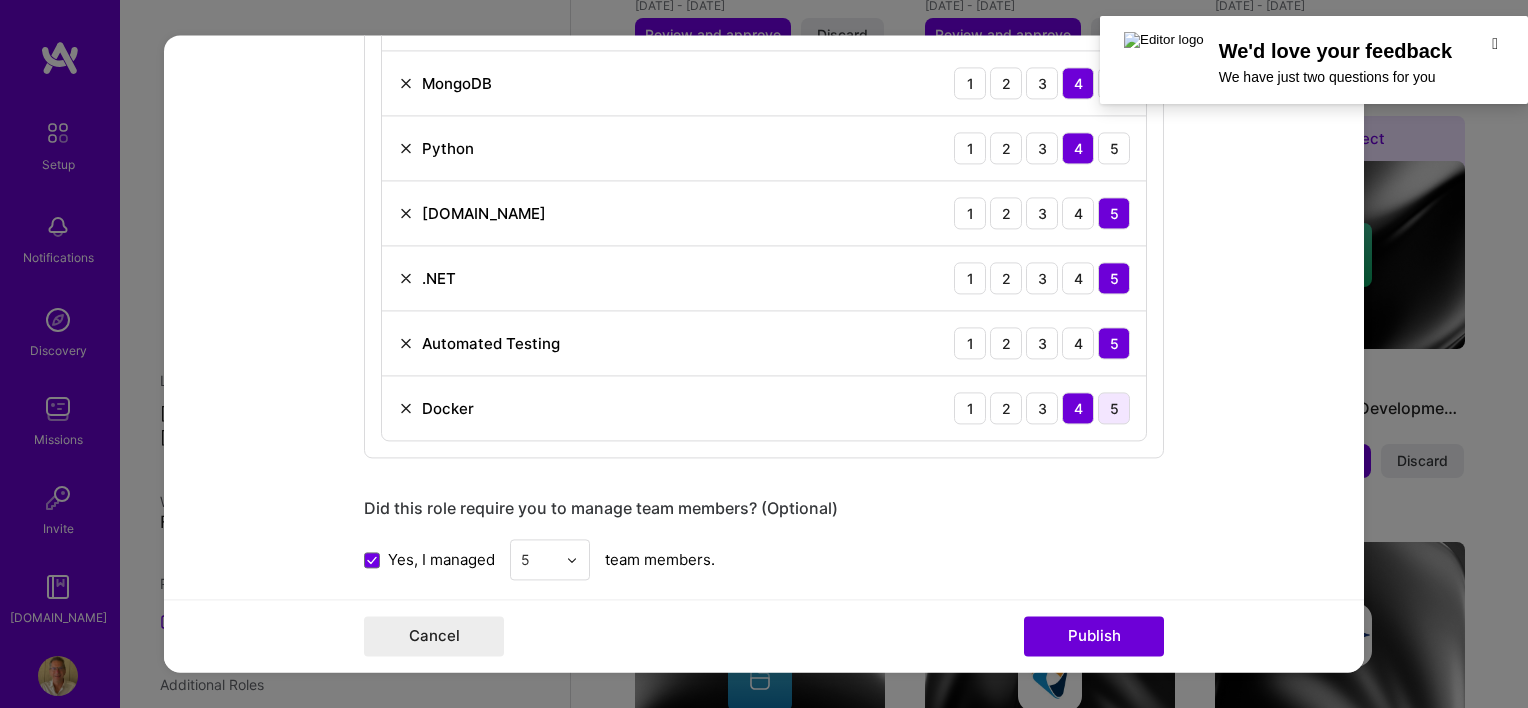 click on "5" at bounding box center [1114, 408] 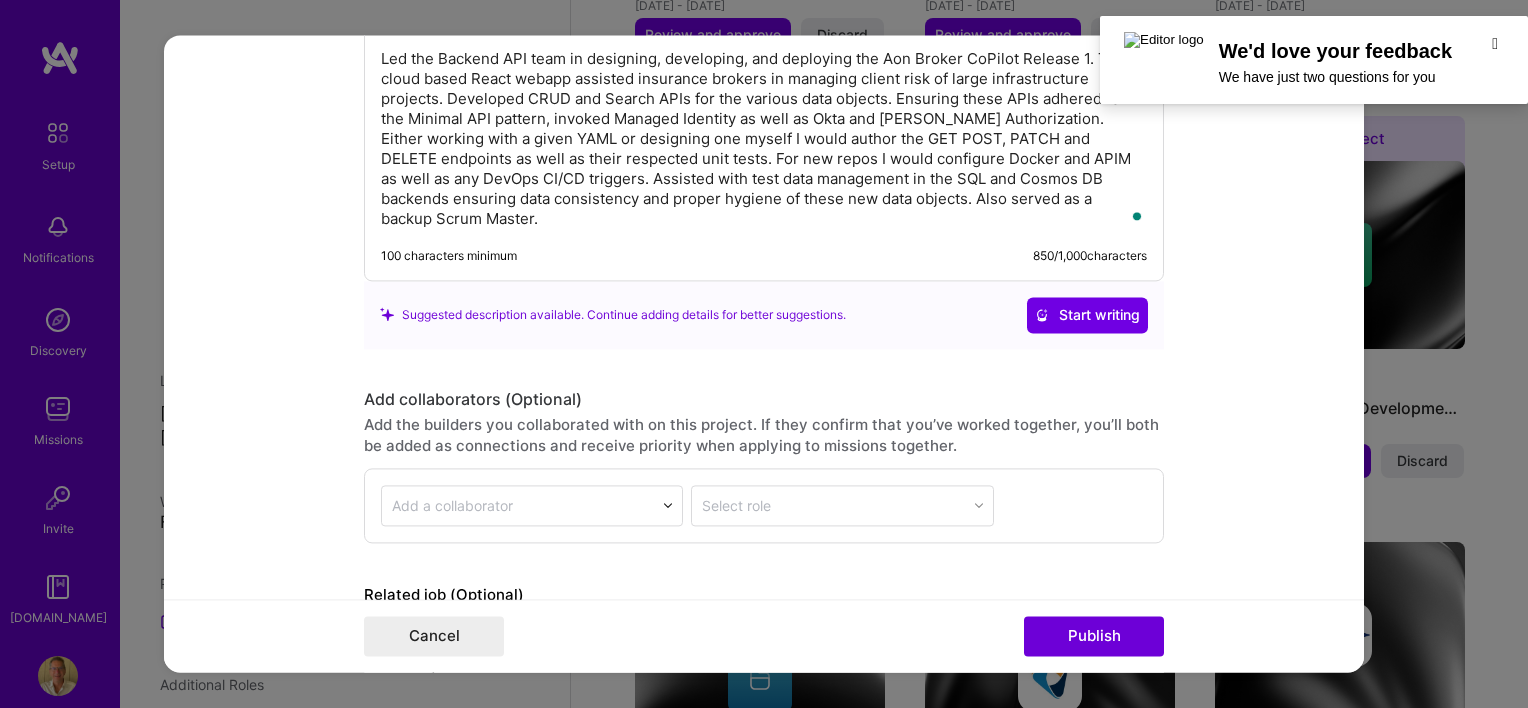 scroll, scrollTop: 2706, scrollLeft: 0, axis: vertical 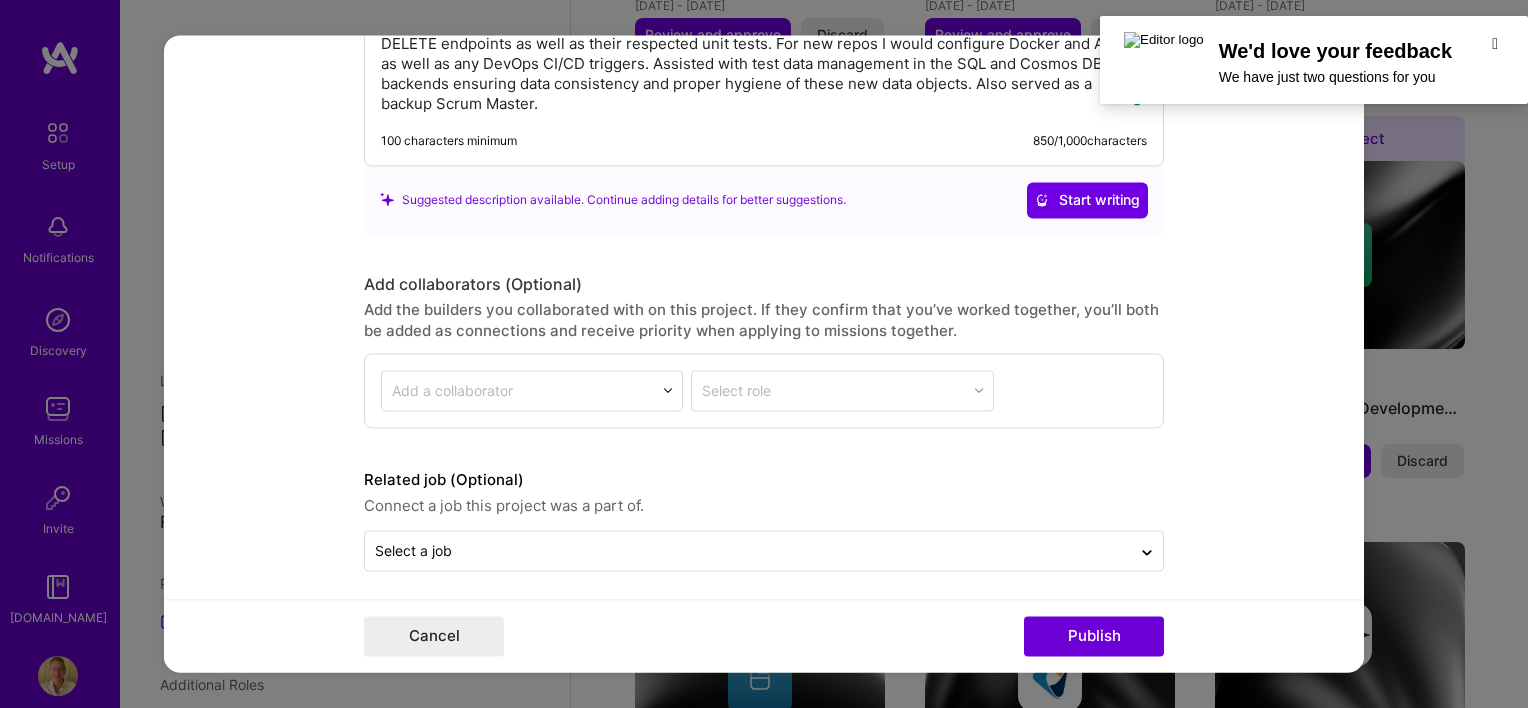 click on "" at bounding box center [1495, 43] 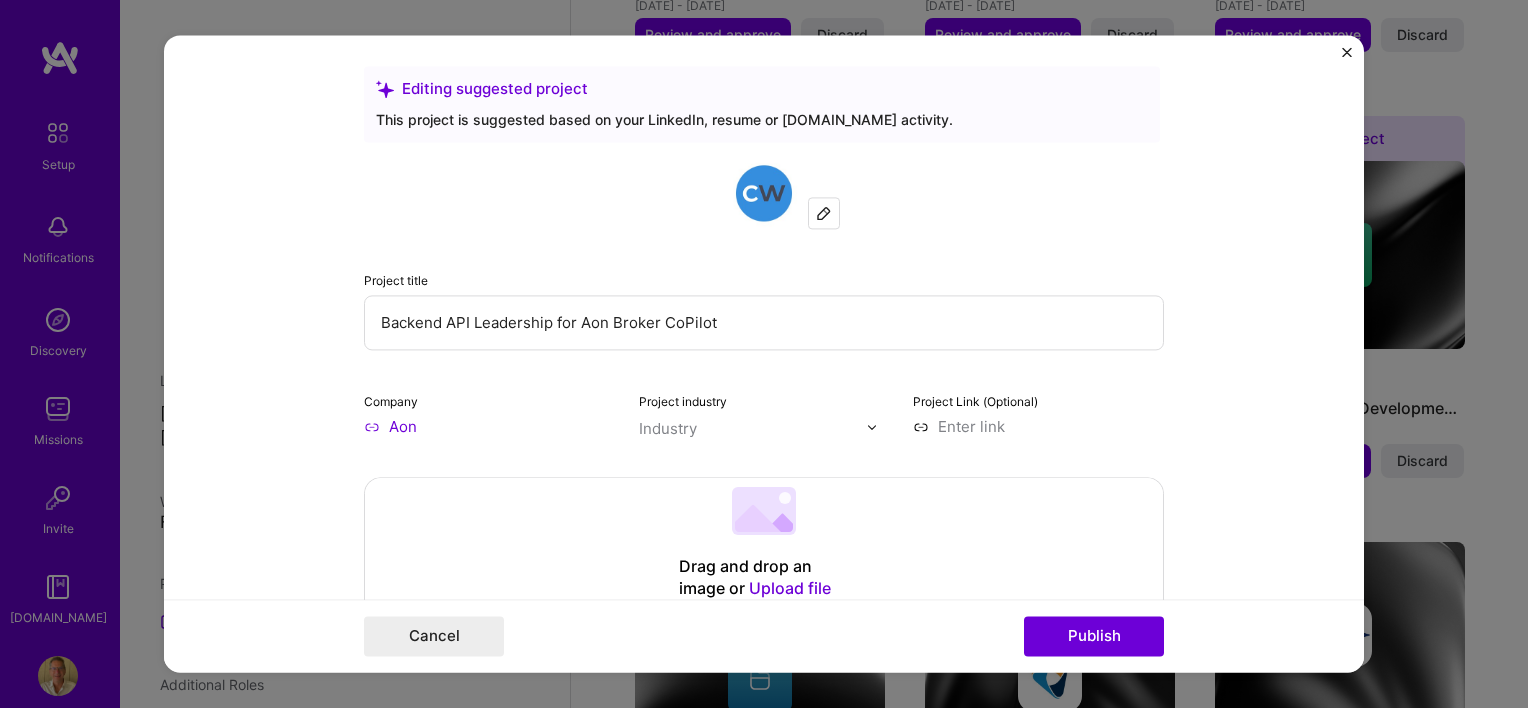 scroll, scrollTop: 0, scrollLeft: 0, axis: both 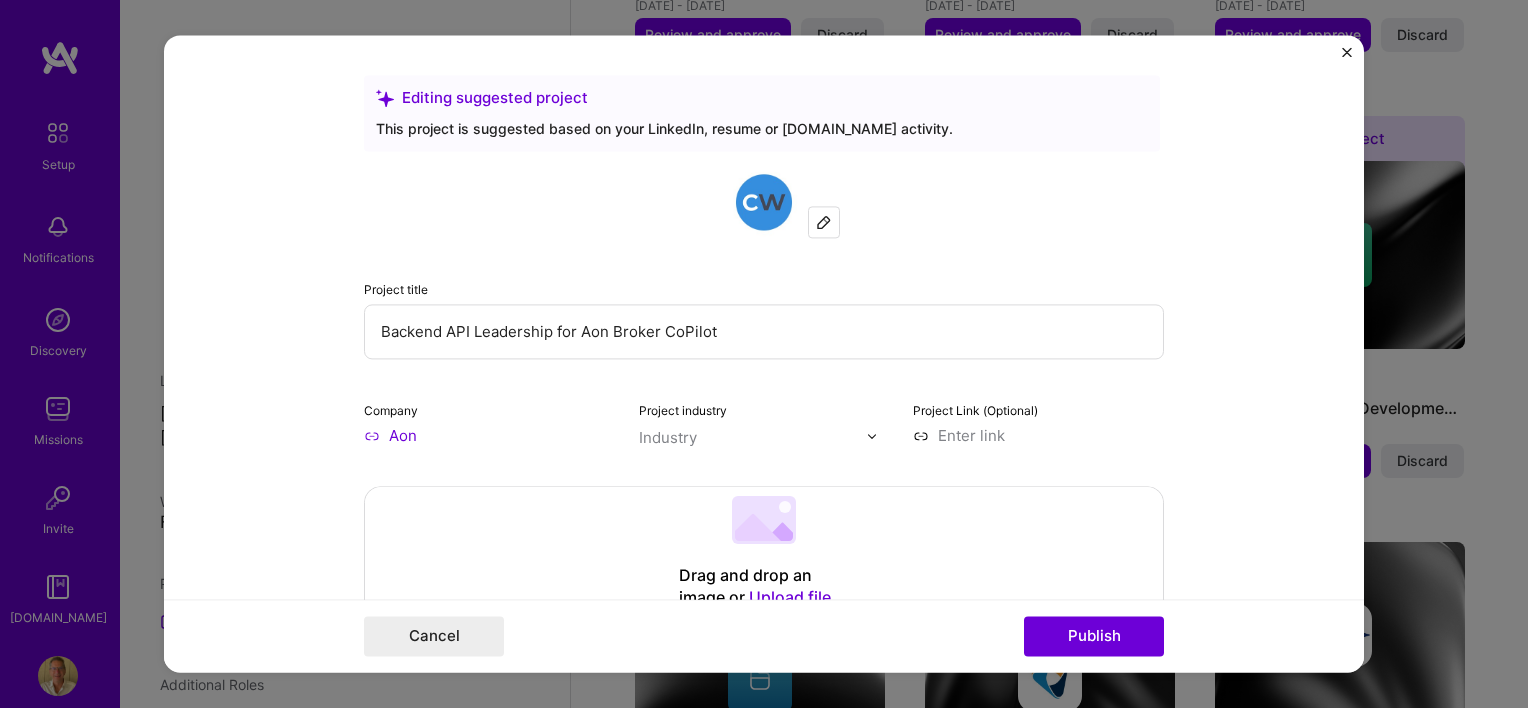 click on "Backend API Leadership for Aon Broker CoPilot" at bounding box center (764, 331) 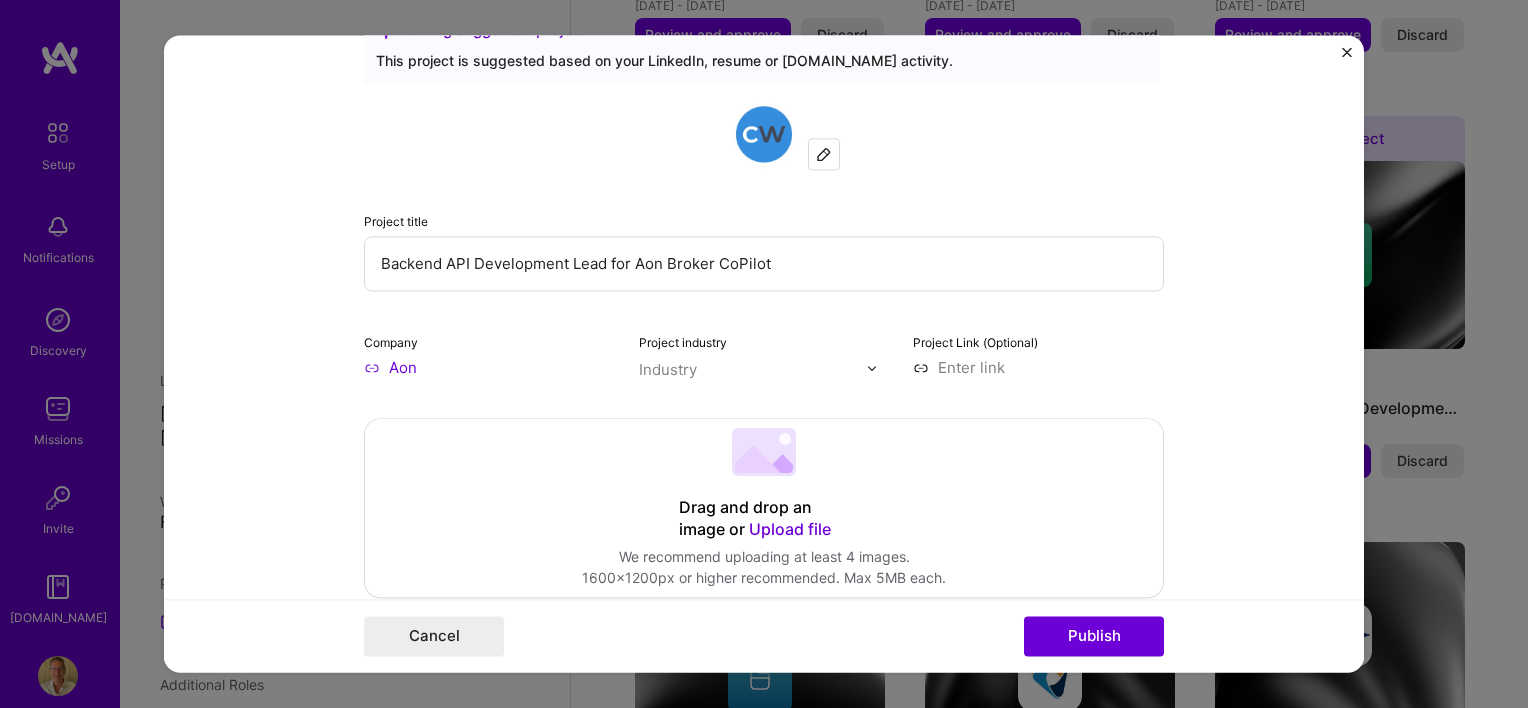 scroll, scrollTop: 100, scrollLeft: 0, axis: vertical 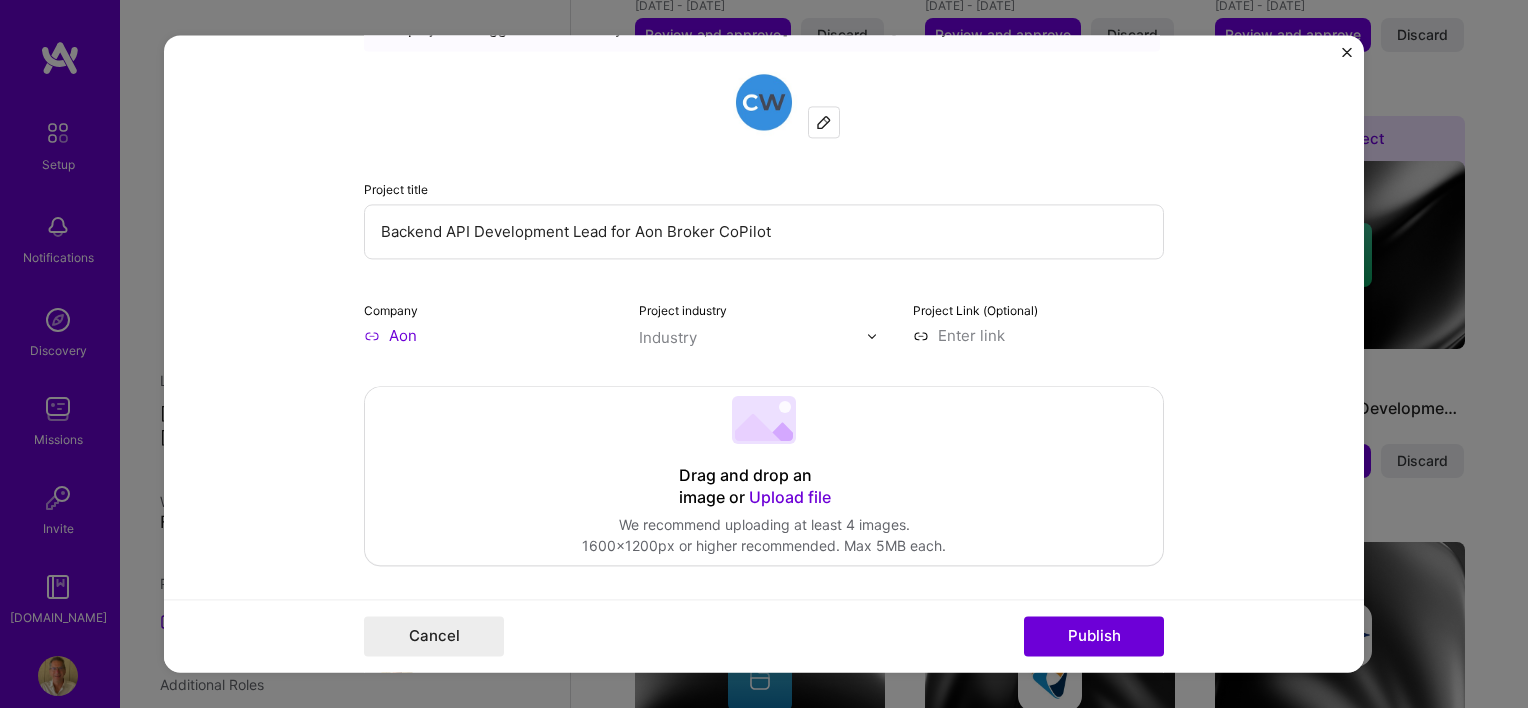type on "Backend API Development Lead for Aon Broker CoPilot" 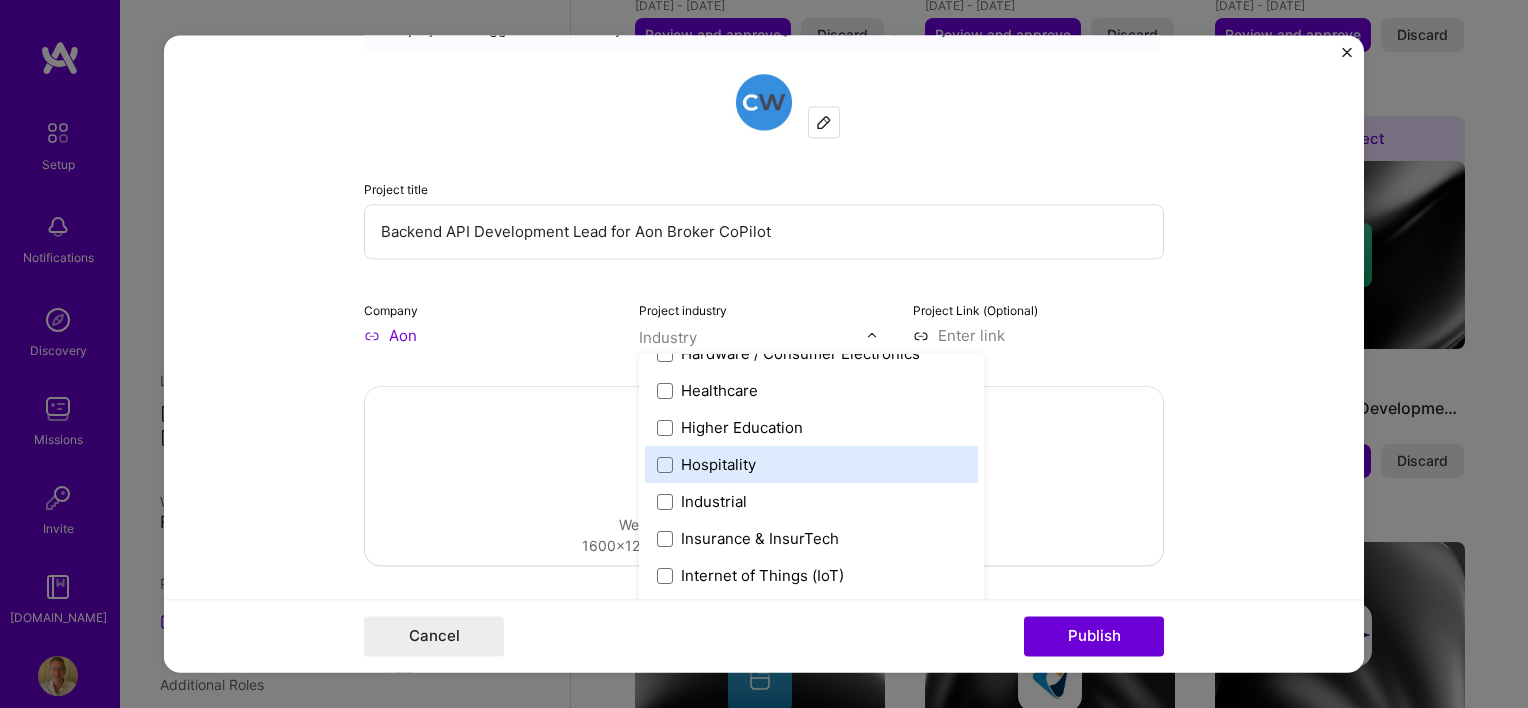 scroll, scrollTop: 2600, scrollLeft: 0, axis: vertical 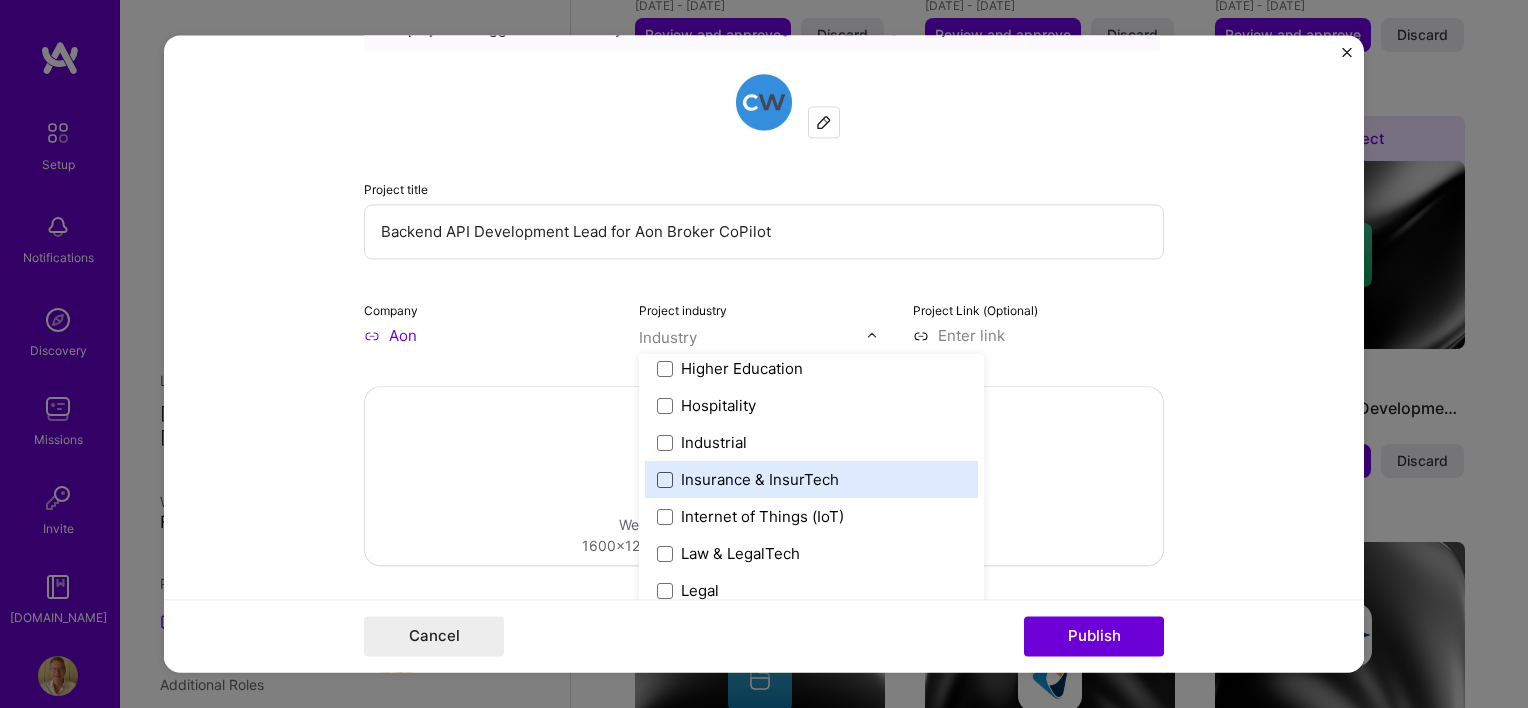 click at bounding box center [665, 480] 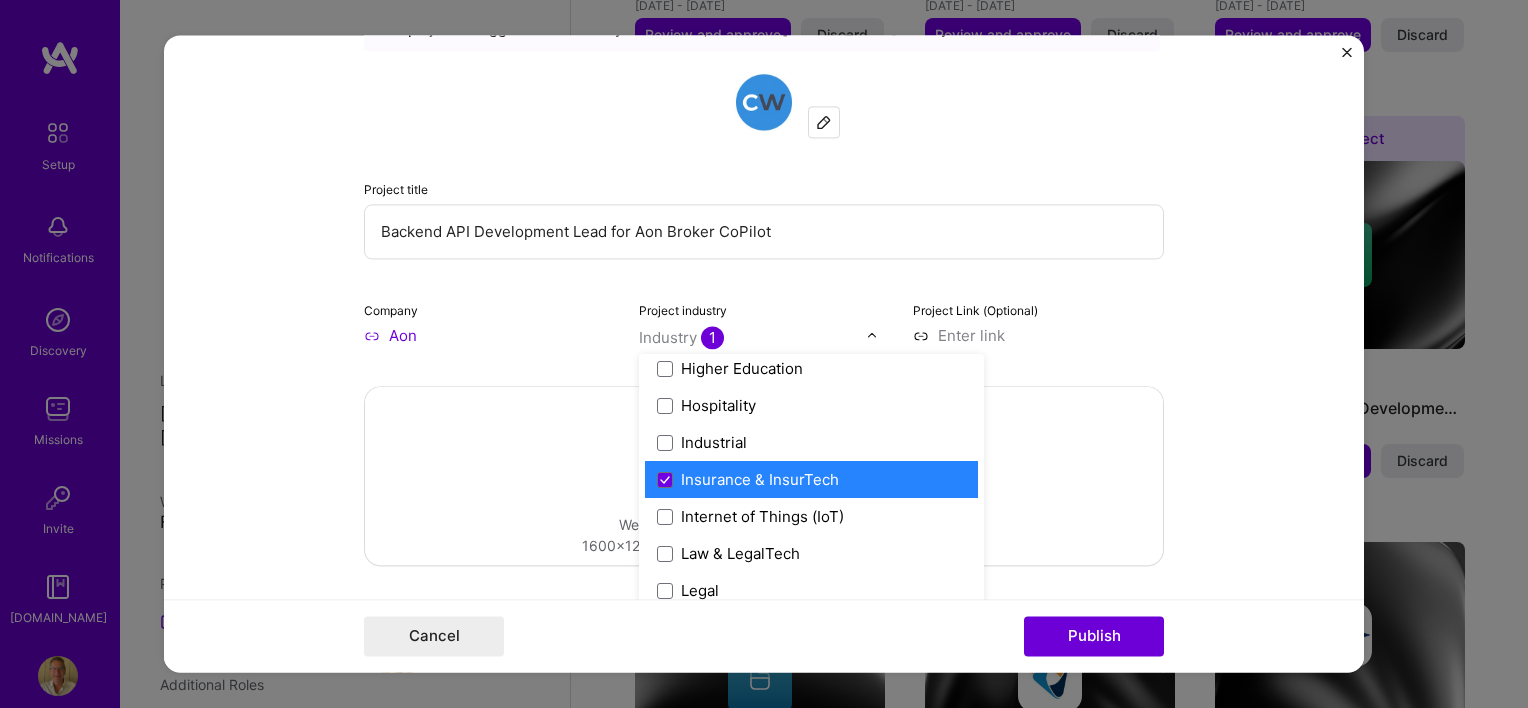 click on "Editing suggested project This project is suggested based on your LinkedIn, resume or [DOMAIN_NAME] activity. Project title Backend API Development Lead for Aon Broker CoPilot Company Aon
Project industry option Insurance & InsurTech, selected. option Insurance & InsurTech focused, 74 of 120. 120 results available. Use Up and Down to choose options, press Enter to select the currently focused option, press Escape to exit the menu, press Tab to select the option and exit the menu. Industry 1 3D Printing AR / VR / XR Accounting Advertising & AdTech Aerospace Agriculture / AgTech Airlines / Aviation Architecture / Interior Design Art & Museums Artifical Intelligence / Machine Learning Arts / Culture Augmented & Virtual Reality (AR/VR) Automotive Automotive & Self Driving Cars Aviation B2B B2B2C B2C BPA / RPA Banking Beauty Big Data BioTech Blockchain CMS CPG CRM Cannabis Charity & Nonprofit Circular Economy CivTech Climate Tech Cloud Services Coaching Community Tech Construction Consulting Crowdfunding HR" at bounding box center [764, 353] 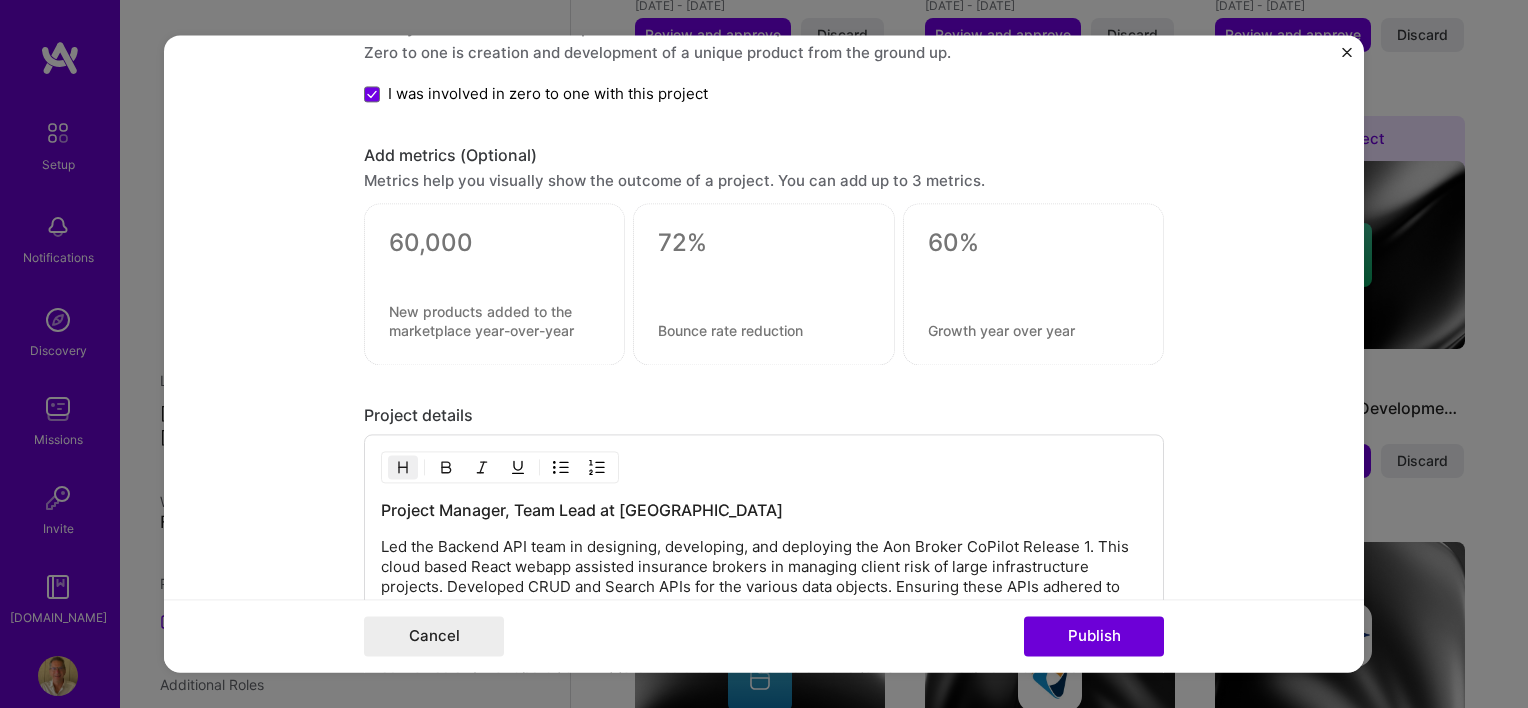 scroll, scrollTop: 2300, scrollLeft: 0, axis: vertical 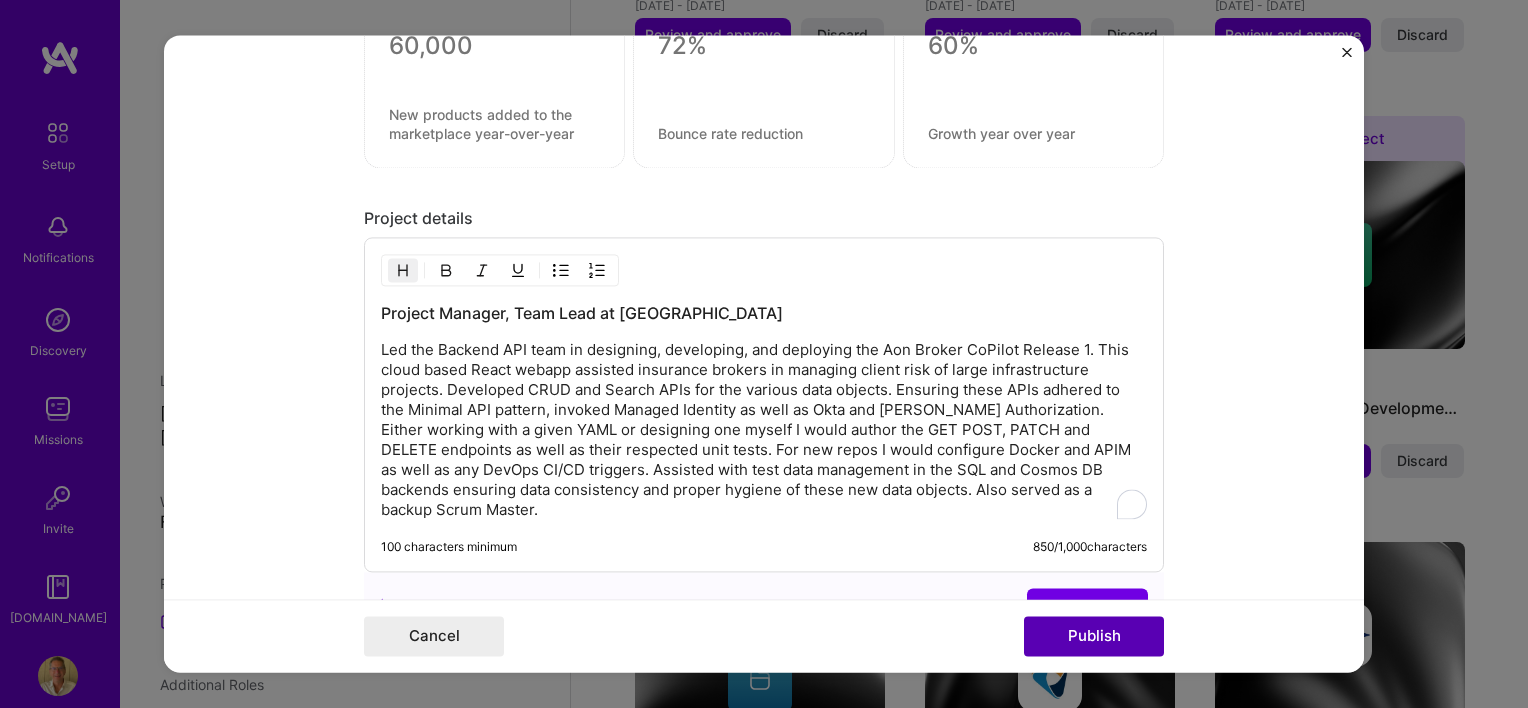 click on "Publish" at bounding box center [1094, 637] 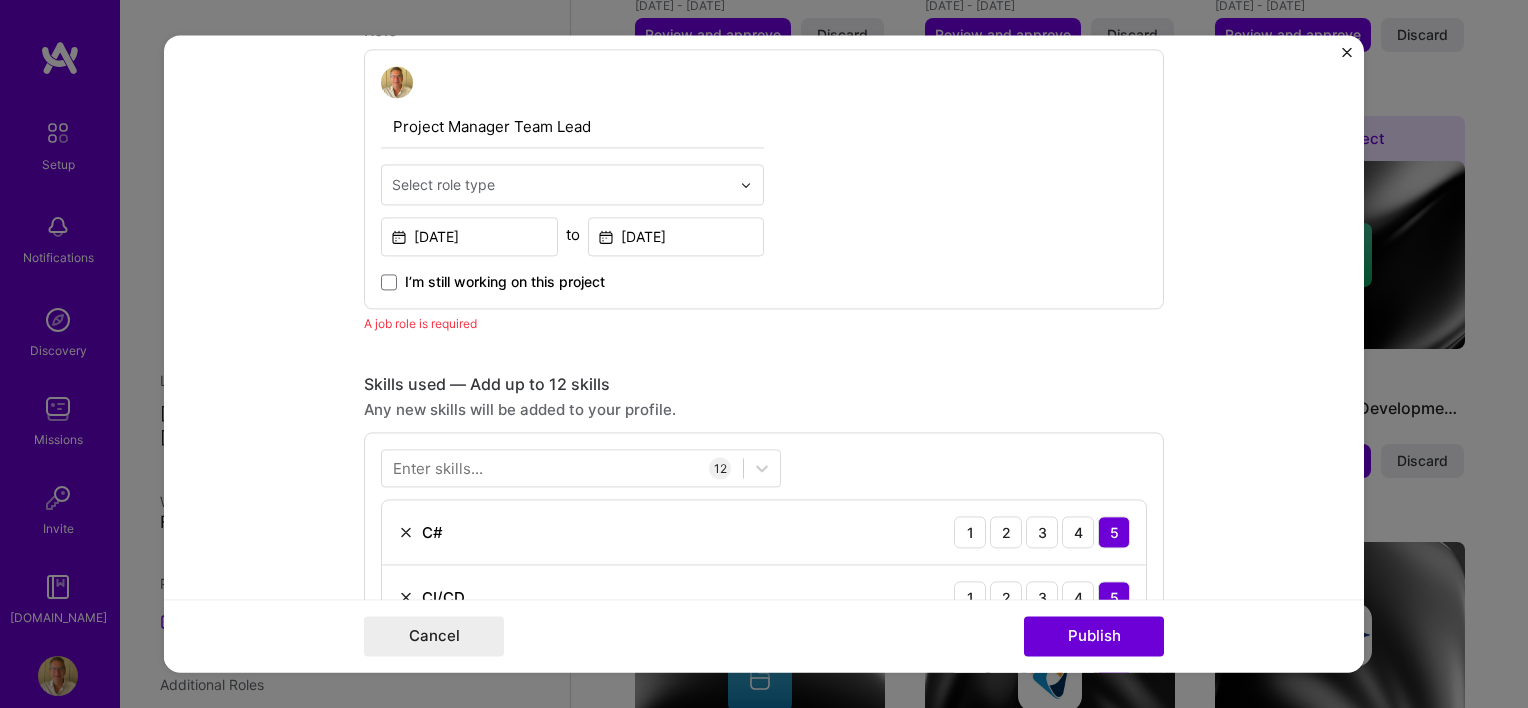 scroll, scrollTop: 670, scrollLeft: 0, axis: vertical 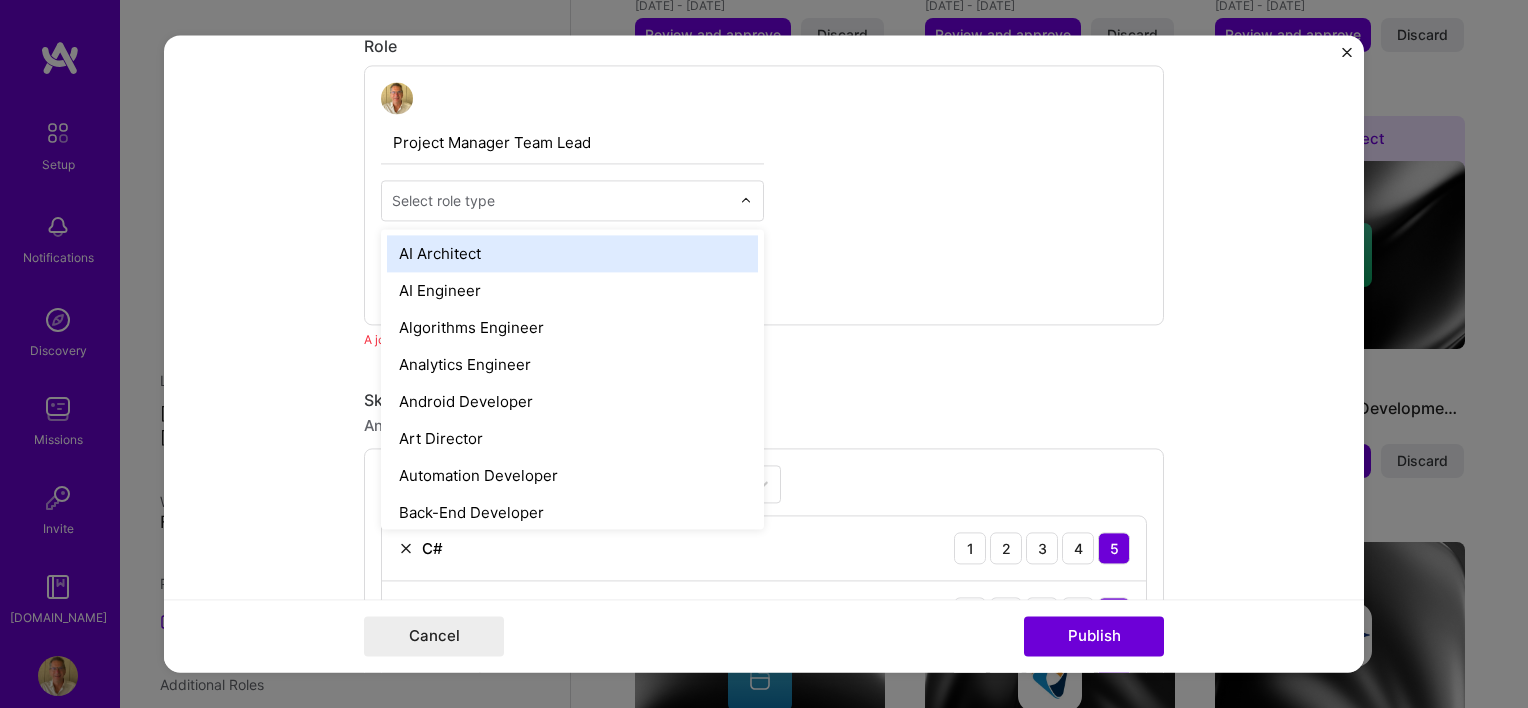 click at bounding box center (746, 201) 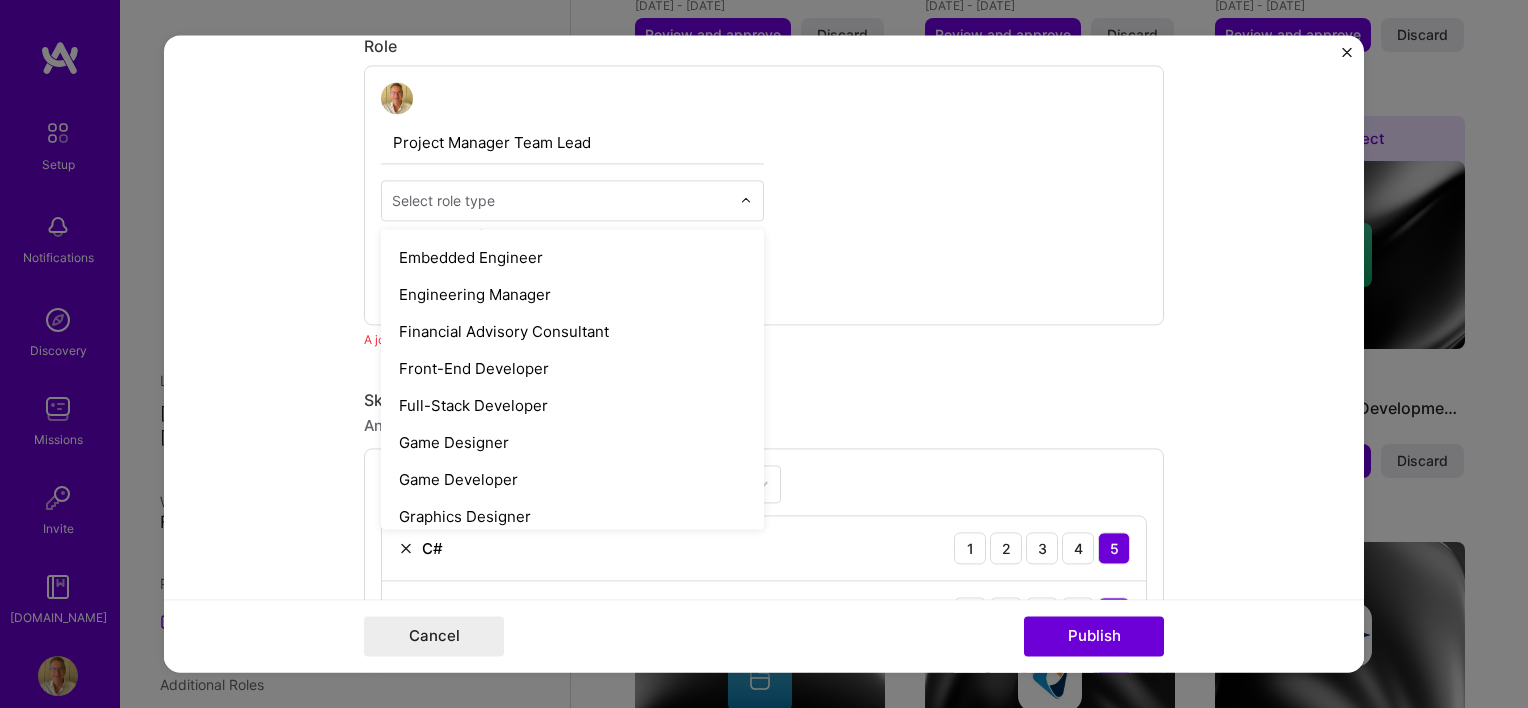 scroll, scrollTop: 1022, scrollLeft: 0, axis: vertical 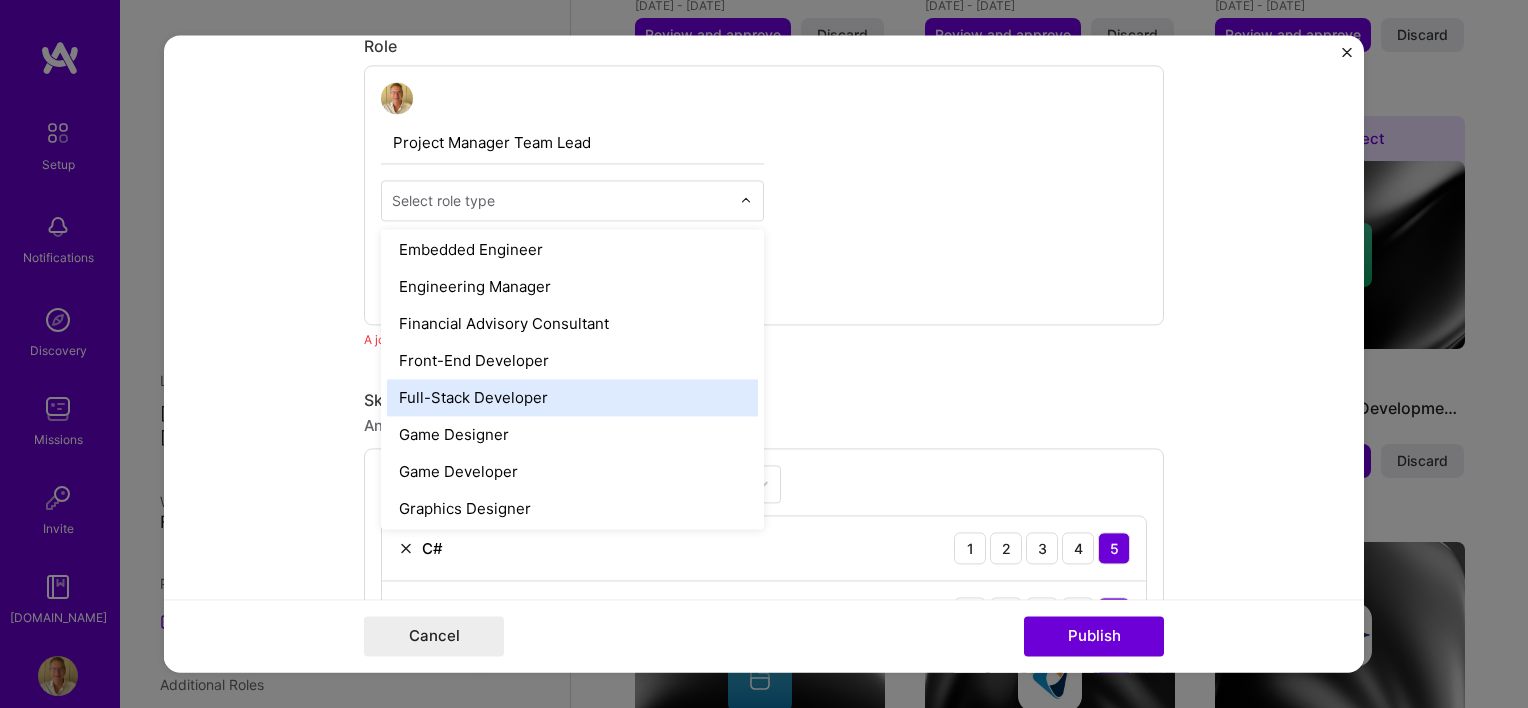 click on "Full-Stack Developer" at bounding box center [572, 397] 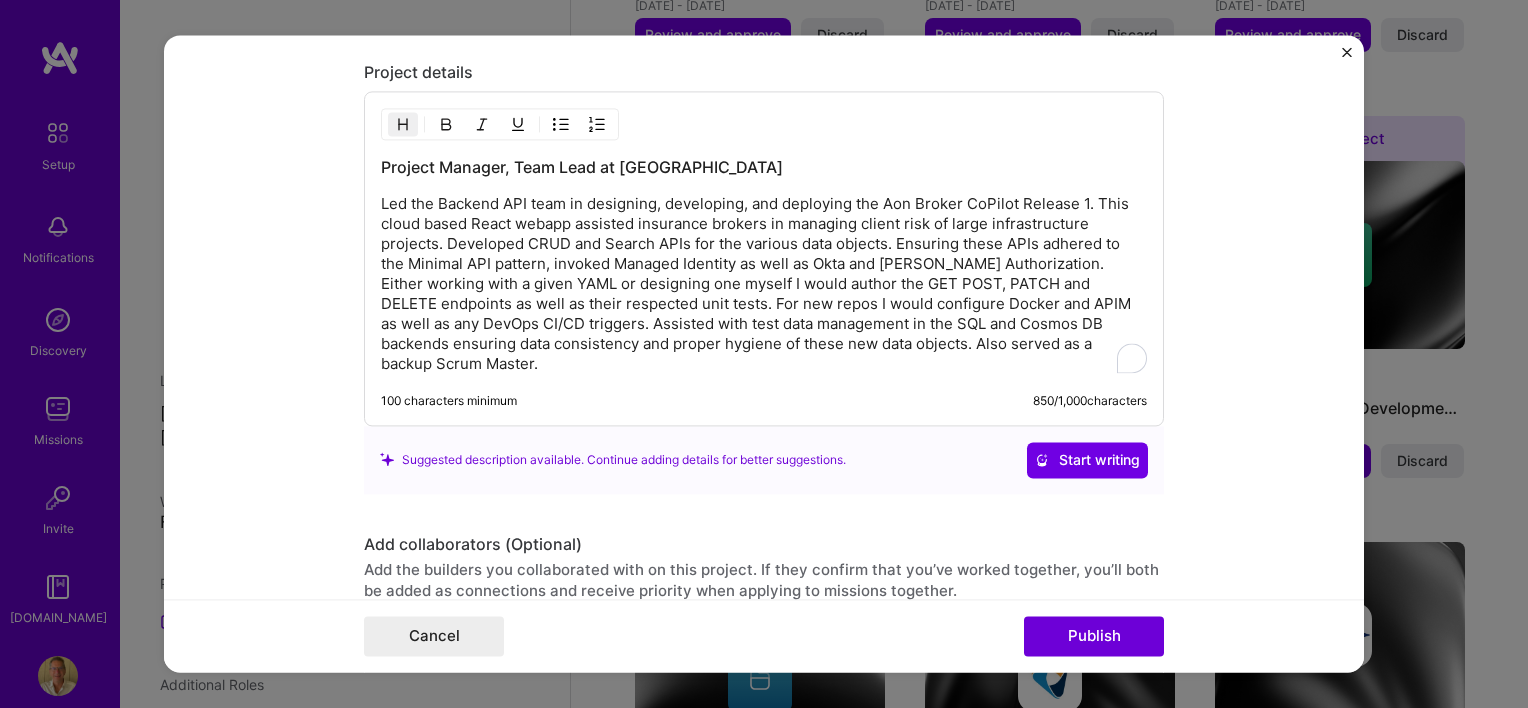 scroll, scrollTop: 2400, scrollLeft: 0, axis: vertical 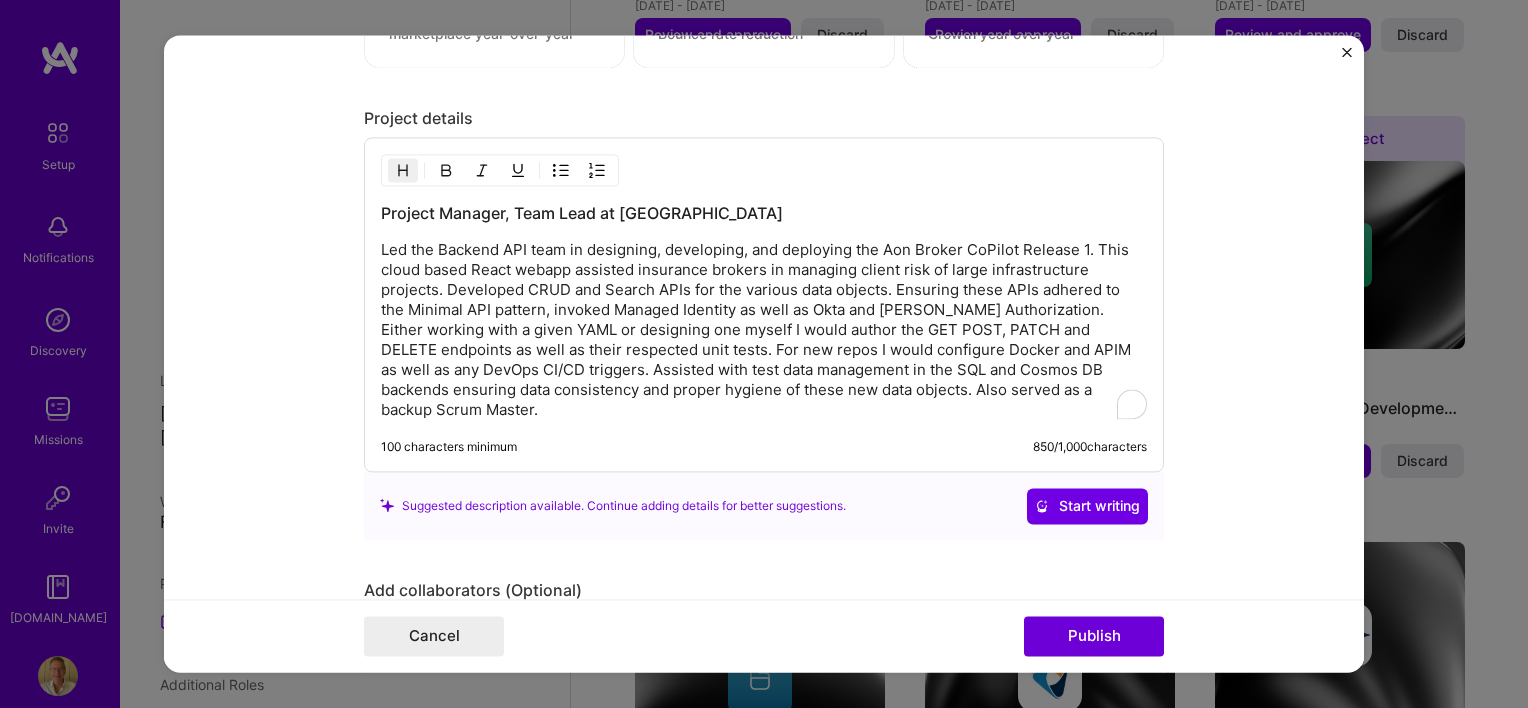 click on "Led the Backend API team in designing, developing, and deploying the Aon Broker CoPilot Release 1. This cloud based React webapp assisted insurance brokers in managing client risk of large infrastructure projects. Developed CRUD and Search APIs for the various data objects. Ensuring these APIs adhered to the Minimal API pattern, invoked Managed Identity as well as Okta and [PERSON_NAME] Authorization. Either working with a given YAML or designing one myself I would author the GET POST, PATCH and DELETE endpoints as well as their respected unit tests. For new repos I would configure Docker and APIM as well as any DevOps CI/CD triggers. Assisted with test data management in the SQL and Cosmos DB backends ensuring data consistency and proper hygiene of these new data objects. Also served as a backup Scrum Master." at bounding box center (764, 330) 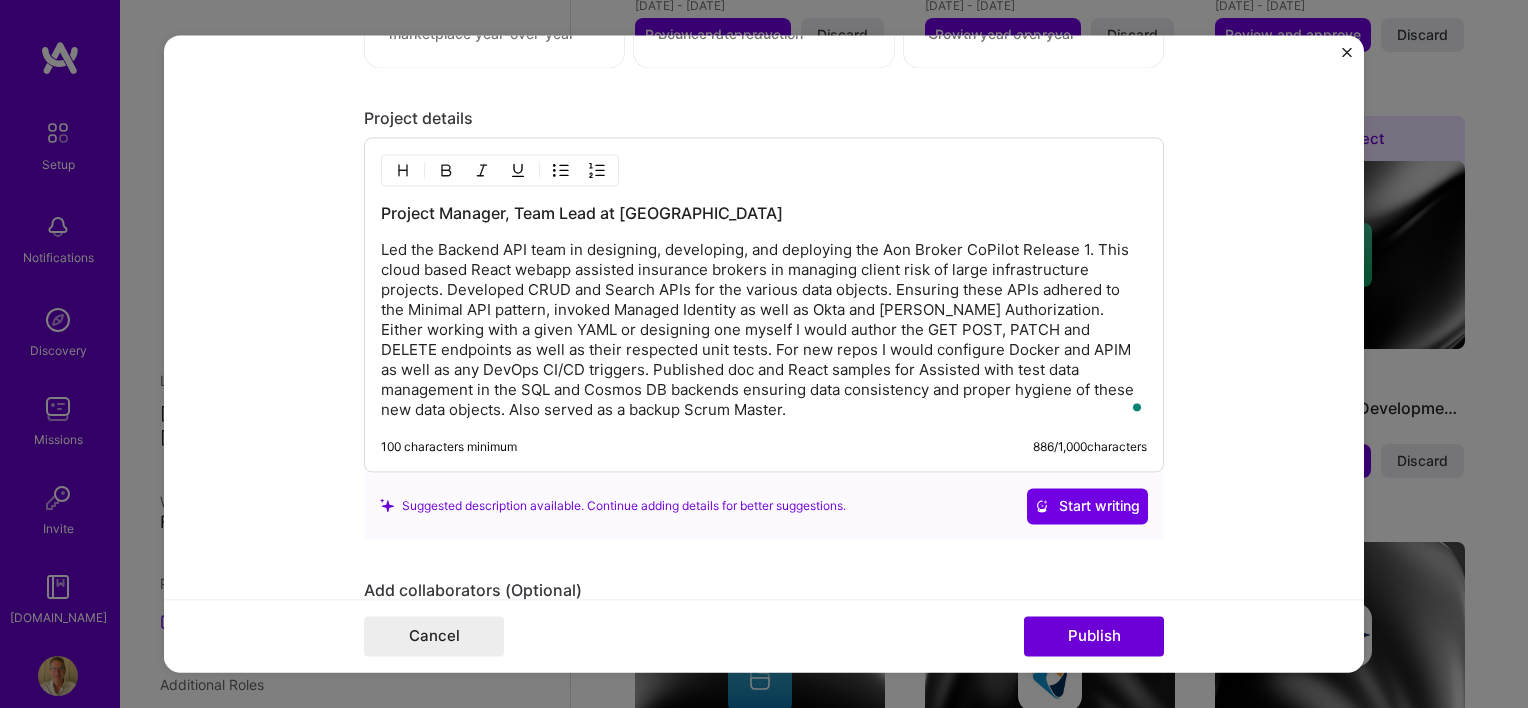 click on "Led the Backend API team in designing, developing, and deploying the Aon Broker CoPilot Release 1. This cloud based React webapp assisted insurance brokers in managing client risk of large infrastructure projects. Developed CRUD and Search APIs for the various data objects. Ensuring these APIs adhered to the Minimal API pattern, invoked Managed Identity as well as Okta and [PERSON_NAME] Authorization. Either working with a given YAML or designing one myself I would author the GET POST, PATCH and DELETE endpoints as well as their respected unit tests. For new repos I would configure Docker and APIM as well as any DevOps CI/CD triggers. Published doc and React samples for Assisted with test data management in the SQL and Cosmos DB backends ensuring data consistency and proper hygiene of these new data objects. Also served as a backup Scrum Master." at bounding box center (764, 330) 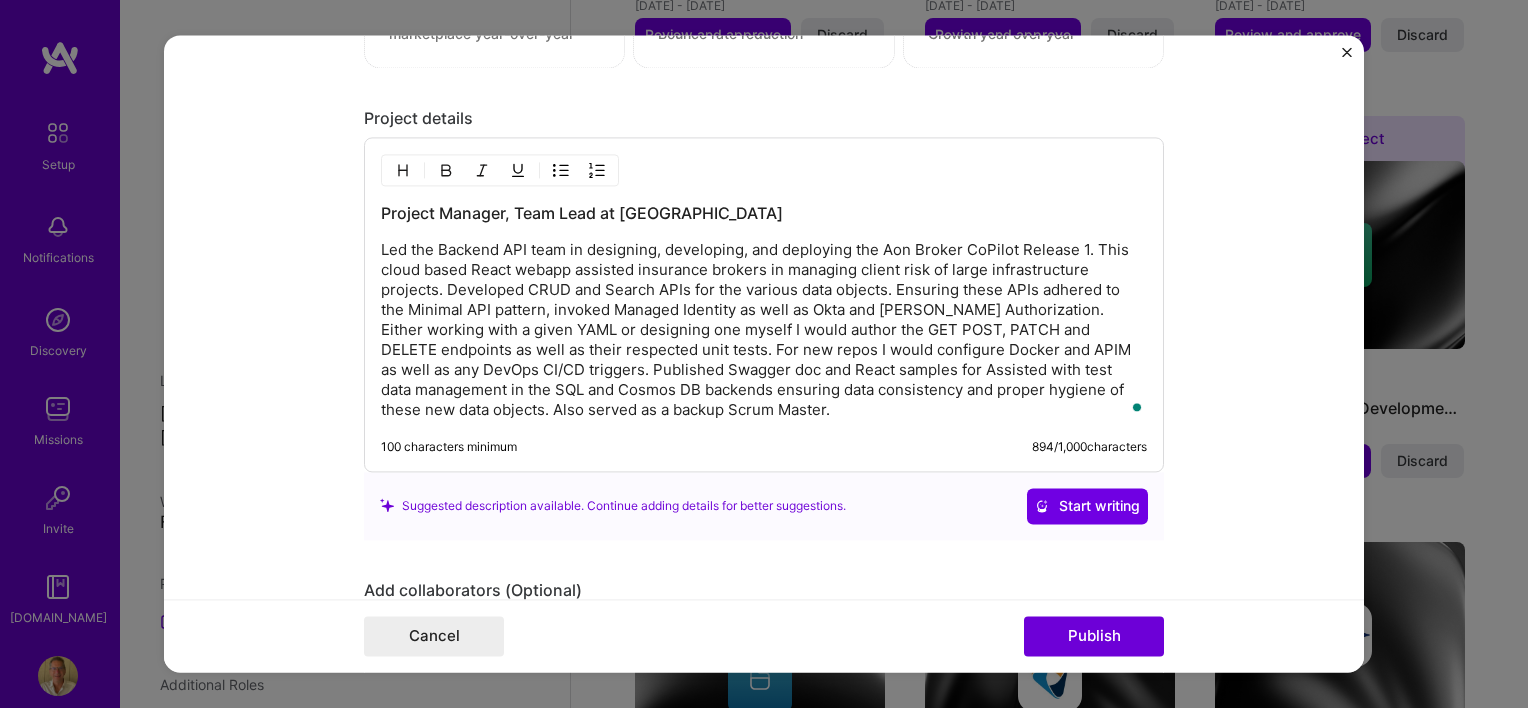 click on "Led the Backend API team in designing, developing, and deploying the Aon Broker CoPilot Release 1. This cloud based React webapp assisted insurance brokers in managing client risk of large infrastructure projects. Developed CRUD and Search APIs for the various data objects. Ensuring these APIs adhered to the Minimal API pattern, invoked Managed Identity as well as Okta and [PERSON_NAME] Authorization. Either working with a given YAML or designing one myself I would author the GET POST, PATCH and DELETE endpoints as well as their respected unit tests. For new repos I would configure Docker and APIM as well as any DevOps CI/CD triggers. Published Swagger doc and React samples for Assisted with test data management in the SQL and Cosmos DB backends ensuring data consistency and proper hygiene of these new data objects. Also served as a backup Scrum Master." at bounding box center (764, 330) 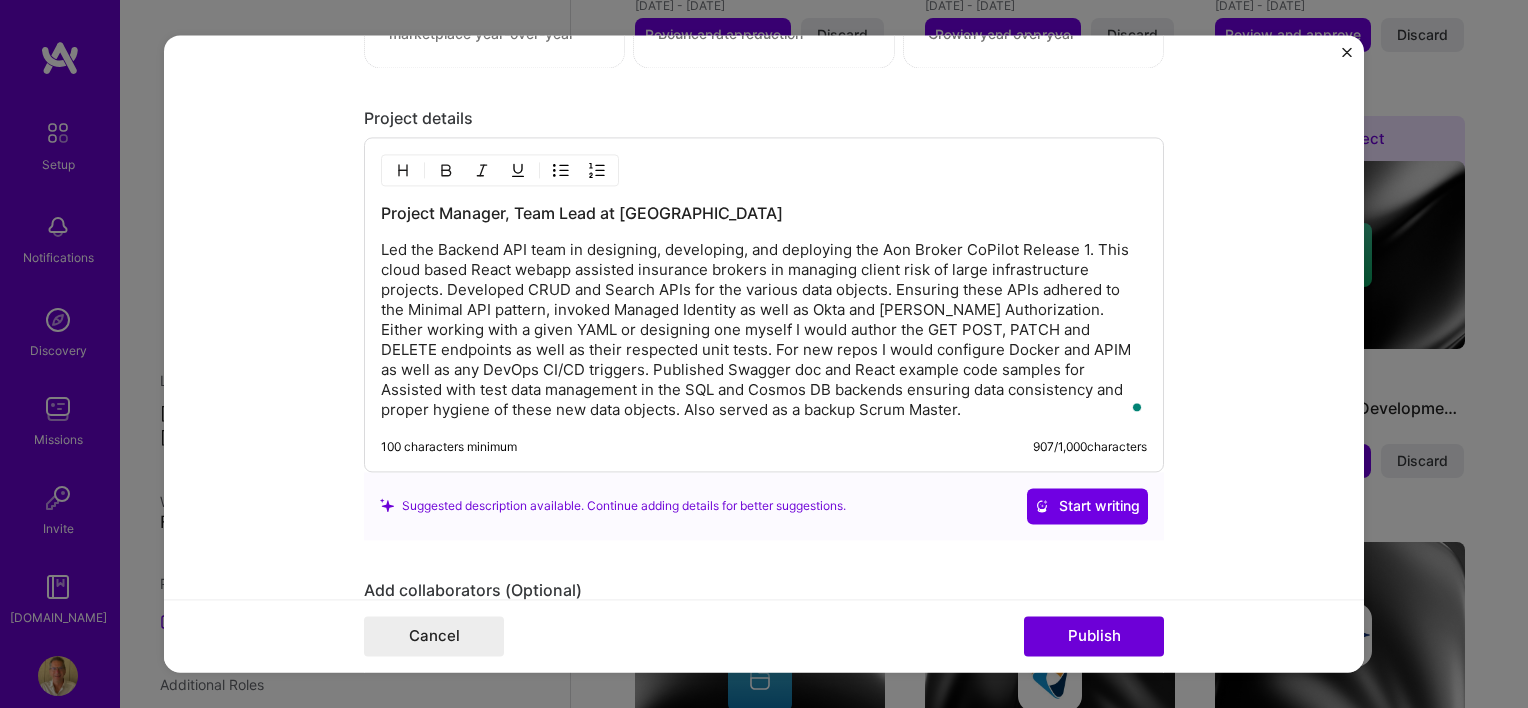 click on "Led the Backend API team in designing, developing, and deploying the Aon Broker CoPilot Release 1. This cloud based React webapp assisted insurance brokers in managing client risk of large infrastructure projects. Developed CRUD and Search APIs for the various data objects. Ensuring these APIs adhered to the Minimal API pattern, invoked Managed Identity as well as Okta and [PERSON_NAME] Authorization. Either working with a given YAML or designing one myself I would author the GET POST, PATCH and DELETE endpoints as well as their respected unit tests. For new repos I would configure Docker and APIM as well as any DevOps CI/CD triggers. Published Swagger doc and React example code samples for Assisted with test data management in the SQL and Cosmos DB backends ensuring data consistency and proper hygiene of these new data objects. Also served as a backup Scrum Master." at bounding box center [764, 330] 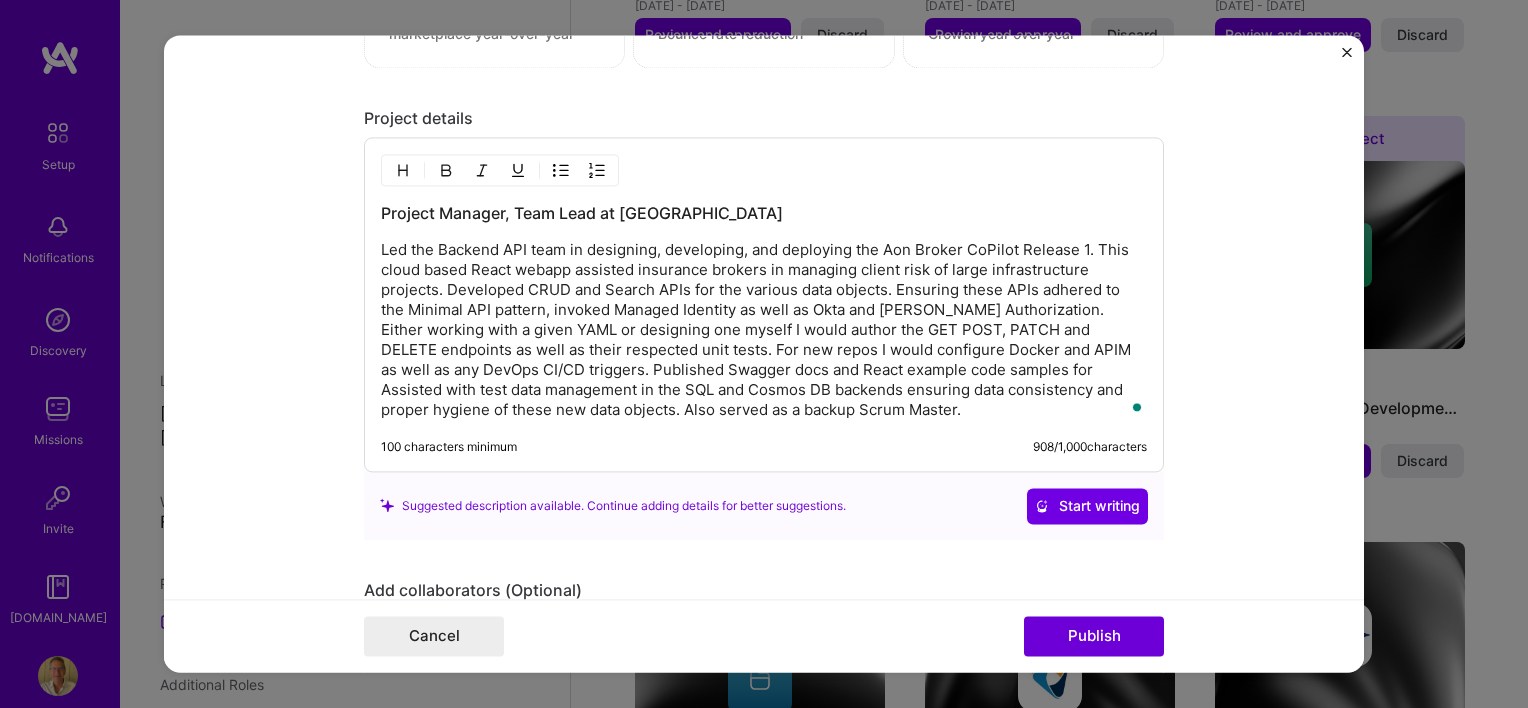 click on "Led the Backend API team in designing, developing, and deploying the Aon Broker CoPilot Release 1. This cloud based React webapp assisted insurance brokers in managing client risk of large infrastructure projects. Developed CRUD and Search APIs for the various data objects. Ensuring these APIs adhered to the Minimal API pattern, invoked Managed Identity as well as Okta and [PERSON_NAME] Authorization. Either working with a given YAML or designing one myself I would author the GET POST, PATCH and DELETE endpoints as well as their respected unit tests. For new repos I would configure Docker and APIM as well as any DevOps CI/CD triggers. Published Swagger docs and React example code samples for Assisted with test data management in the SQL and Cosmos DB backends ensuring data consistency and proper hygiene of these new data objects. Also served as a backup Scrum Master." at bounding box center (764, 330) 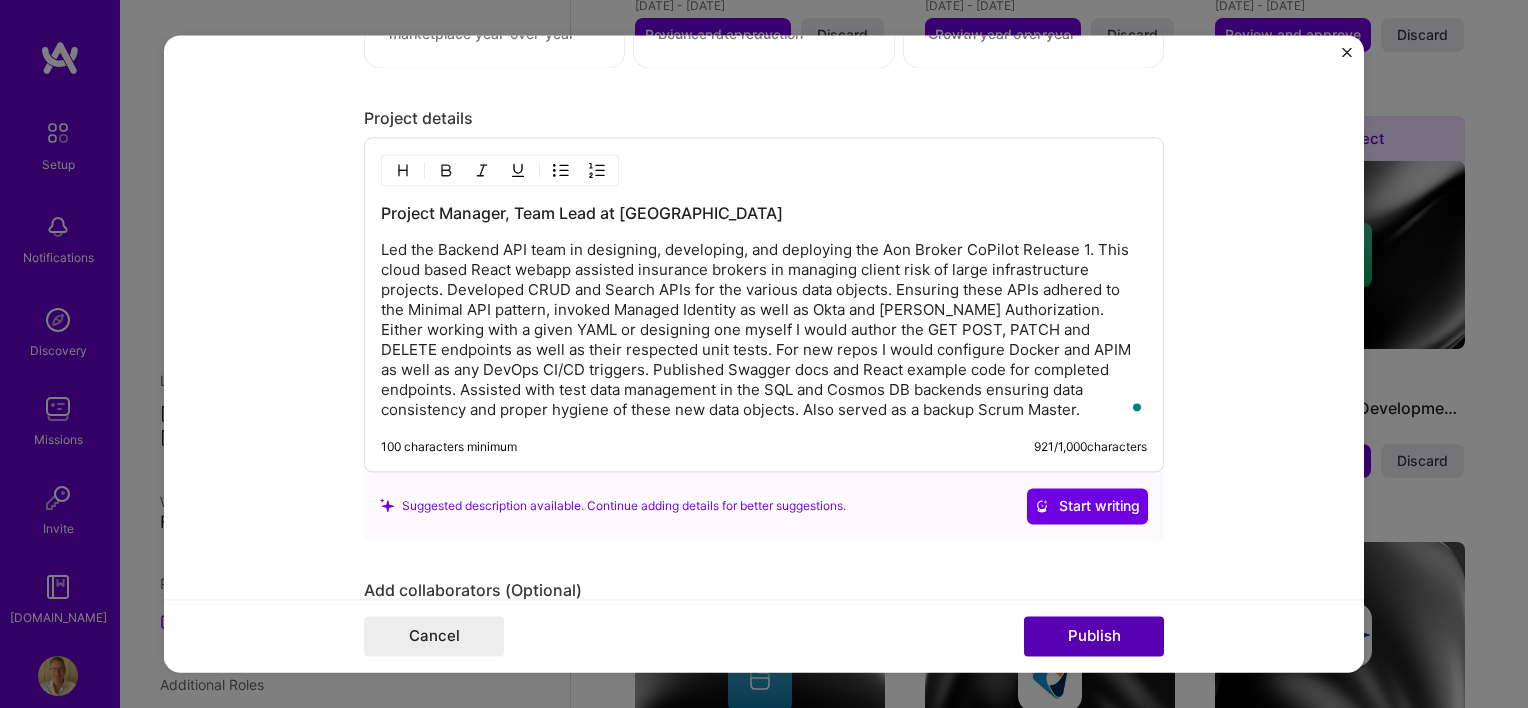 click on "Publish" at bounding box center [1094, 637] 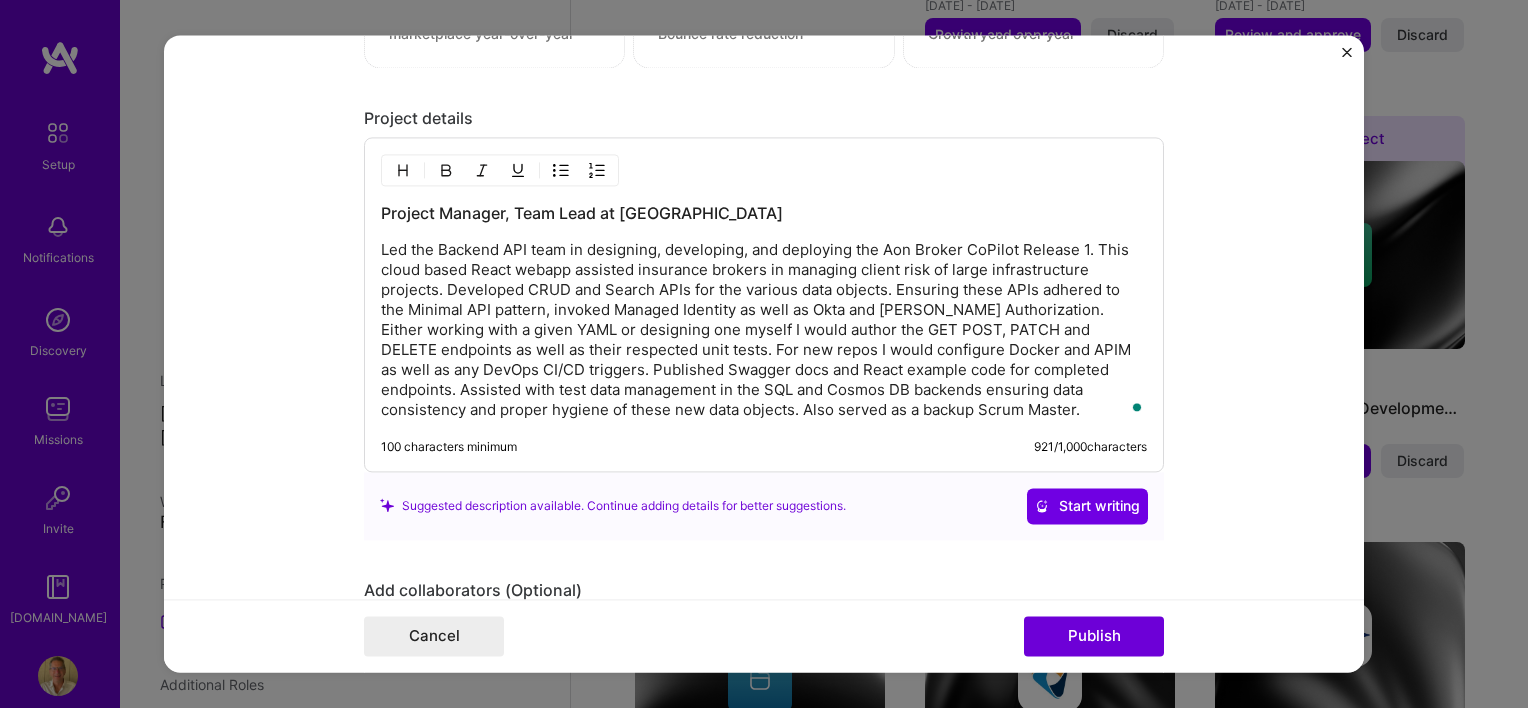 type 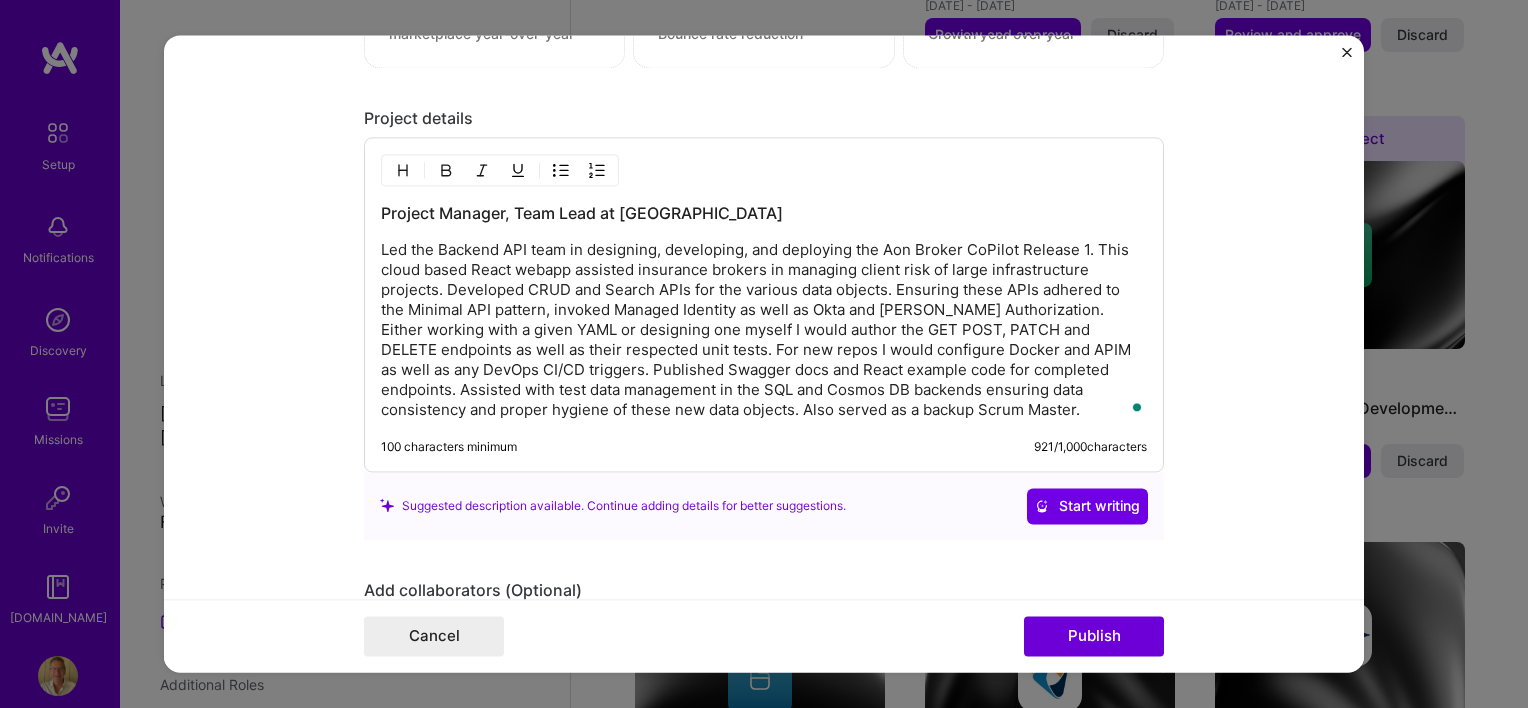 type 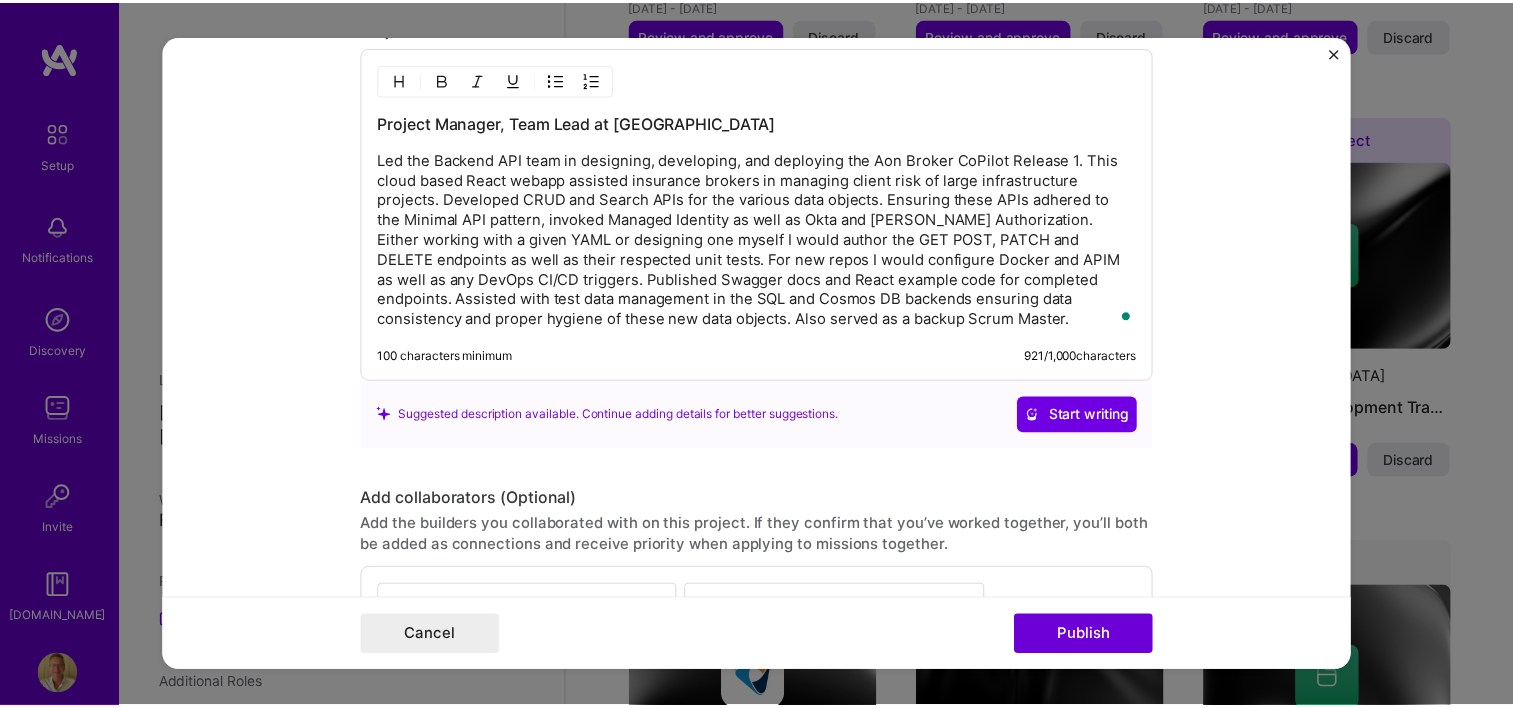 scroll, scrollTop: 2308, scrollLeft: 0, axis: vertical 